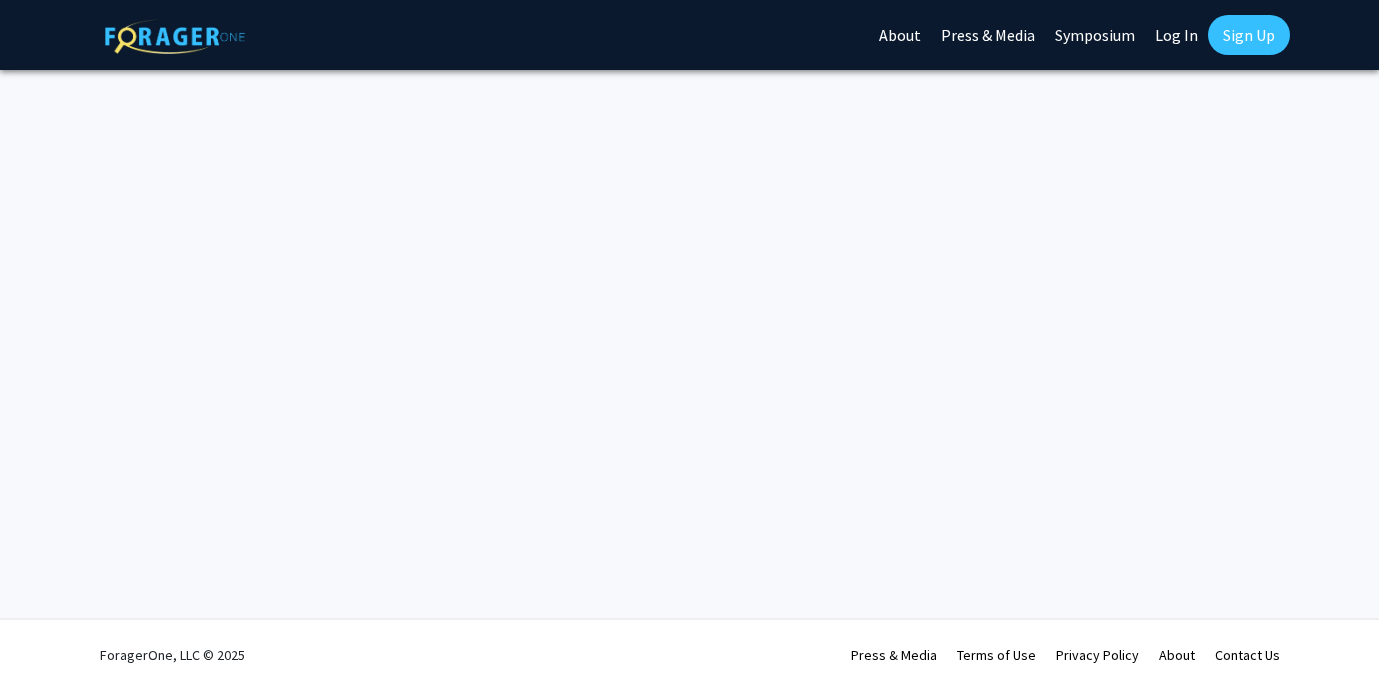 scroll, scrollTop: 0, scrollLeft: 0, axis: both 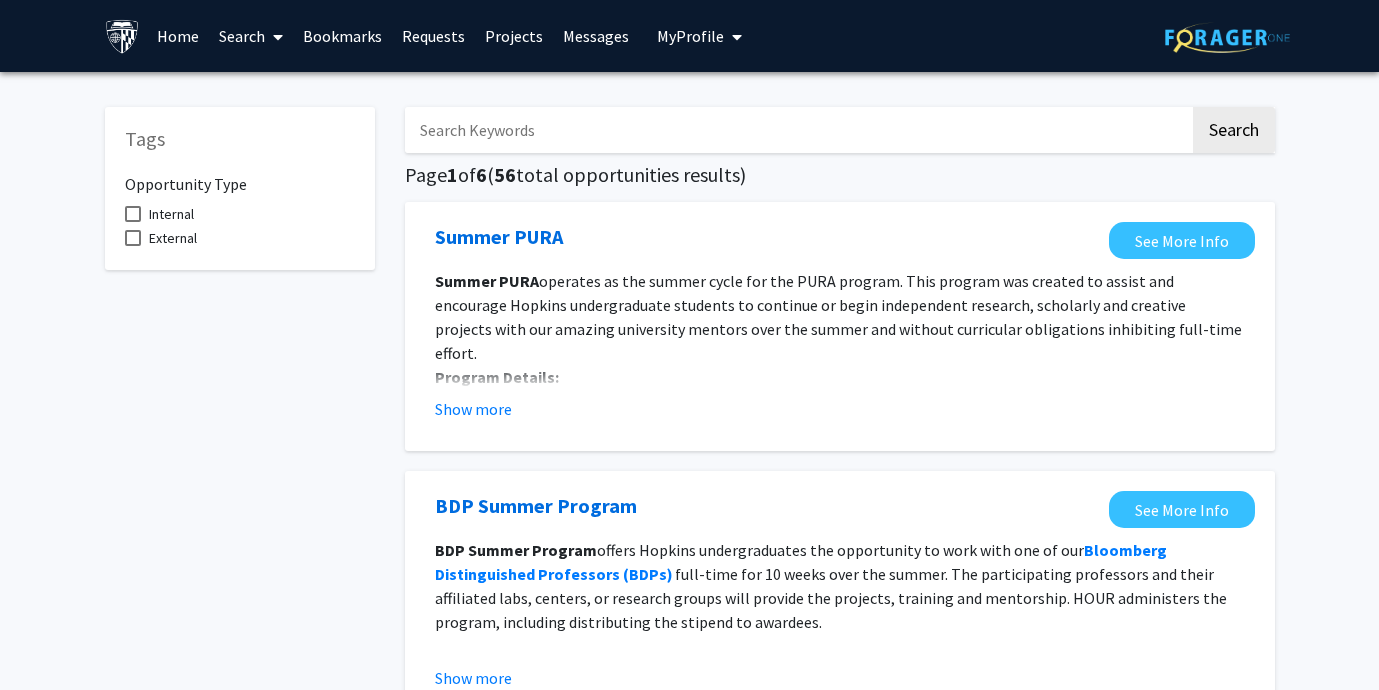 click on "Requests" at bounding box center (433, 36) 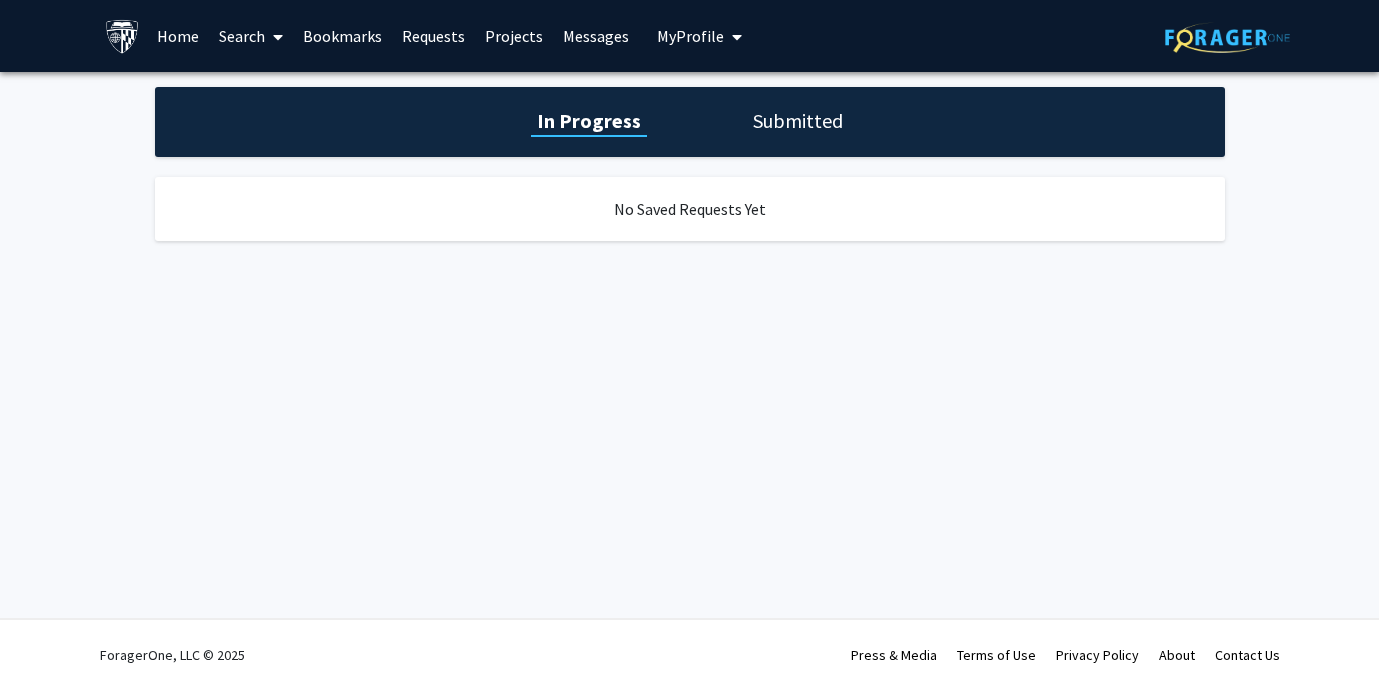 click on "Bookmarks" at bounding box center [342, 36] 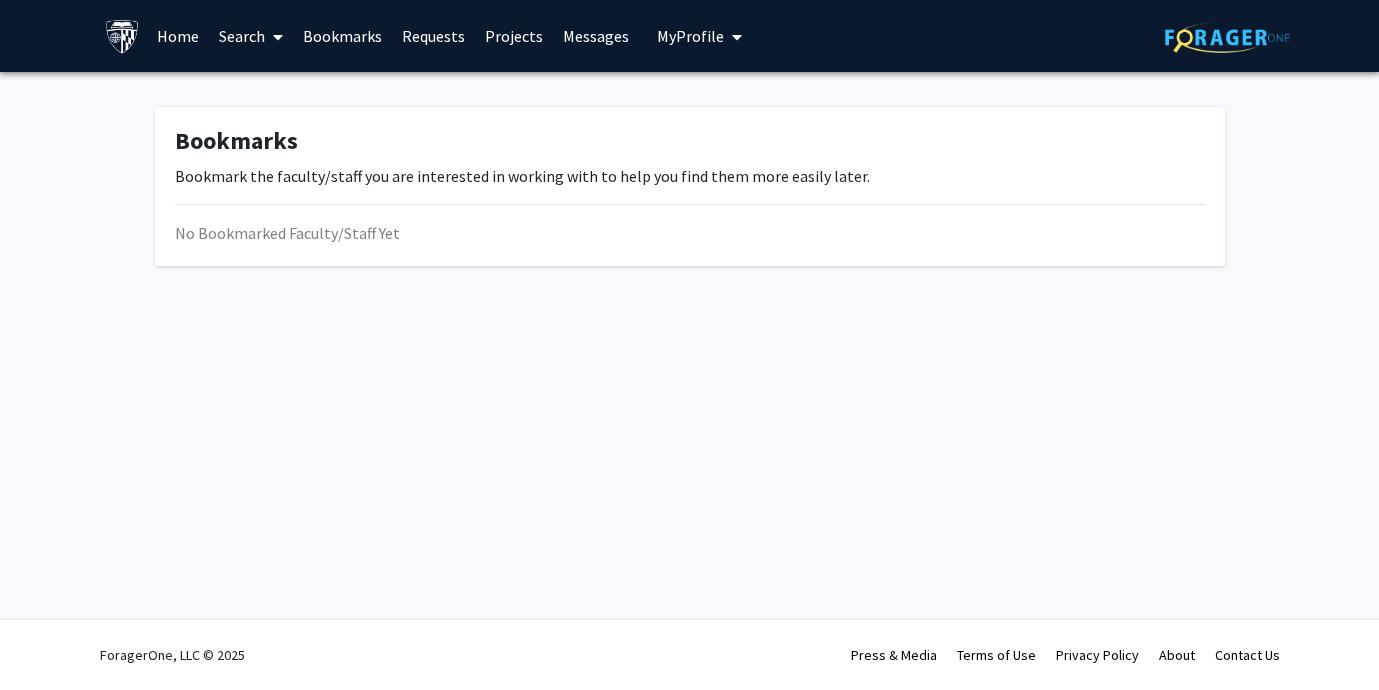 click on "Home" at bounding box center [178, 36] 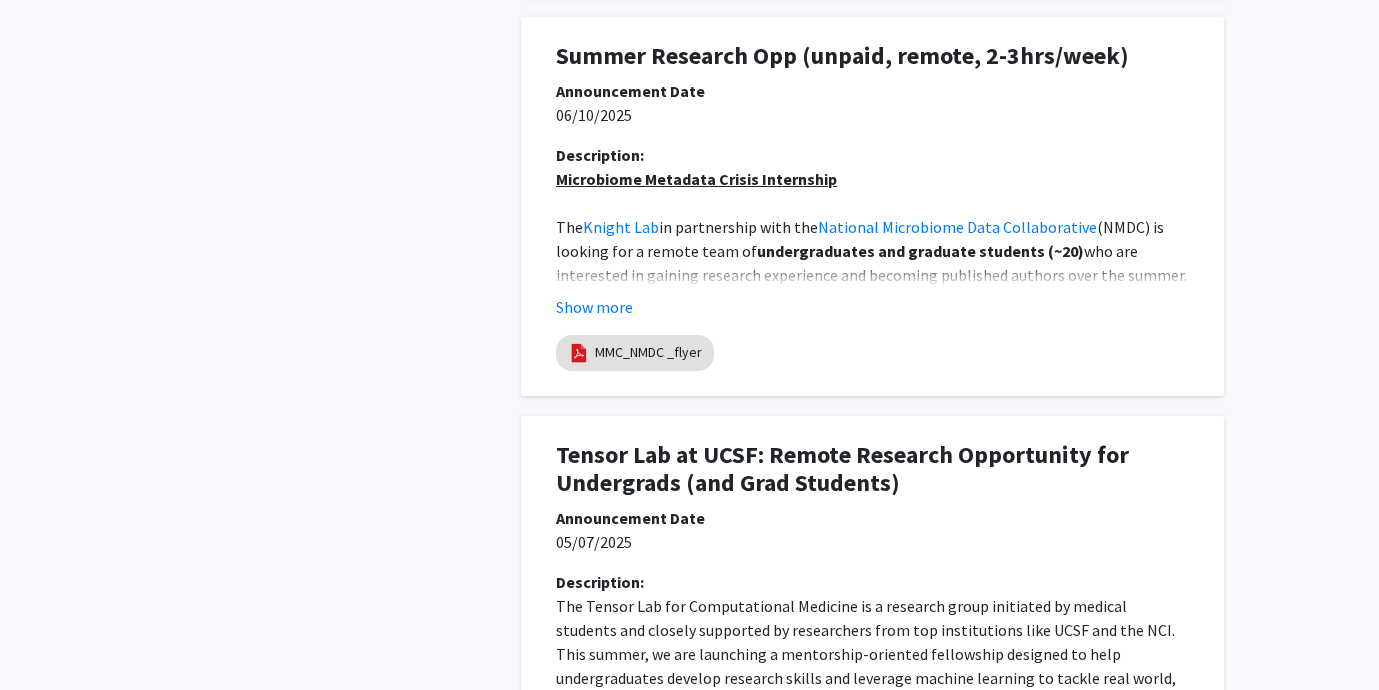 scroll, scrollTop: 1142, scrollLeft: 0, axis: vertical 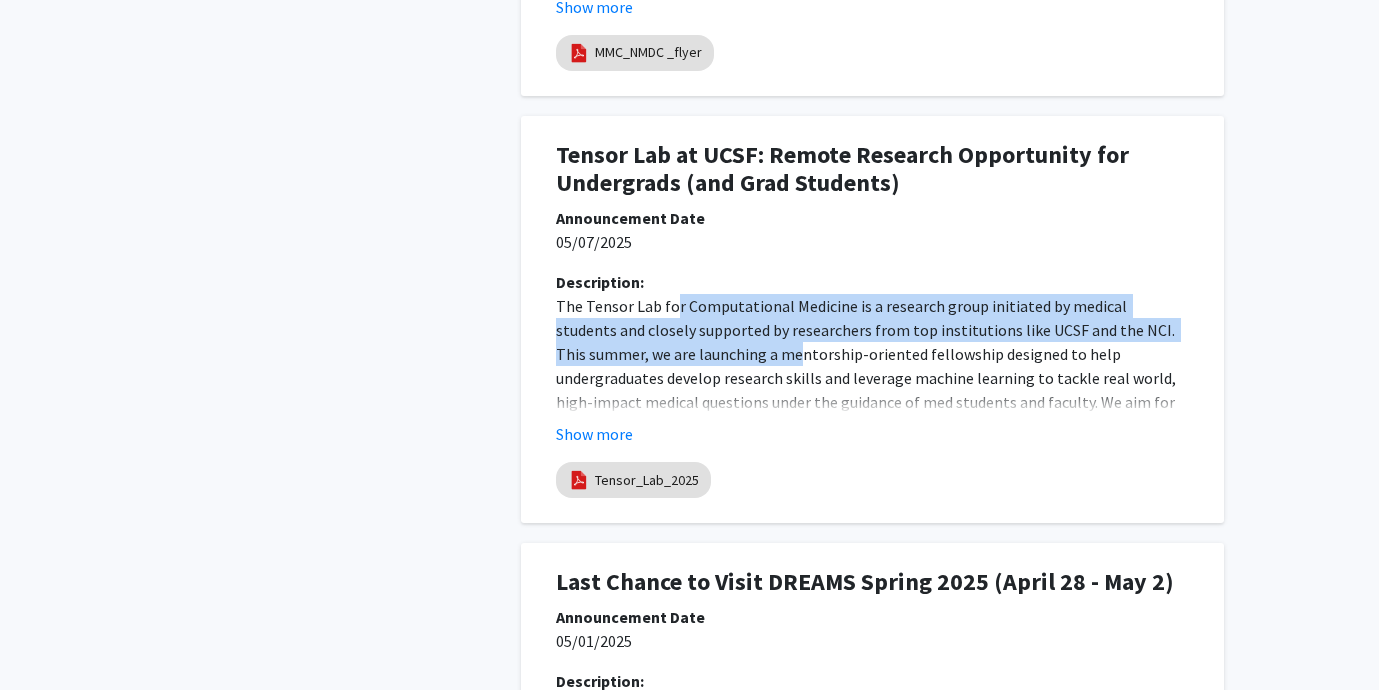 drag, startPoint x: 670, startPoint y: 312, endPoint x: 703, endPoint y: 351, distance: 51.088158 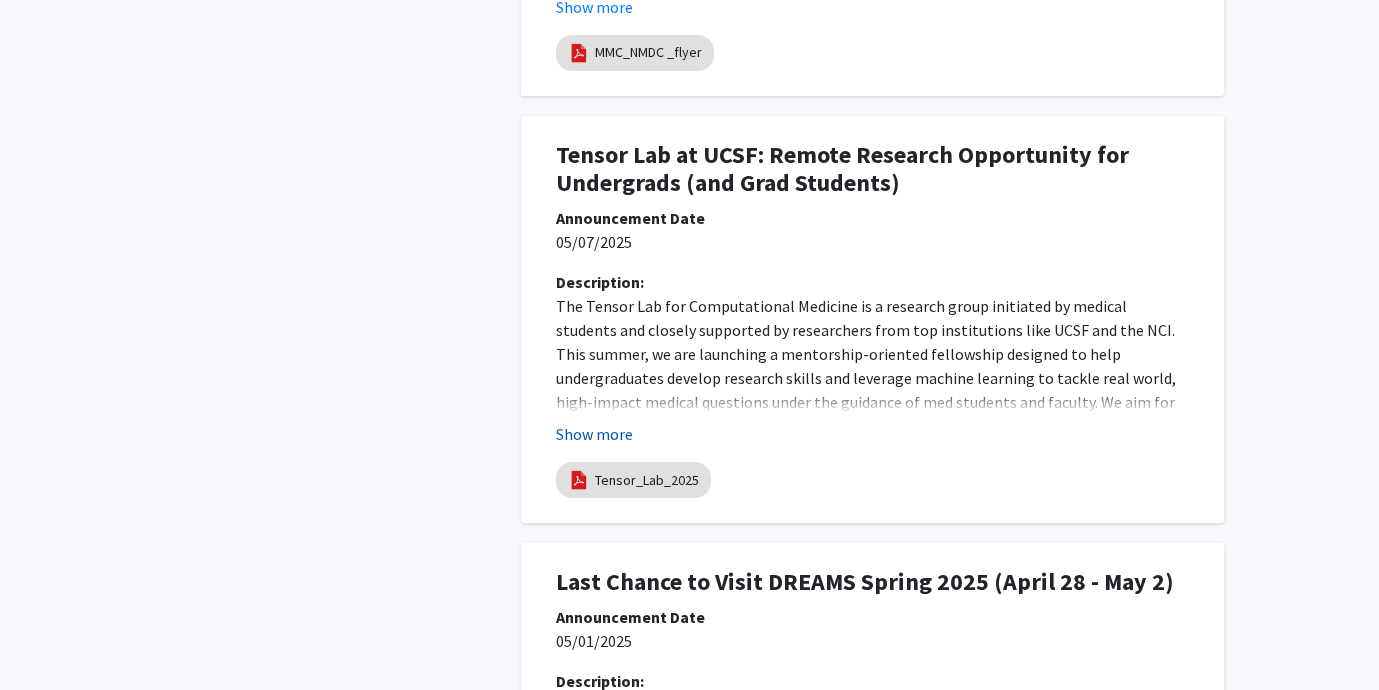 click on "Show more" 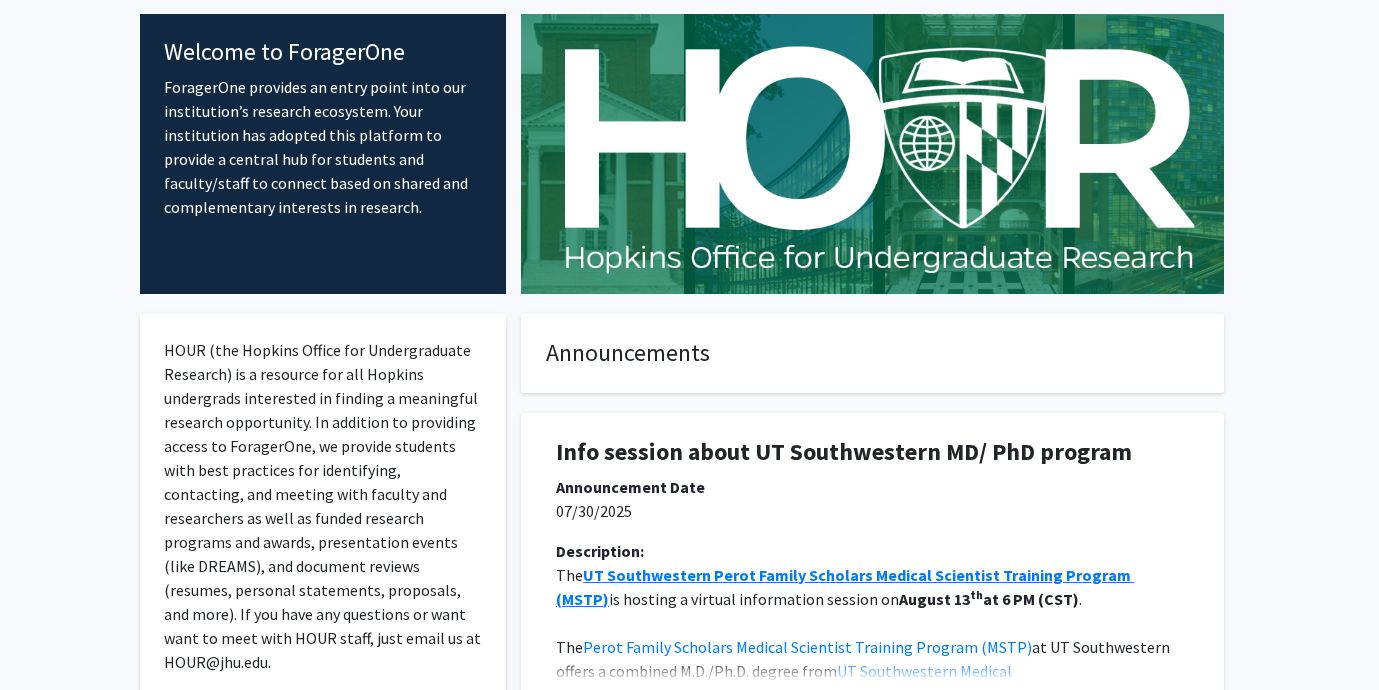scroll, scrollTop: 0, scrollLeft: 0, axis: both 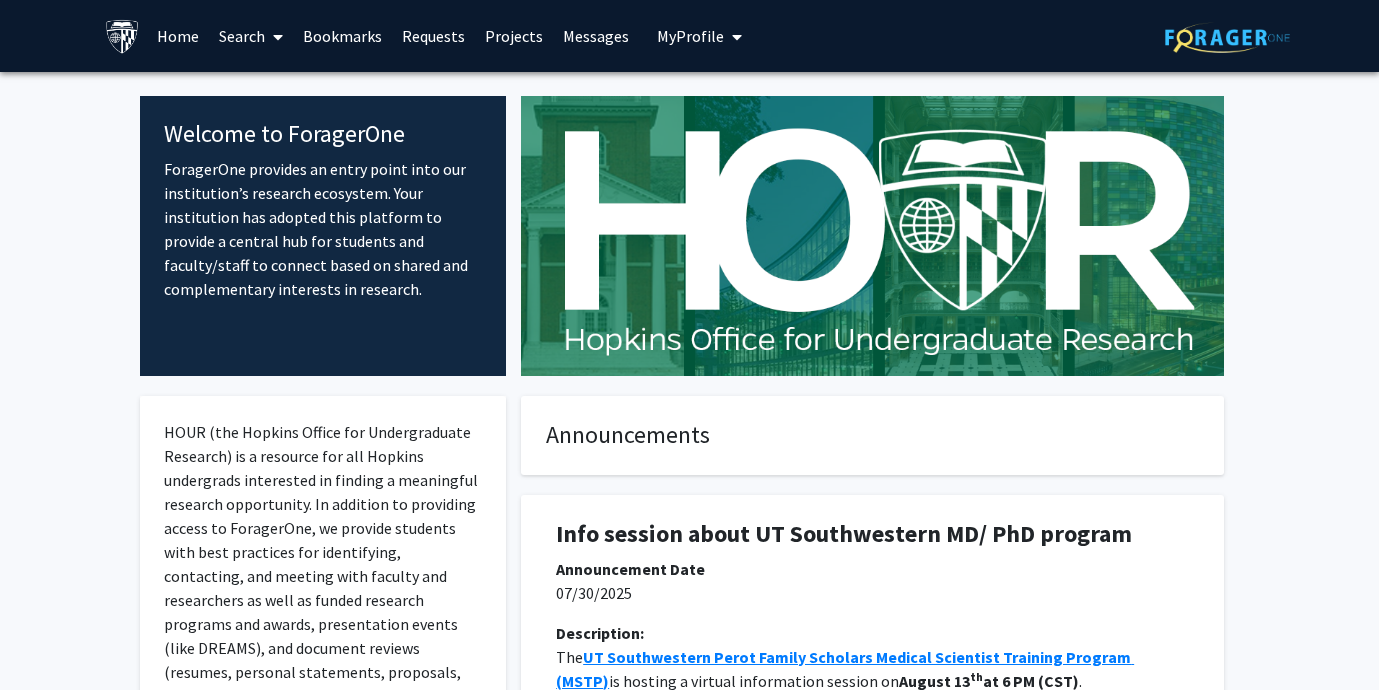 click at bounding box center (733, 37) 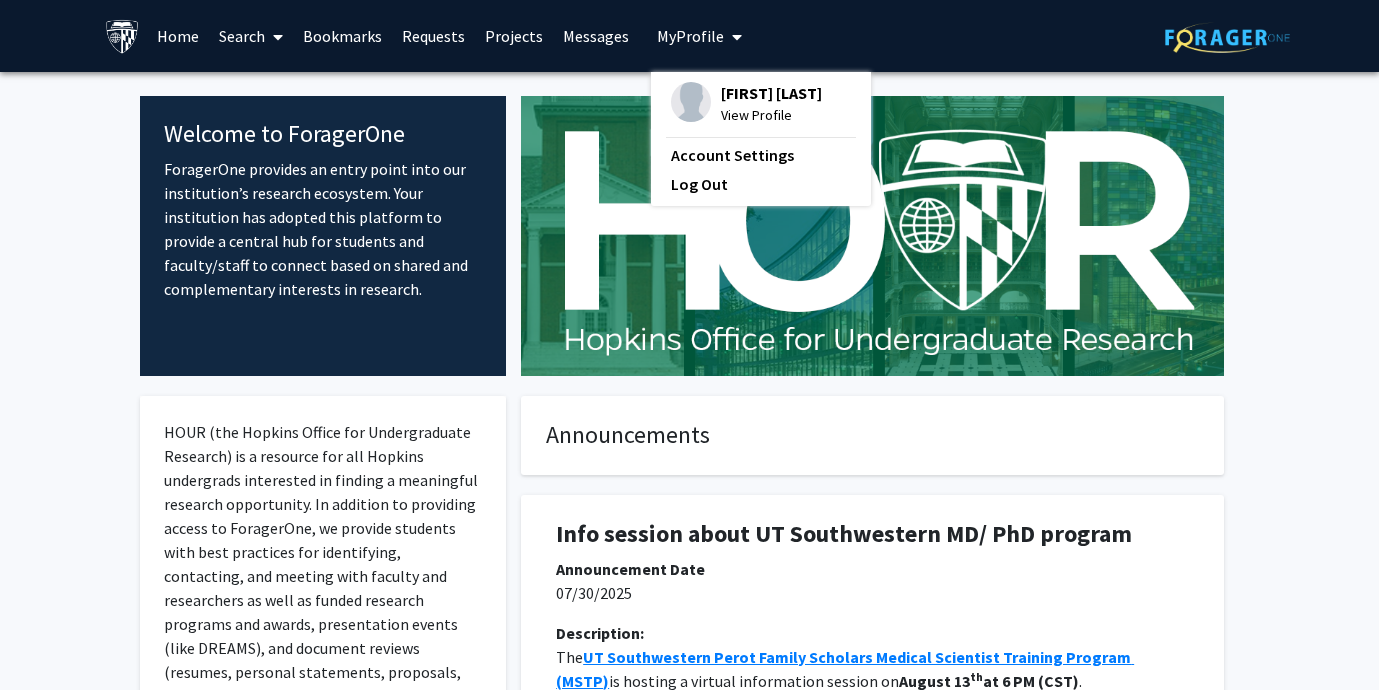 click on "Projects" at bounding box center [514, 36] 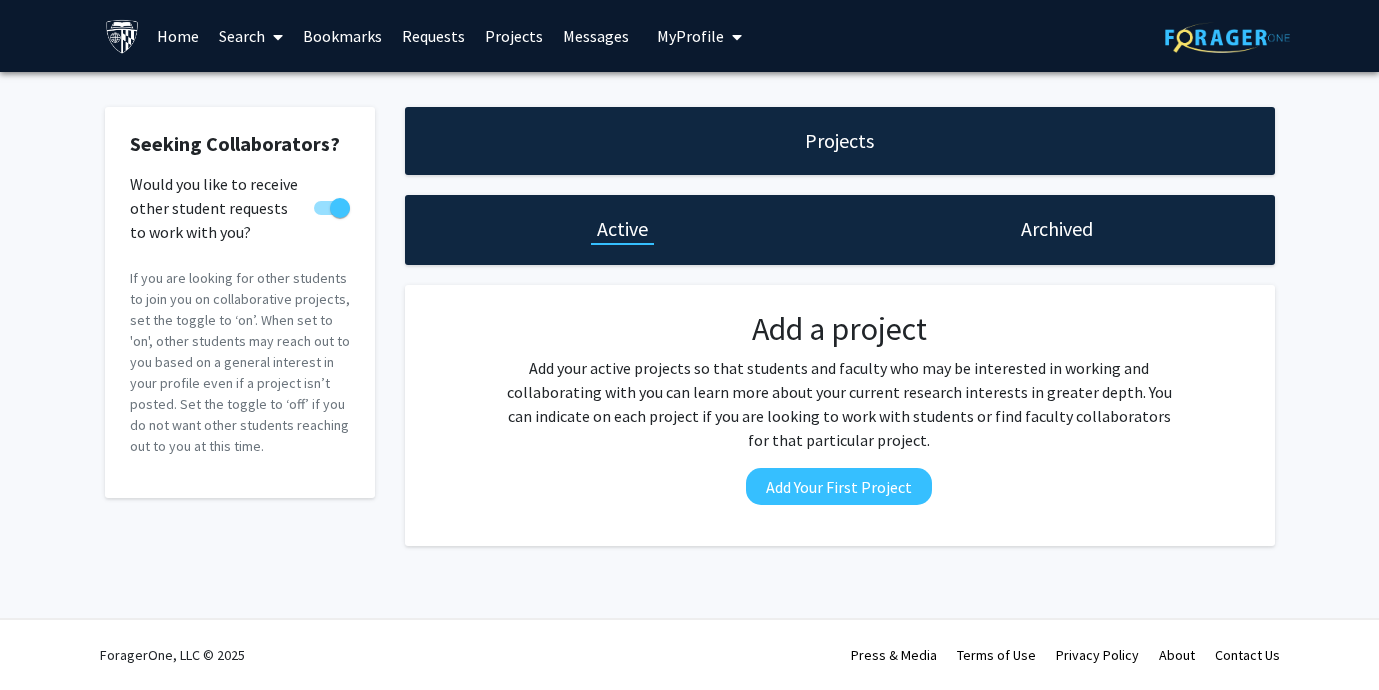 click on "Requests" at bounding box center (433, 36) 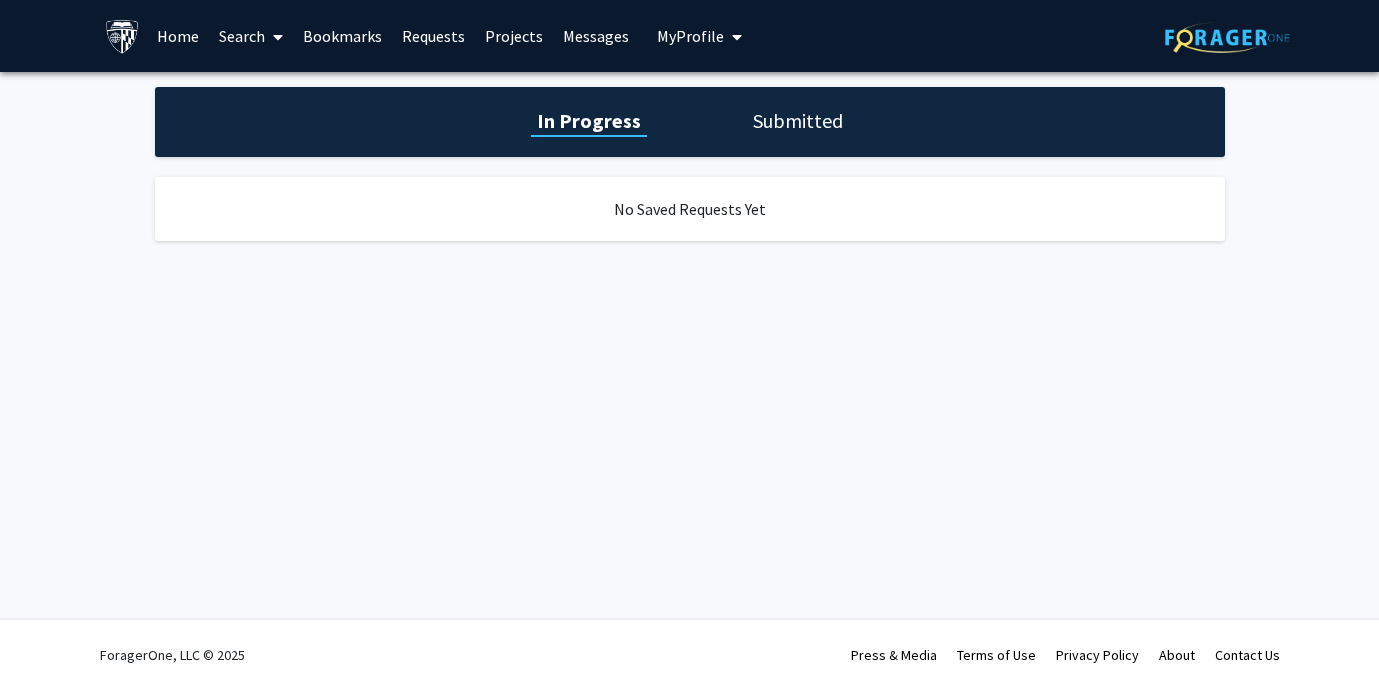 click on "Bookmarks" at bounding box center [342, 36] 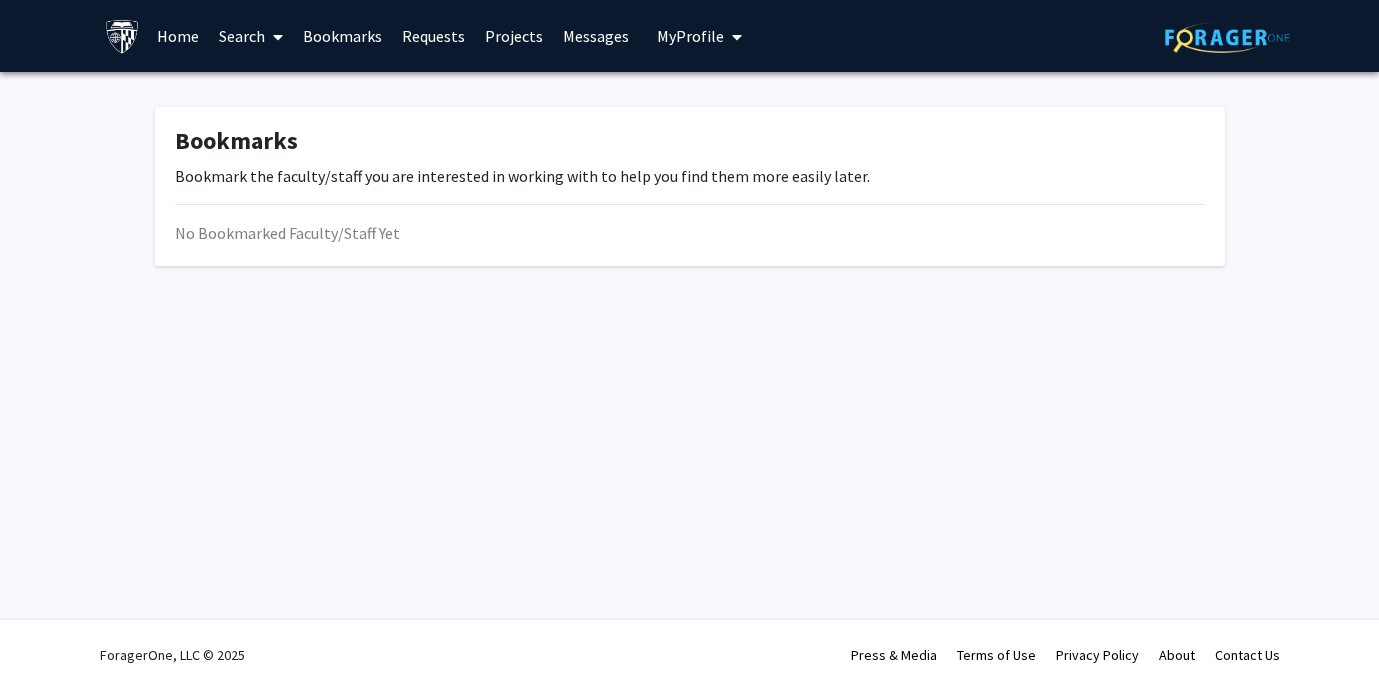 click at bounding box center [274, 37] 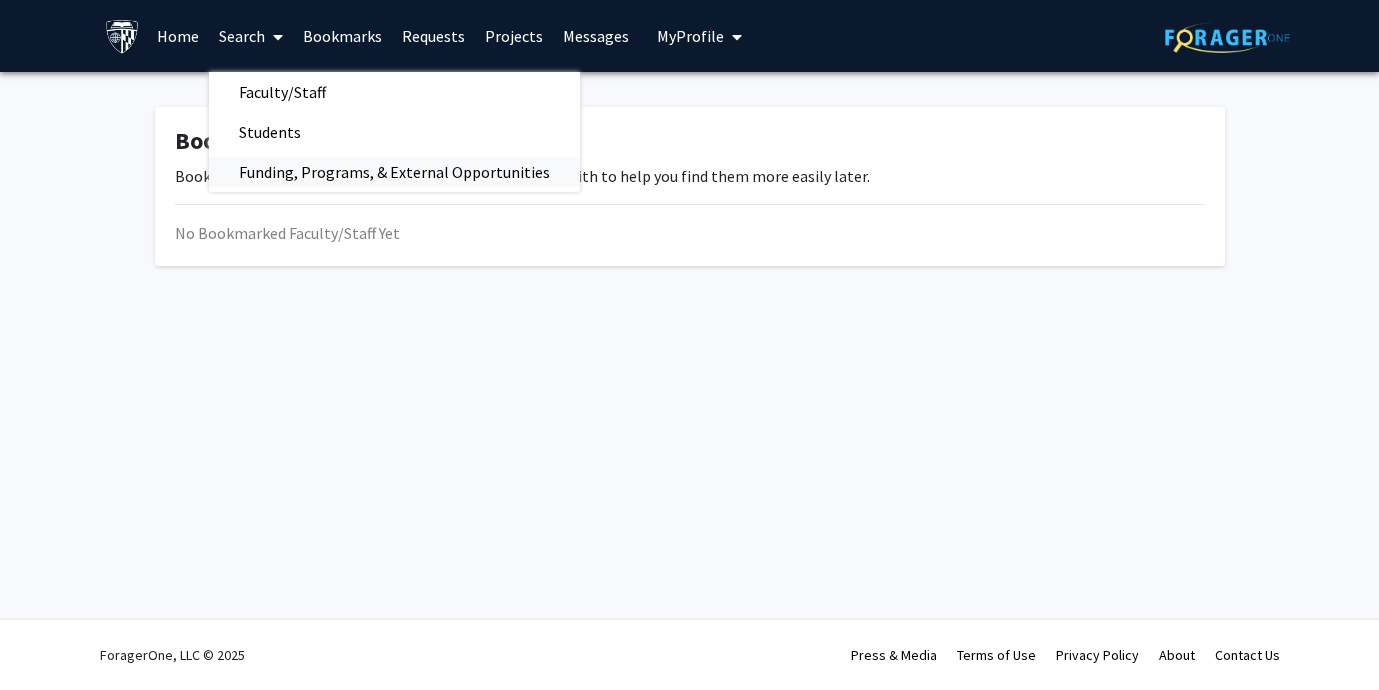 click on "Funding, Programs, & External Opportunities" at bounding box center (394, 172) 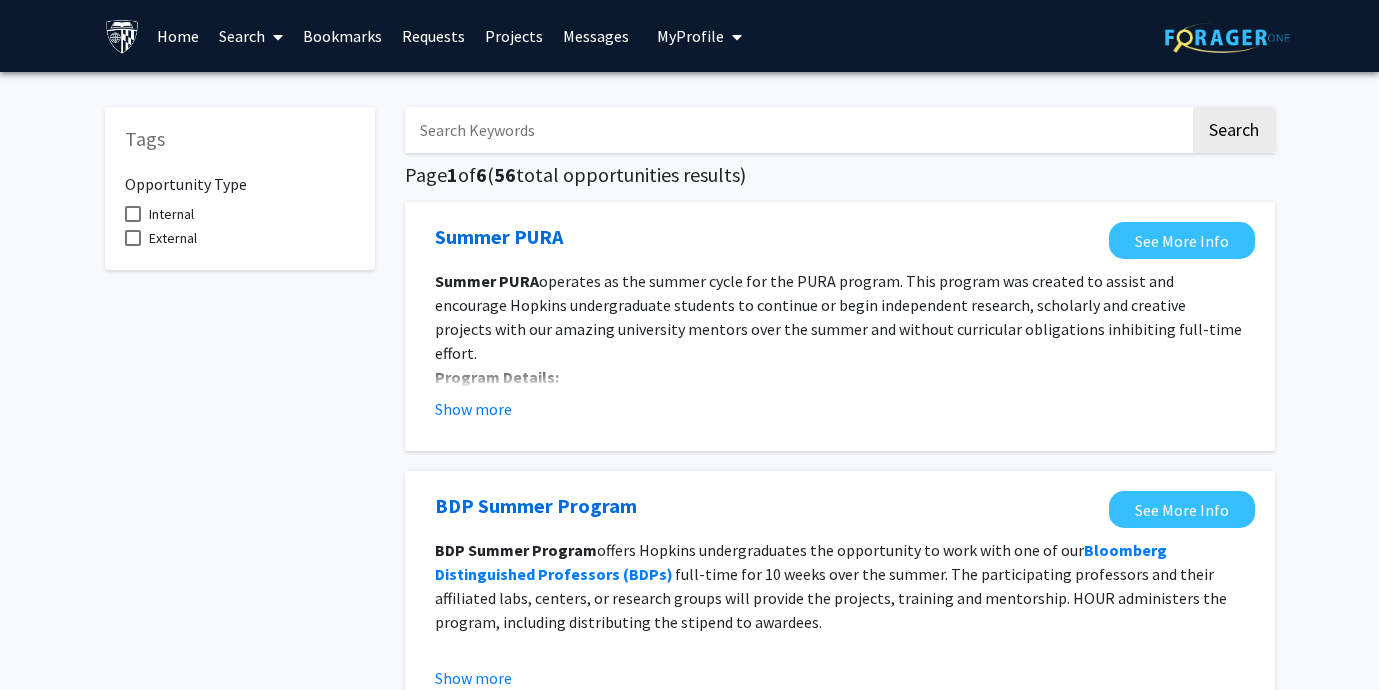 scroll, scrollTop: 8, scrollLeft: 0, axis: vertical 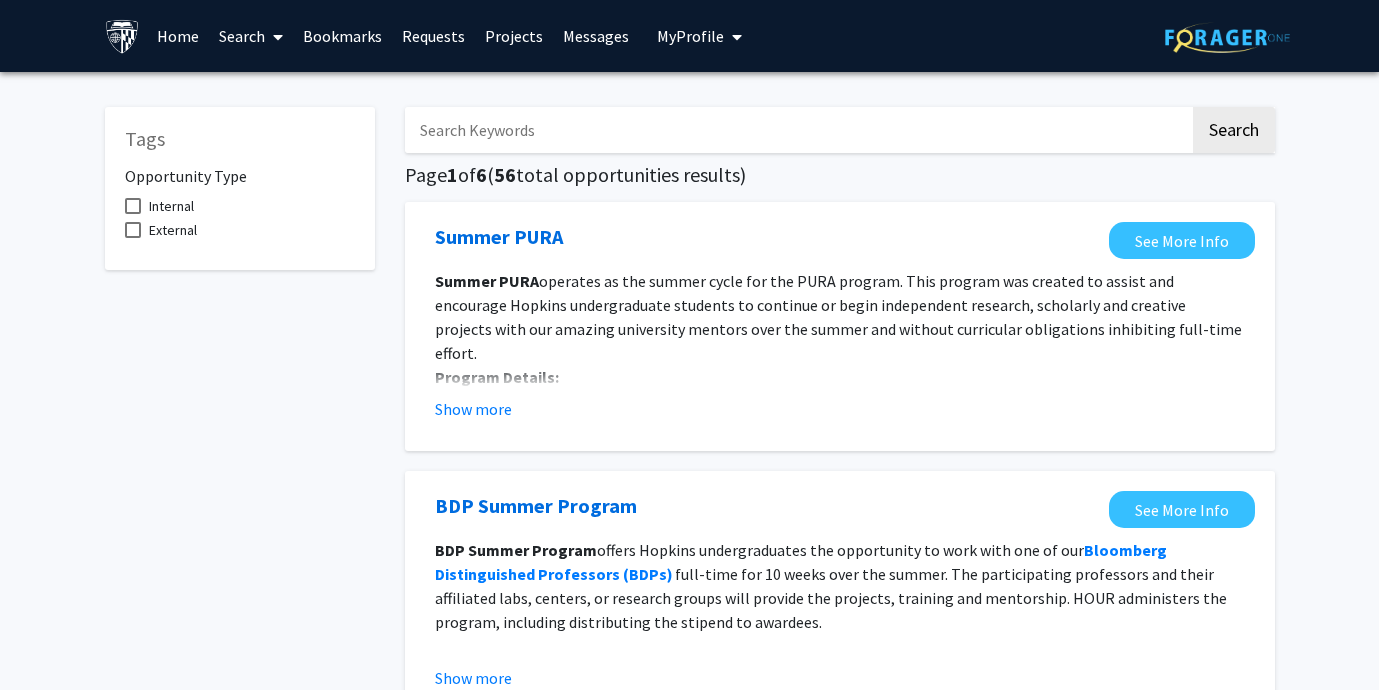click on "Tags Opportunity Type    Internal     External" 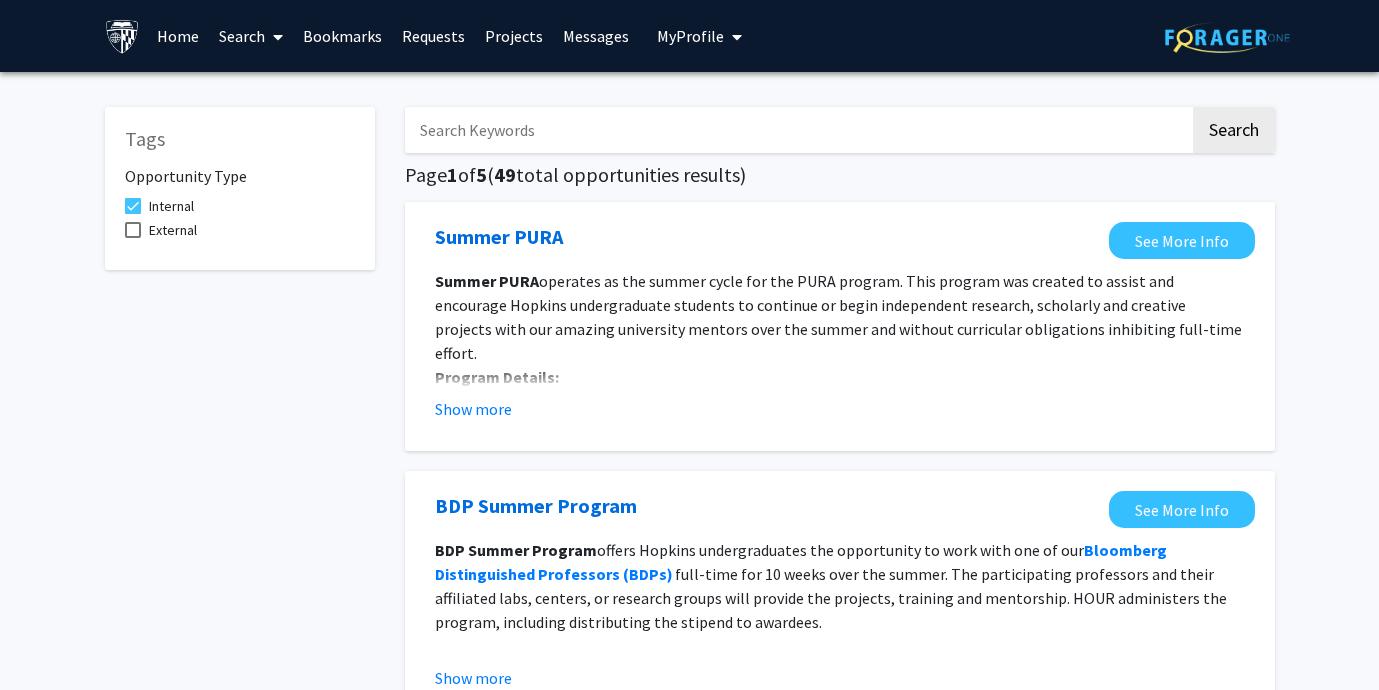 click on "Internal" at bounding box center [171, 206] 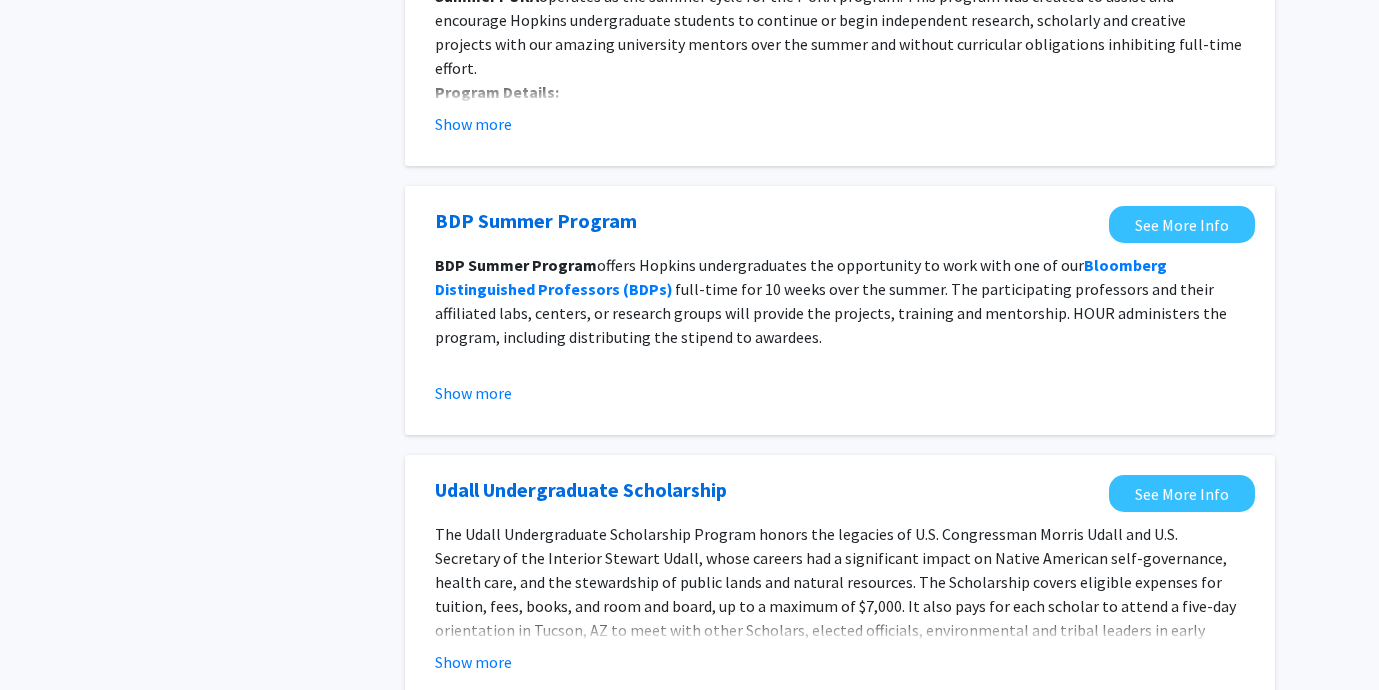scroll, scrollTop: 0, scrollLeft: 0, axis: both 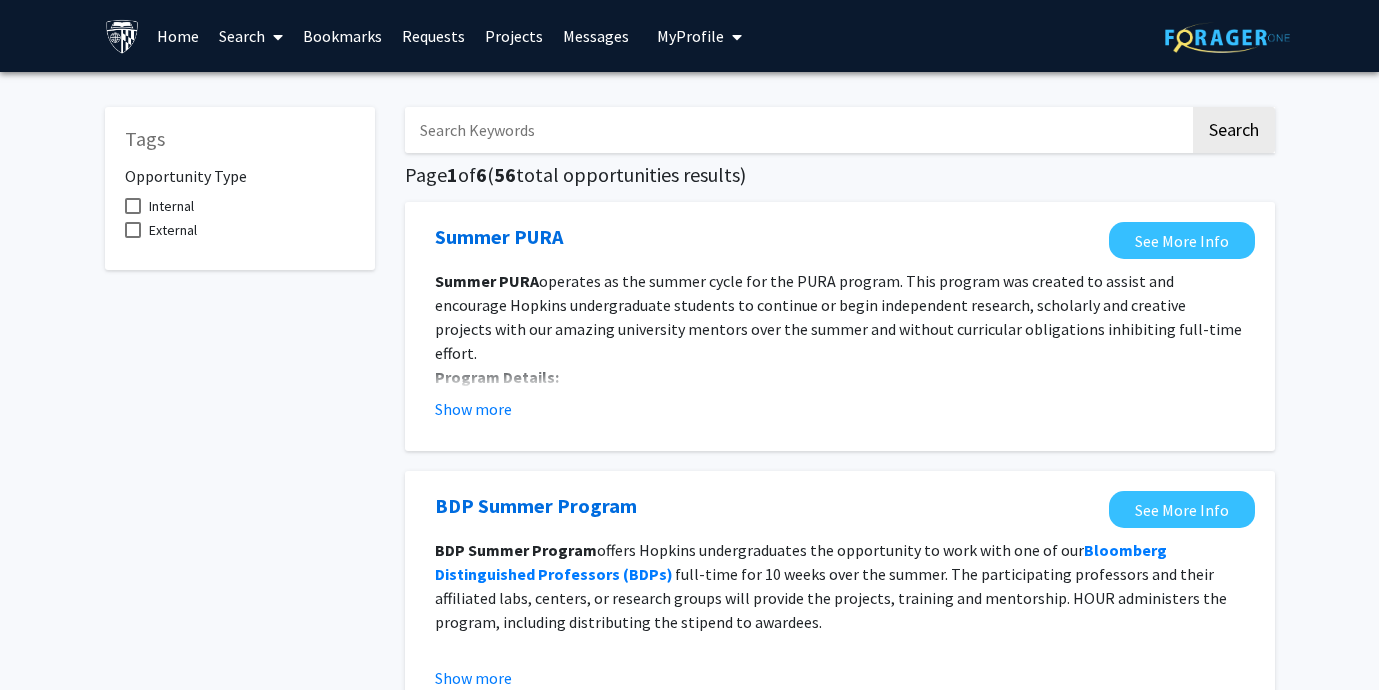 click at bounding box center (278, 37) 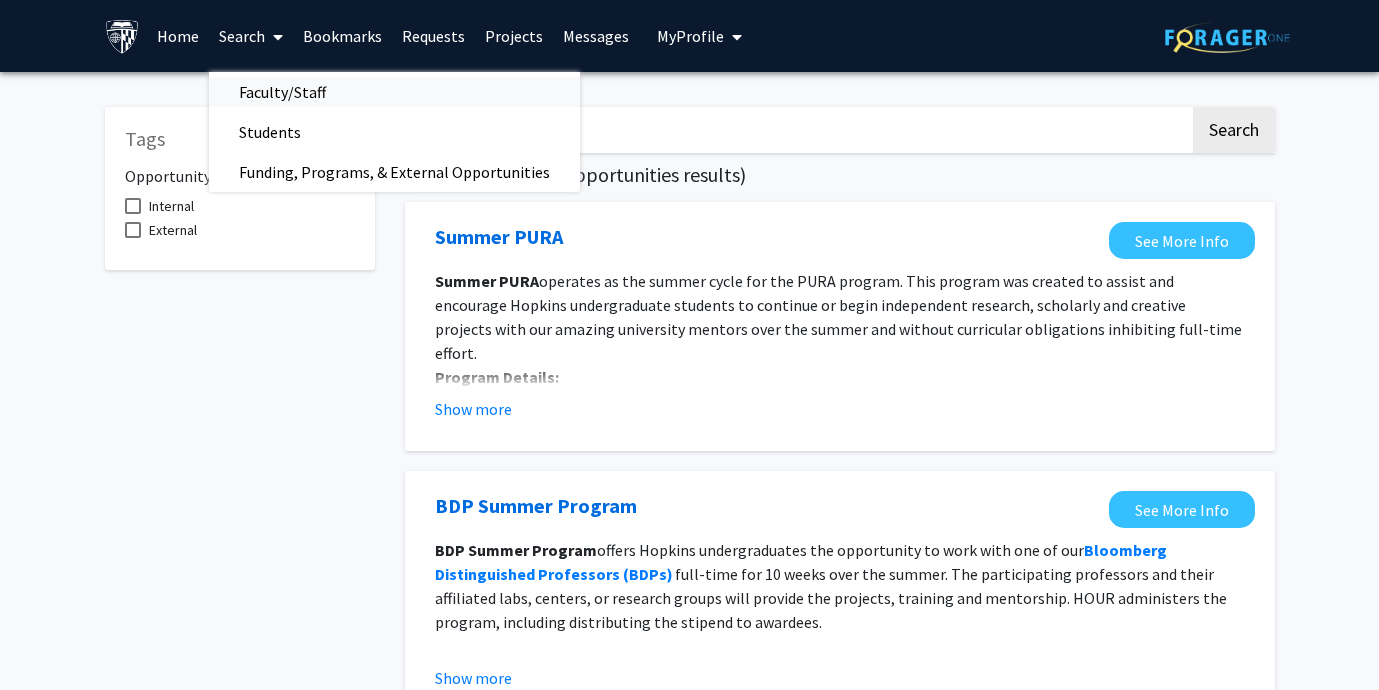 click on "Faculty/Staff" at bounding box center (282, 92) 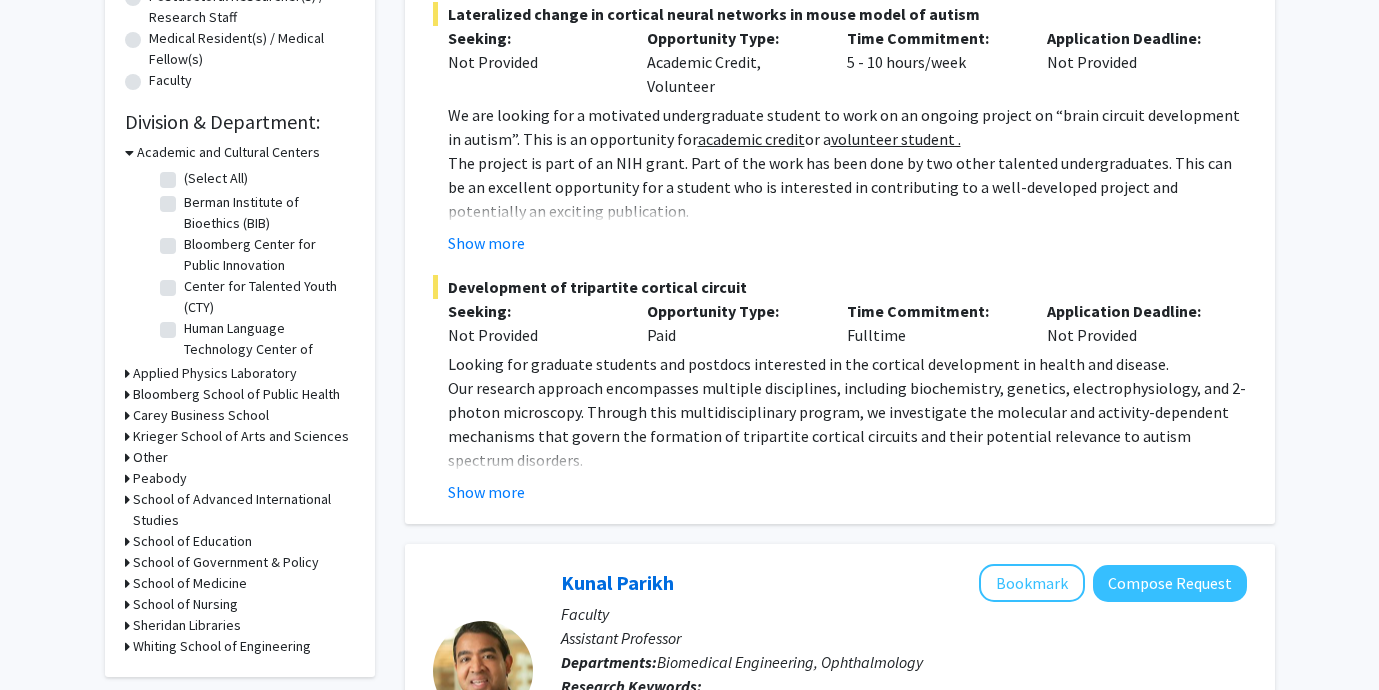 scroll, scrollTop: 496, scrollLeft: 0, axis: vertical 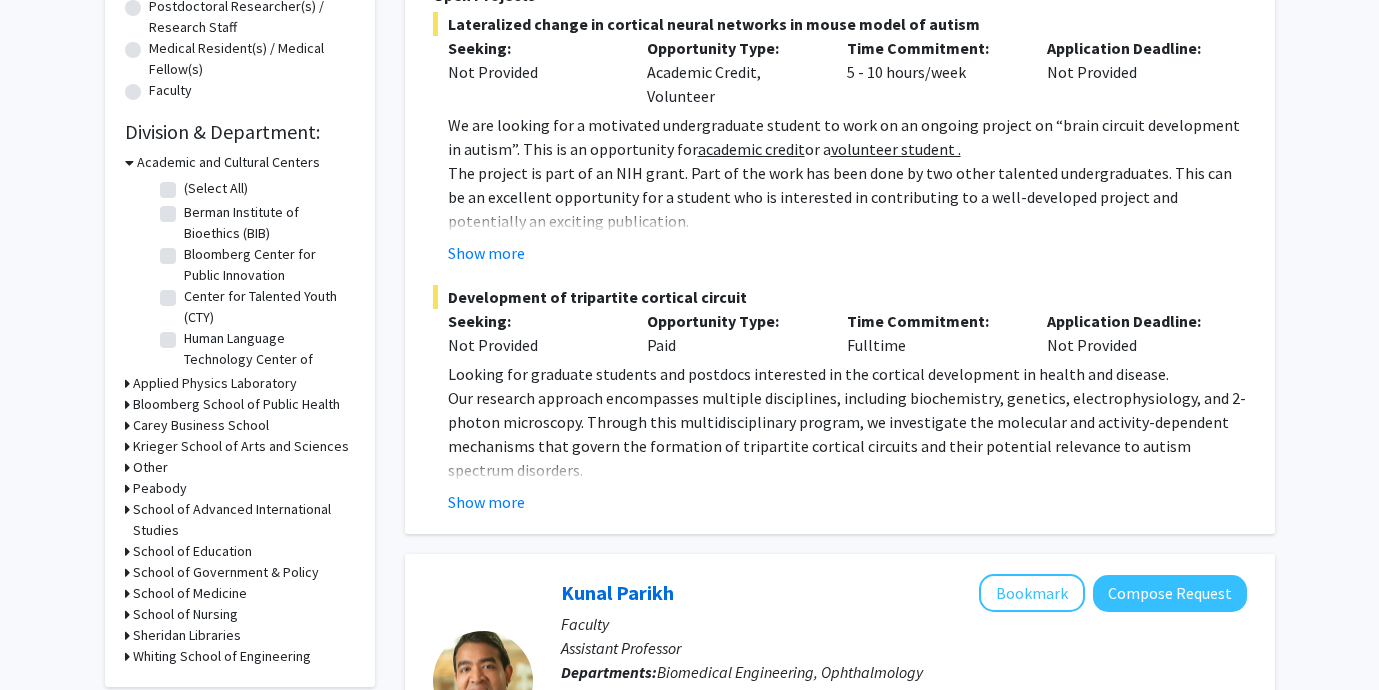 click on "Bloomberg School of Public Health" at bounding box center [236, 404] 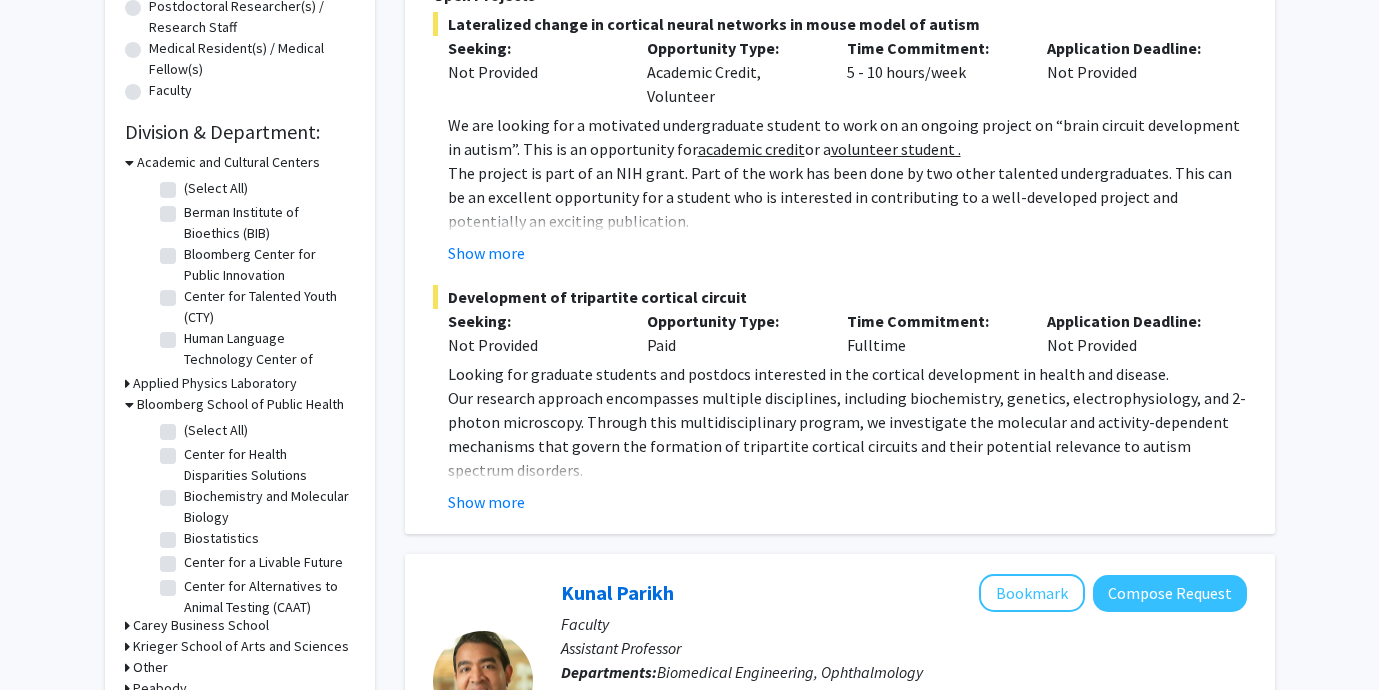 click on "(Select All)" 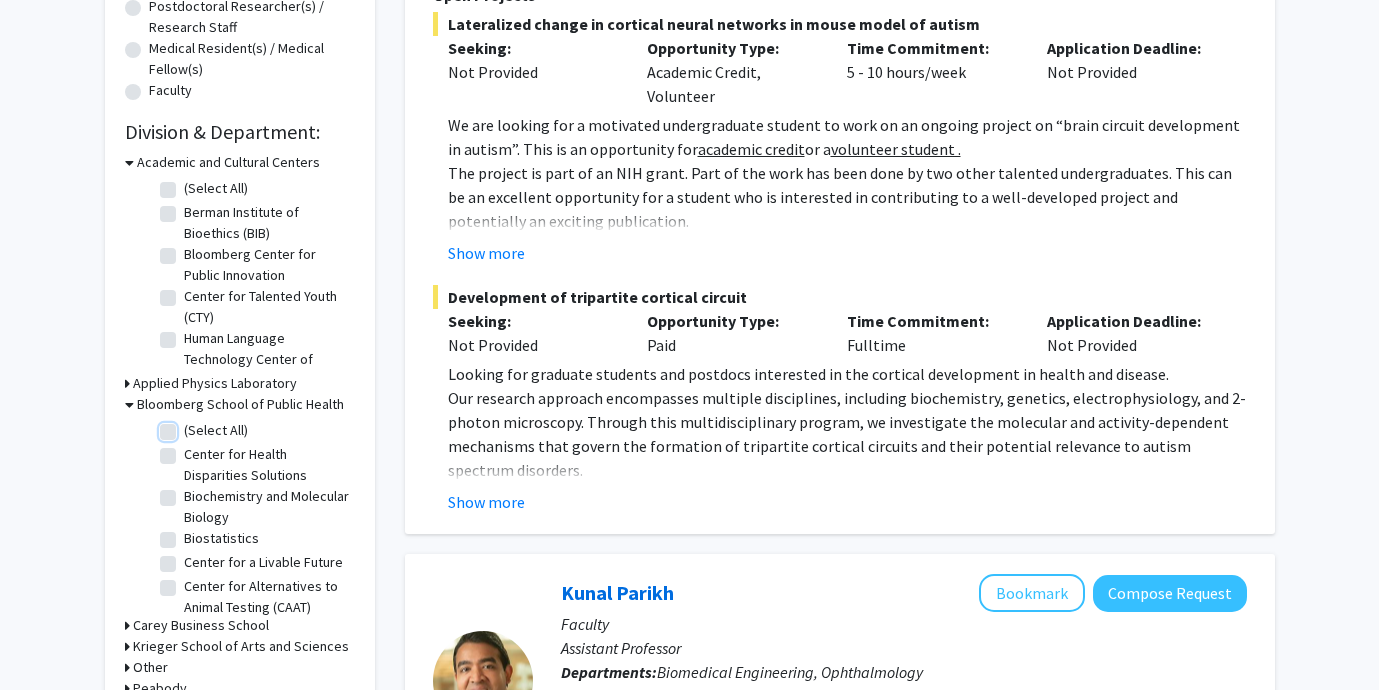 click on "(Select All)" at bounding box center (190, 426) 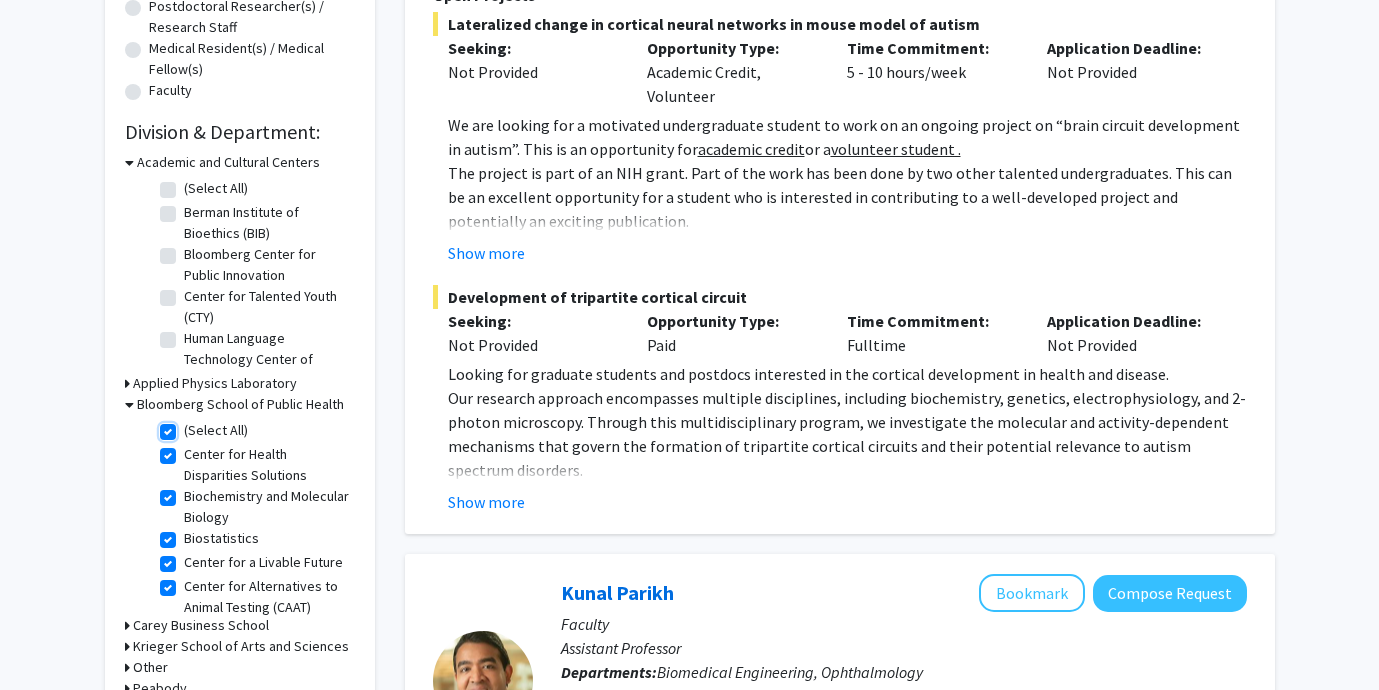 checkbox on "true" 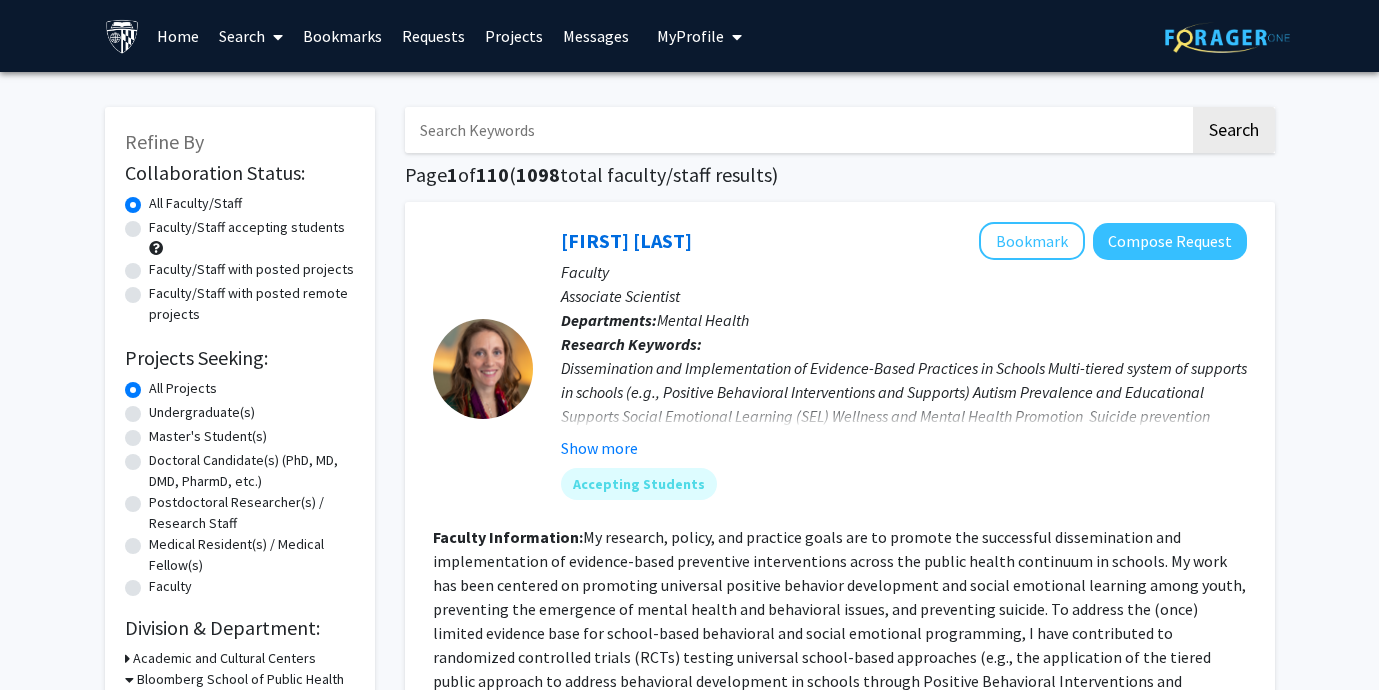 click at bounding box center (797, 130) 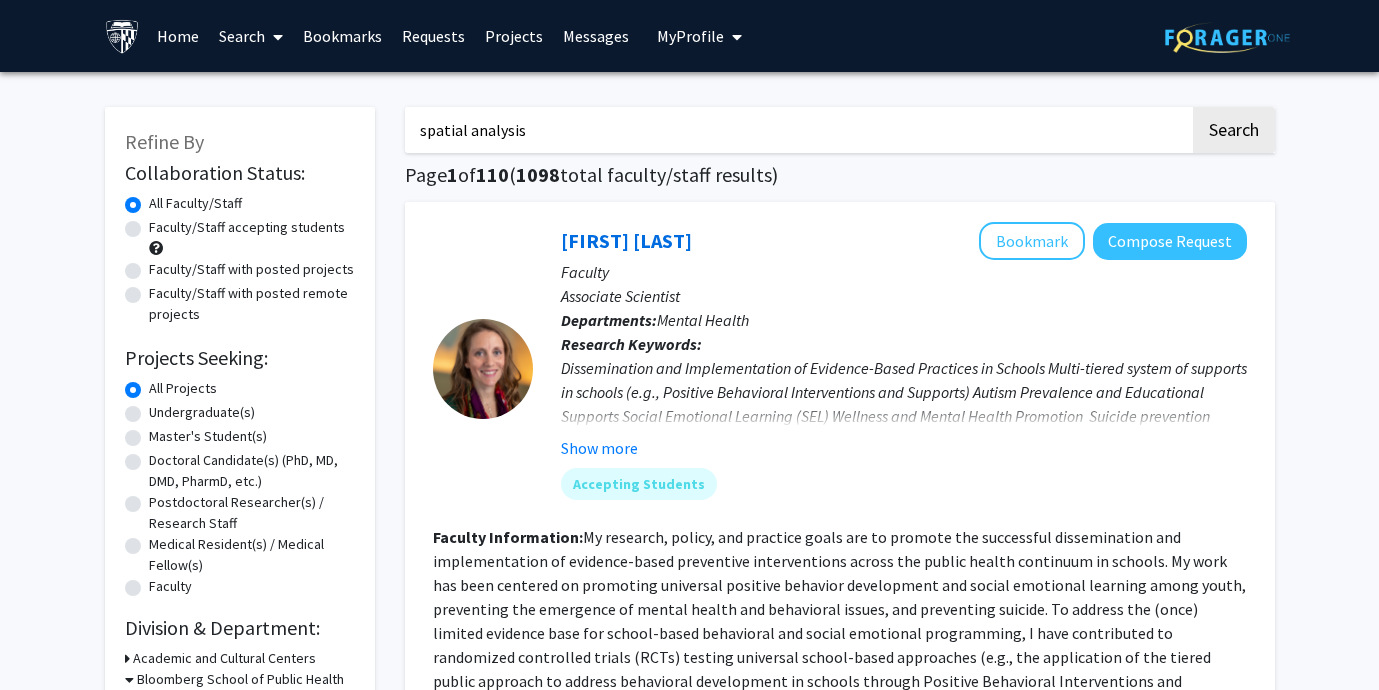 type on "spatial analysis" 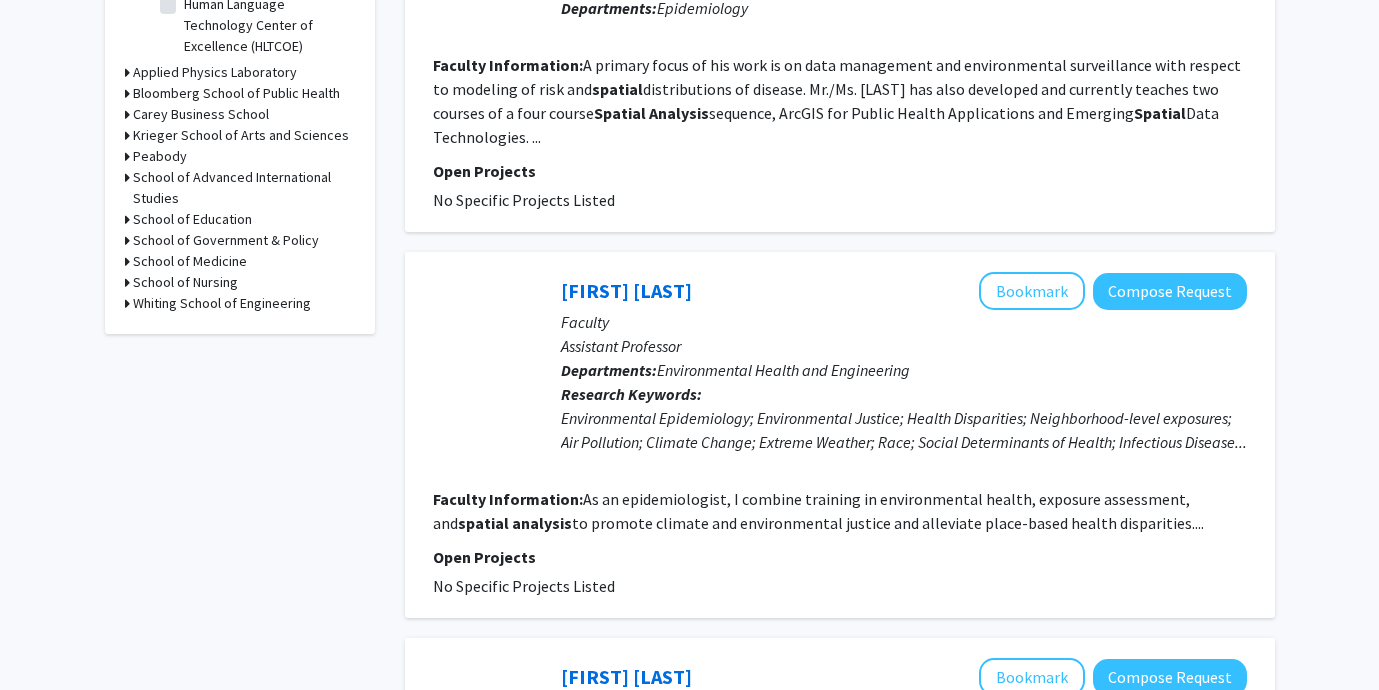 scroll, scrollTop: 691, scrollLeft: 0, axis: vertical 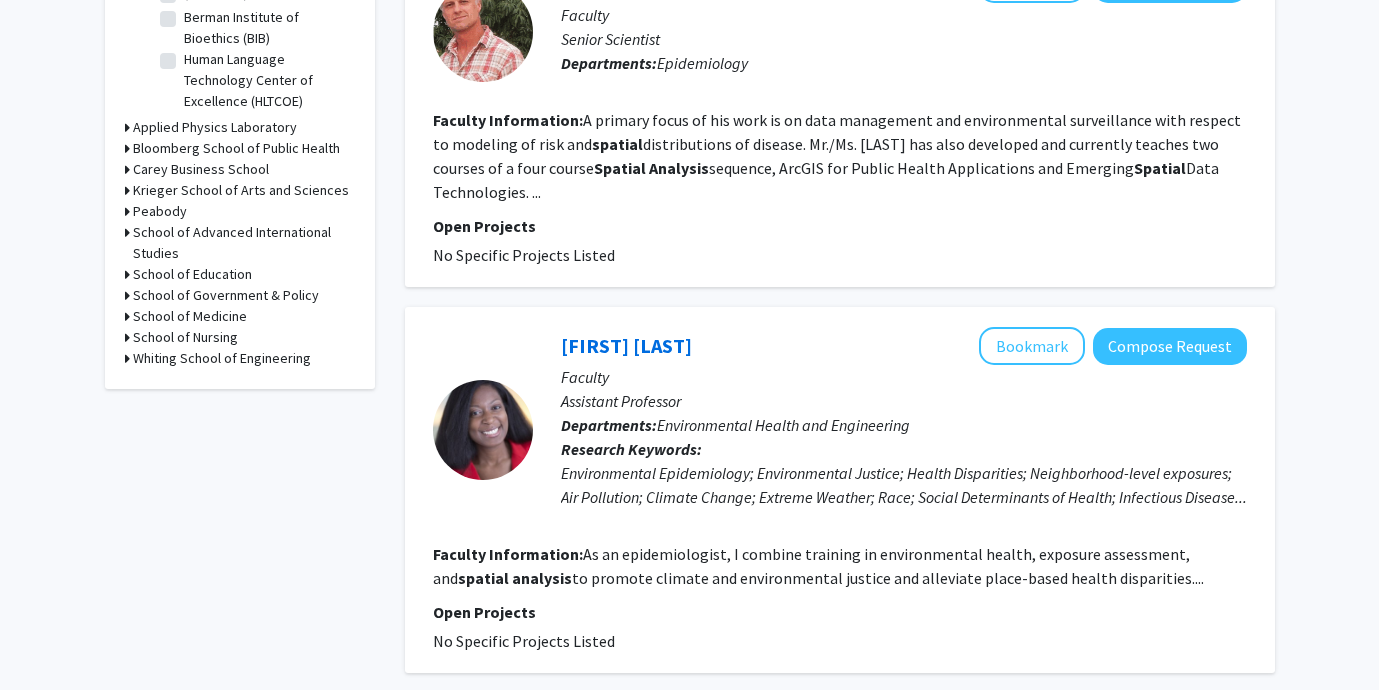 click on "A primary focus of his work is on data management and environmental surveillance with respect to modeling of risk and  spatial  distributions of disease. Mr.Shields has also developed and currently teaches two courses of a four course  Spatial   Analysis  sequence, ArcGIS for Public Health Applications and Emerging  Spatial  Data Technologies. ..." 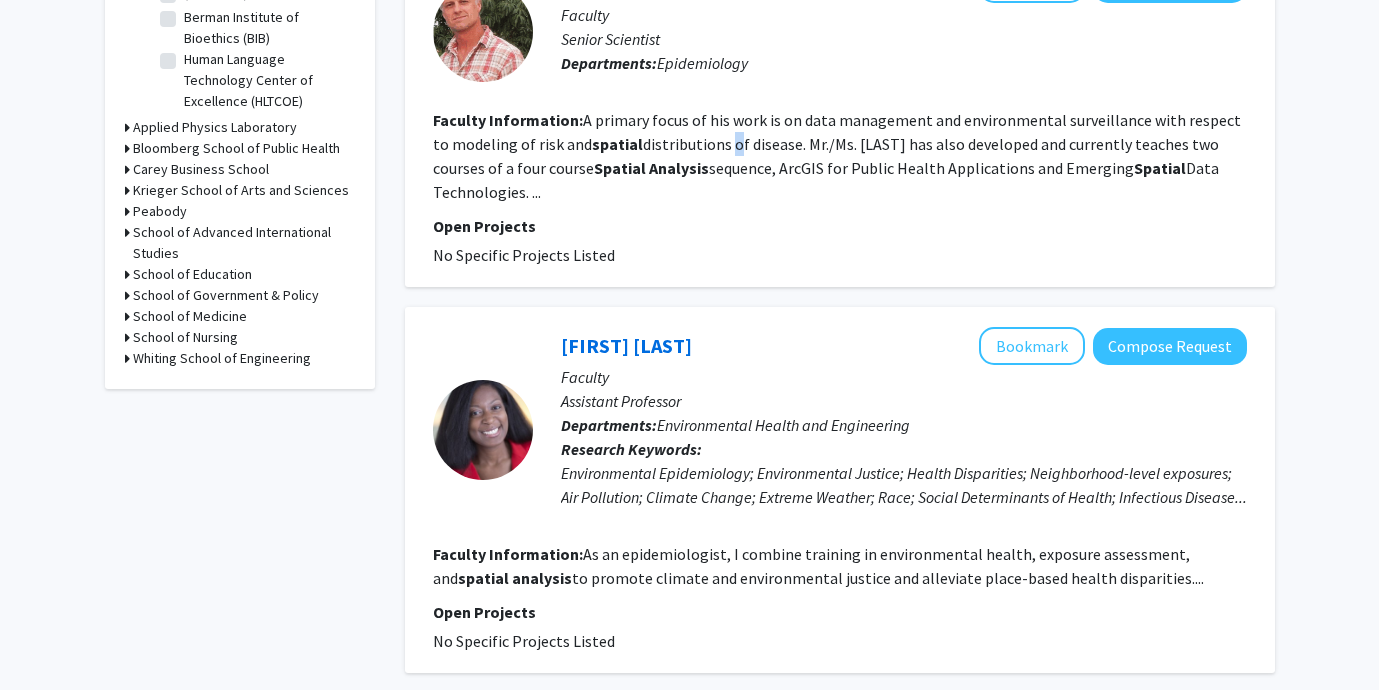 click on "A primary focus of his work is on data management and environmental surveillance with respect to modeling of risk and  spatial  distributions of disease. Mr.Shields has also developed and currently teaches two courses of a four course  Spatial   Analysis  sequence, ArcGIS for Public Health Applications and Emerging  Spatial  Data Technologies. ..." 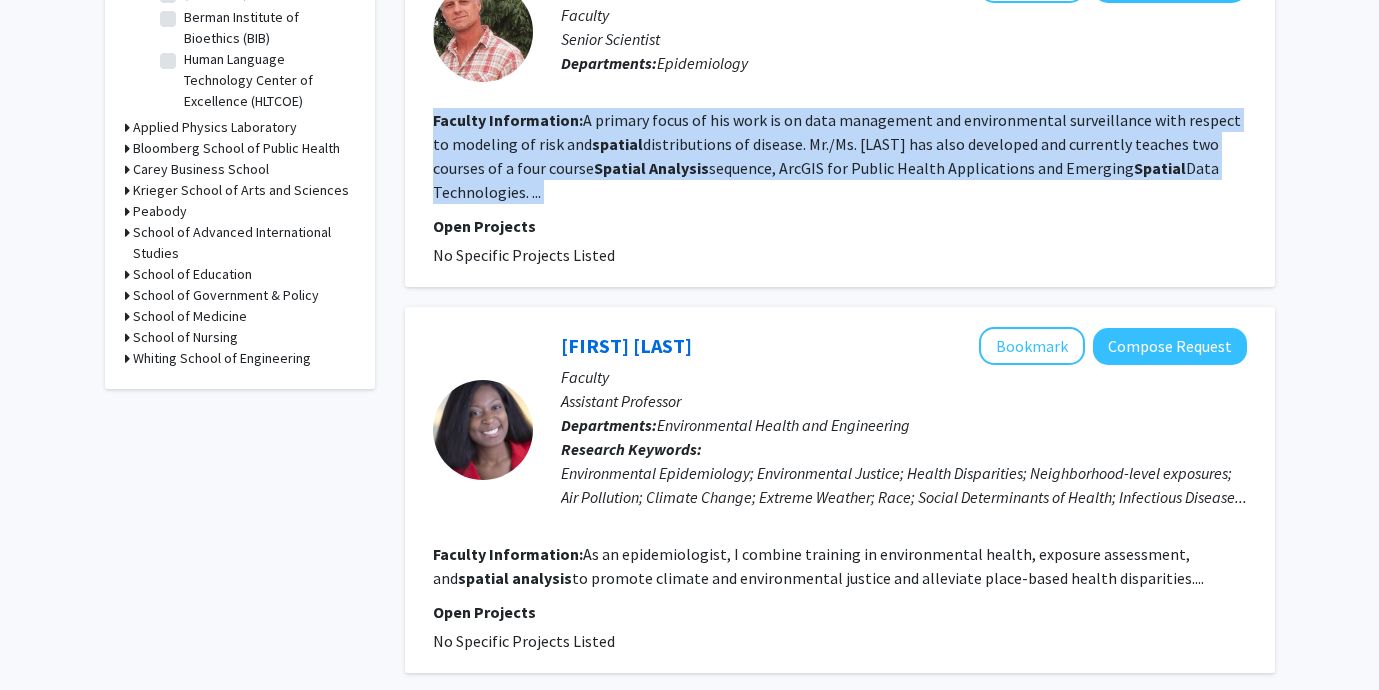 click on "A primary focus of his work is on data management and environmental surveillance with respect to modeling of risk and  spatial  distributions of disease. Mr.Shields has also developed and currently teaches two courses of a four course  Spatial   Analysis  sequence, ArcGIS for Public Health Applications and Emerging  Spatial  Data Technologies. ..." 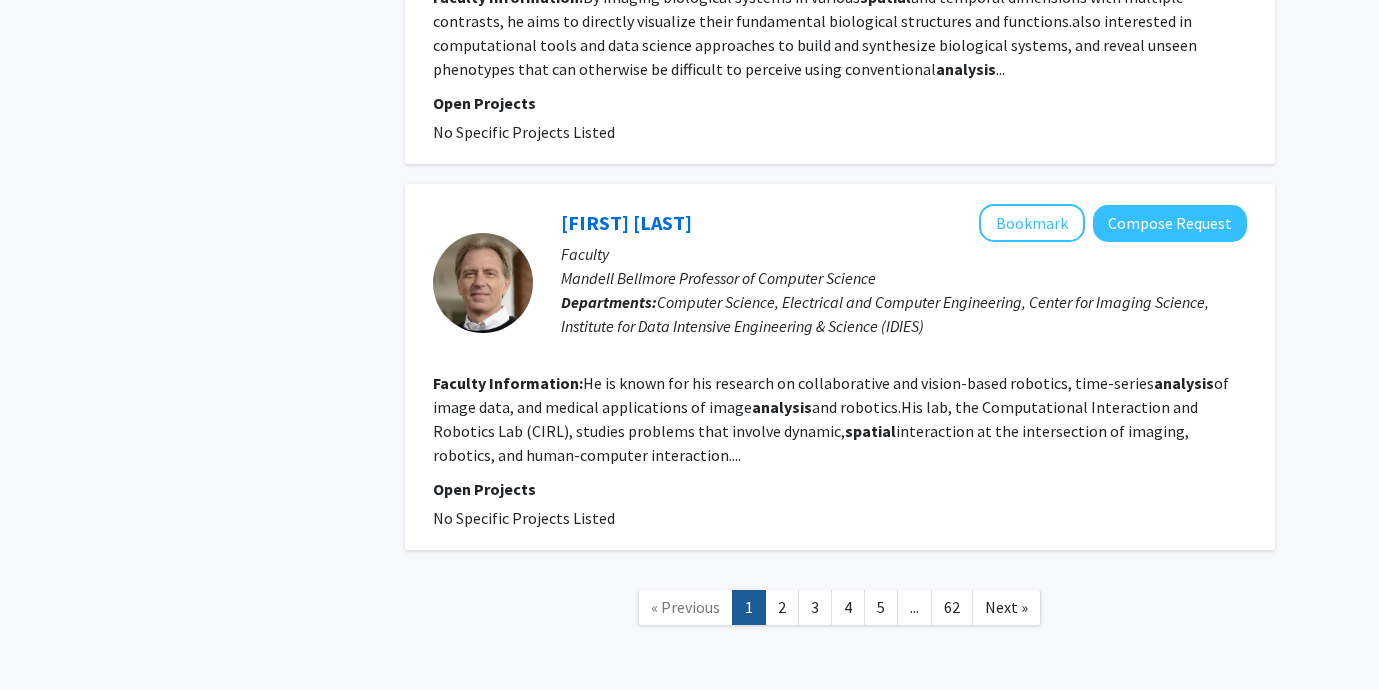 scroll, scrollTop: 3341, scrollLeft: 0, axis: vertical 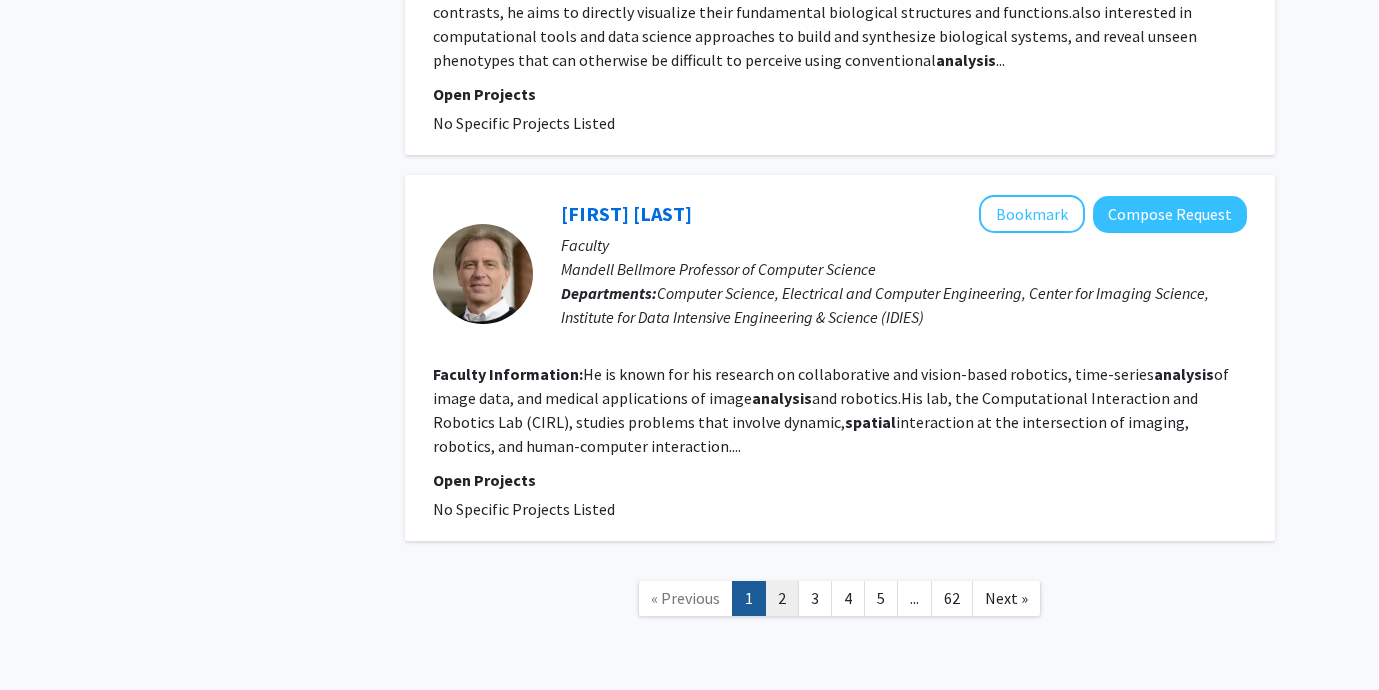 click on "2" 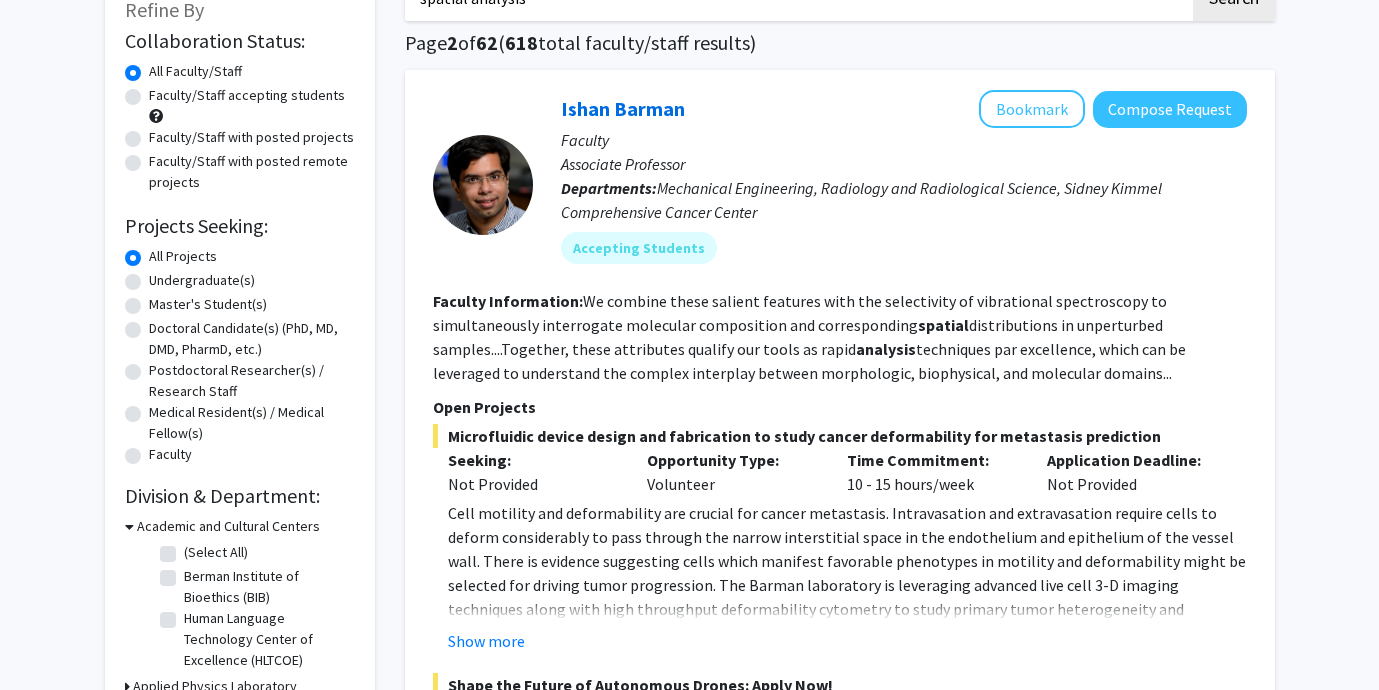 scroll, scrollTop: 144, scrollLeft: 0, axis: vertical 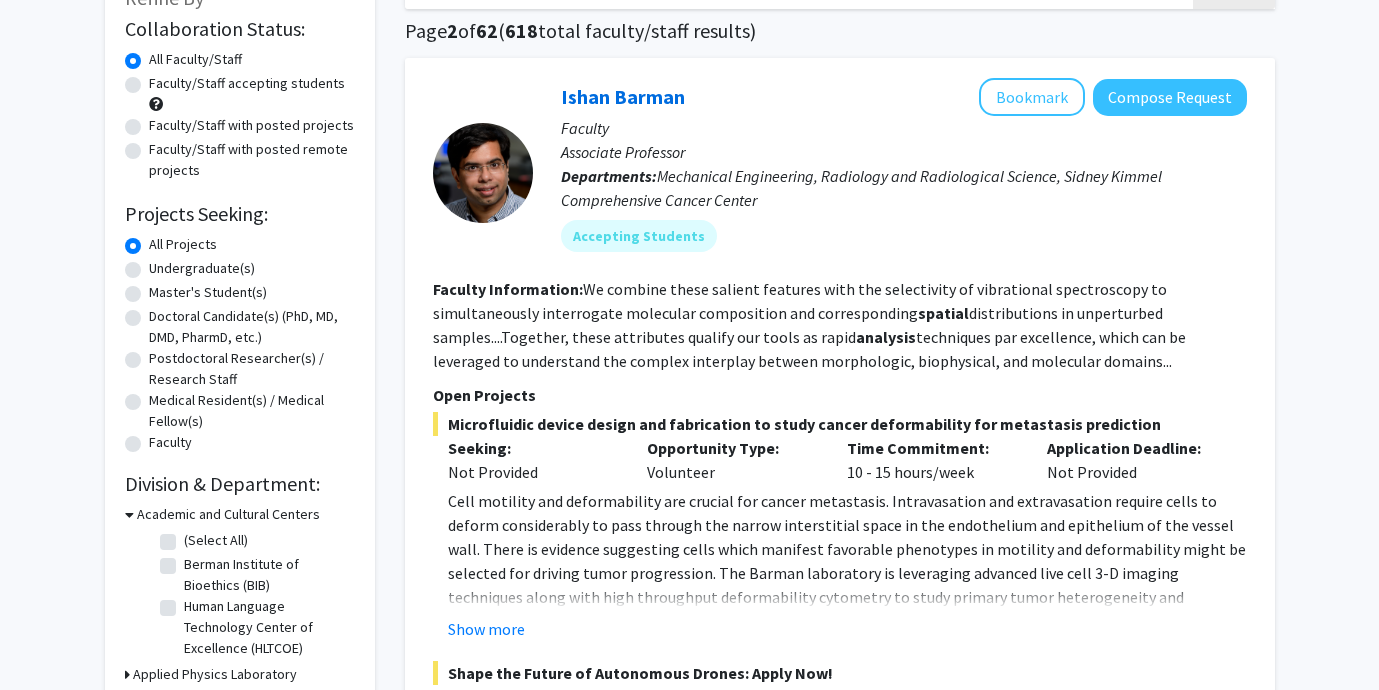 click on "We combine these salient features with the selectivity of vibrational spectroscopy to simultaneously interrogate molecular composition and corresponding  spatial  distributions in unperturbed samples....Together, these attributes qualify our tools as rapid  analysis  techniques par excellence, which can be leveraged to understand the complex interplay between morphologic, biophysical, and molecular domains..." 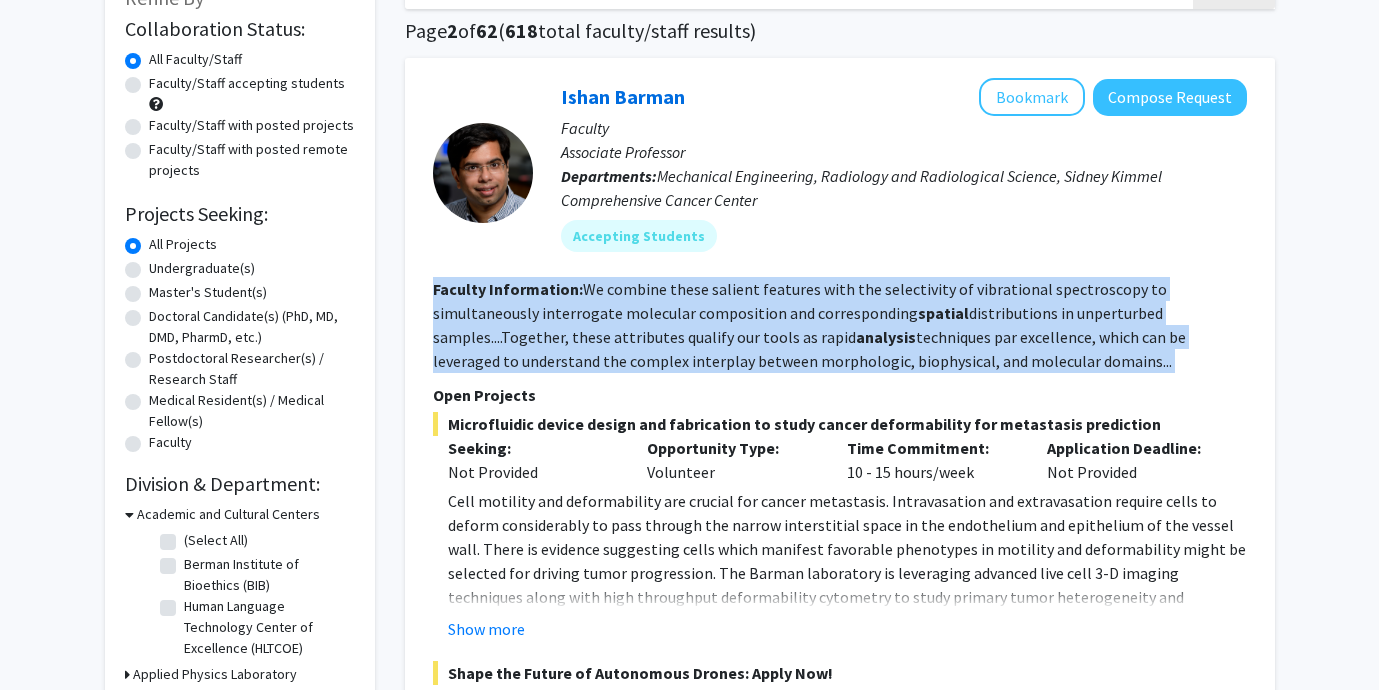 click on "We combine these salient features with the selectivity of vibrational spectroscopy to simultaneously interrogate molecular composition and corresponding  spatial  distributions in unperturbed samples....Together, these attributes qualify our tools as rapid  analysis  techniques par excellence, which can be leveraged to understand the complex interplay between morphologic, biophysical, and molecular domains..." 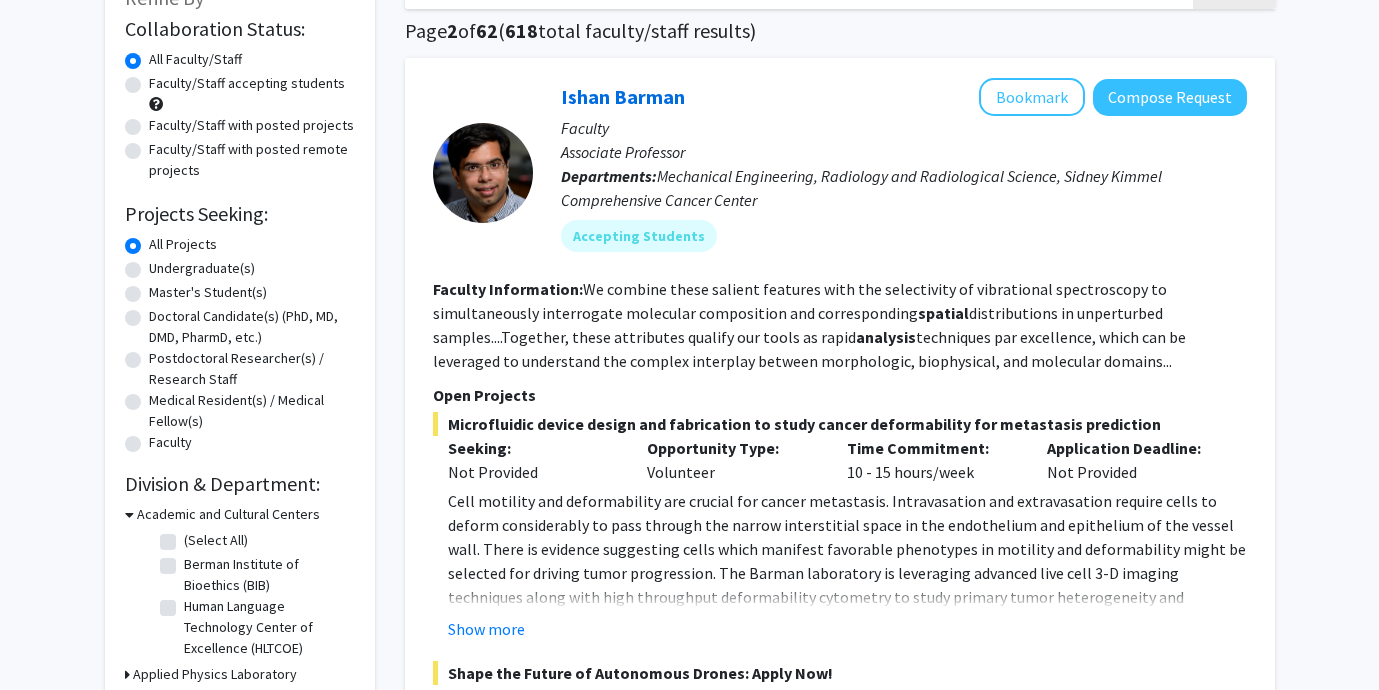 click on "Open Projects" 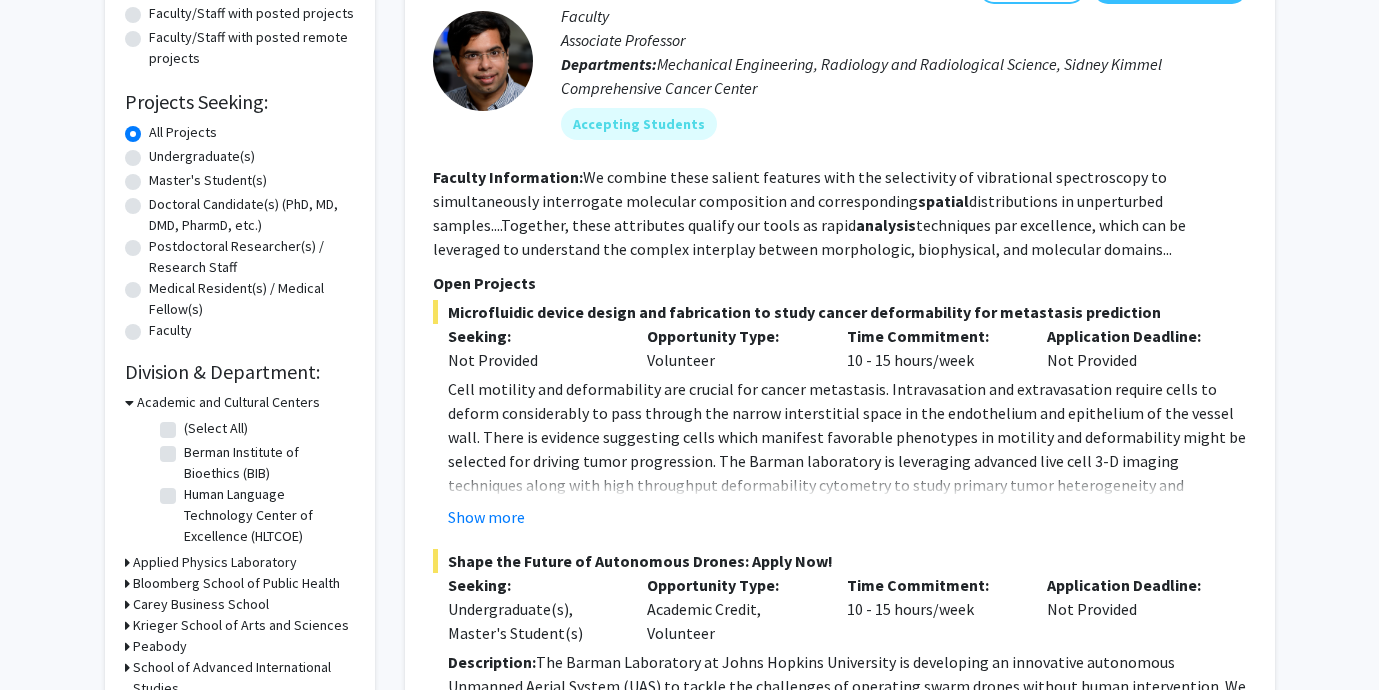 scroll, scrollTop: 257, scrollLeft: 0, axis: vertical 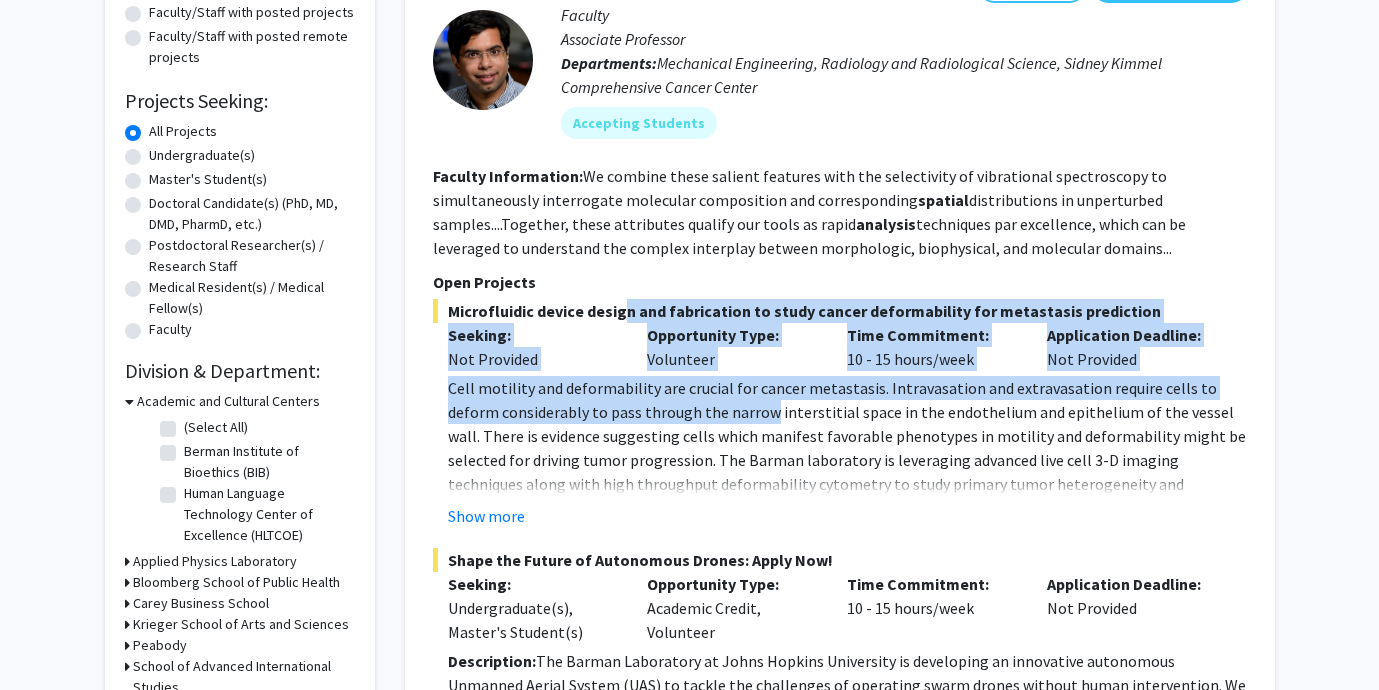 drag, startPoint x: 611, startPoint y: 312, endPoint x: 717, endPoint y: 422, distance: 152.76125 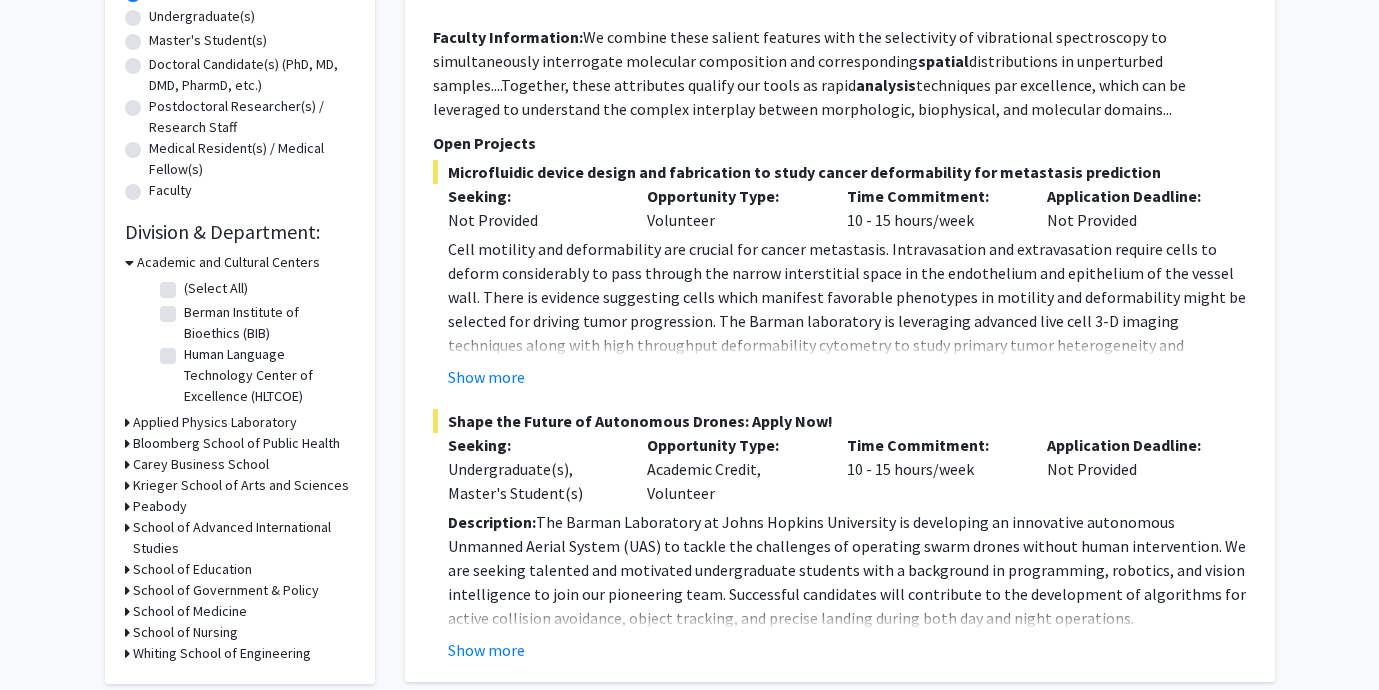scroll, scrollTop: 417, scrollLeft: 0, axis: vertical 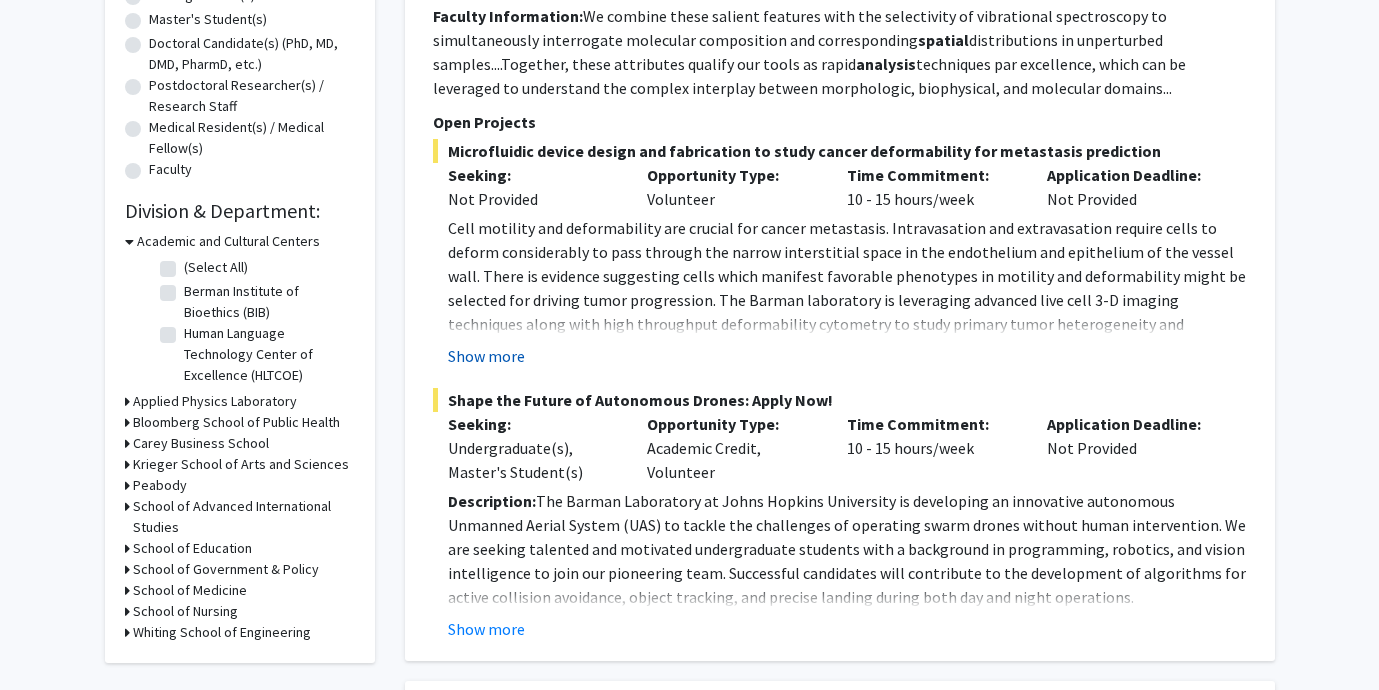 click on "Show more" 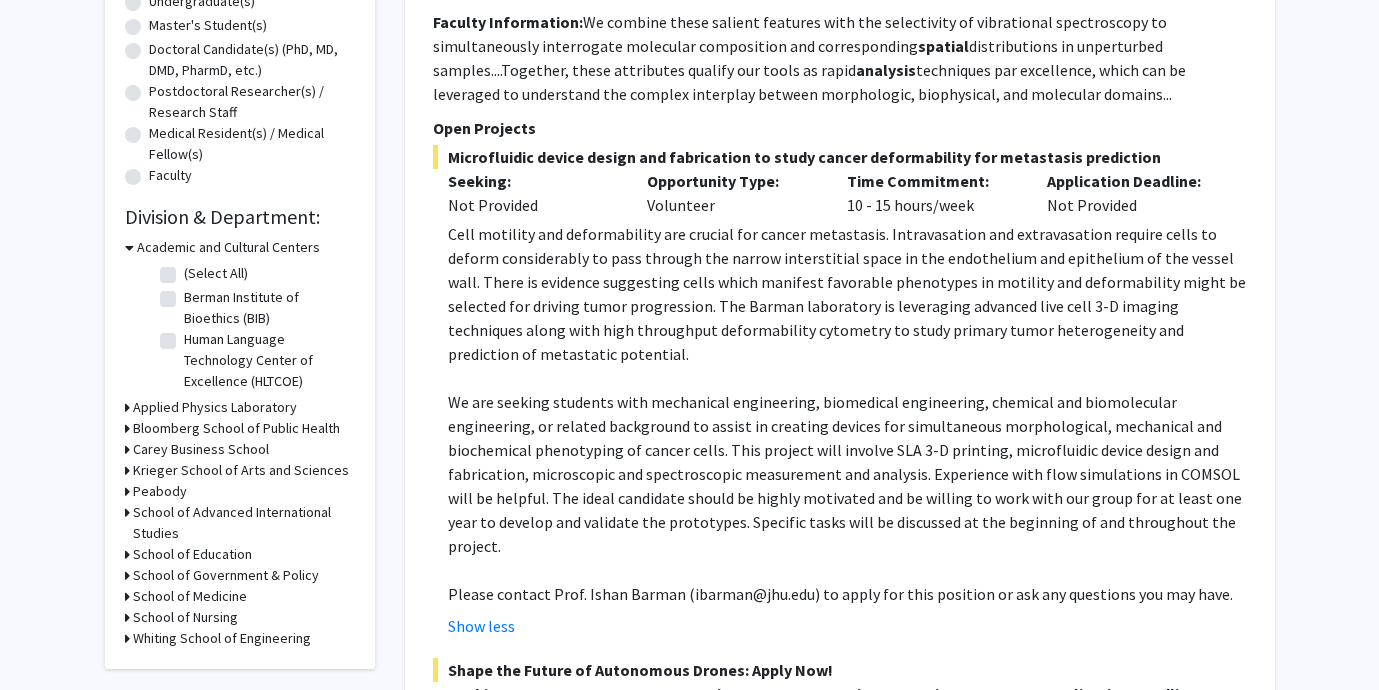 scroll, scrollTop: 416, scrollLeft: 0, axis: vertical 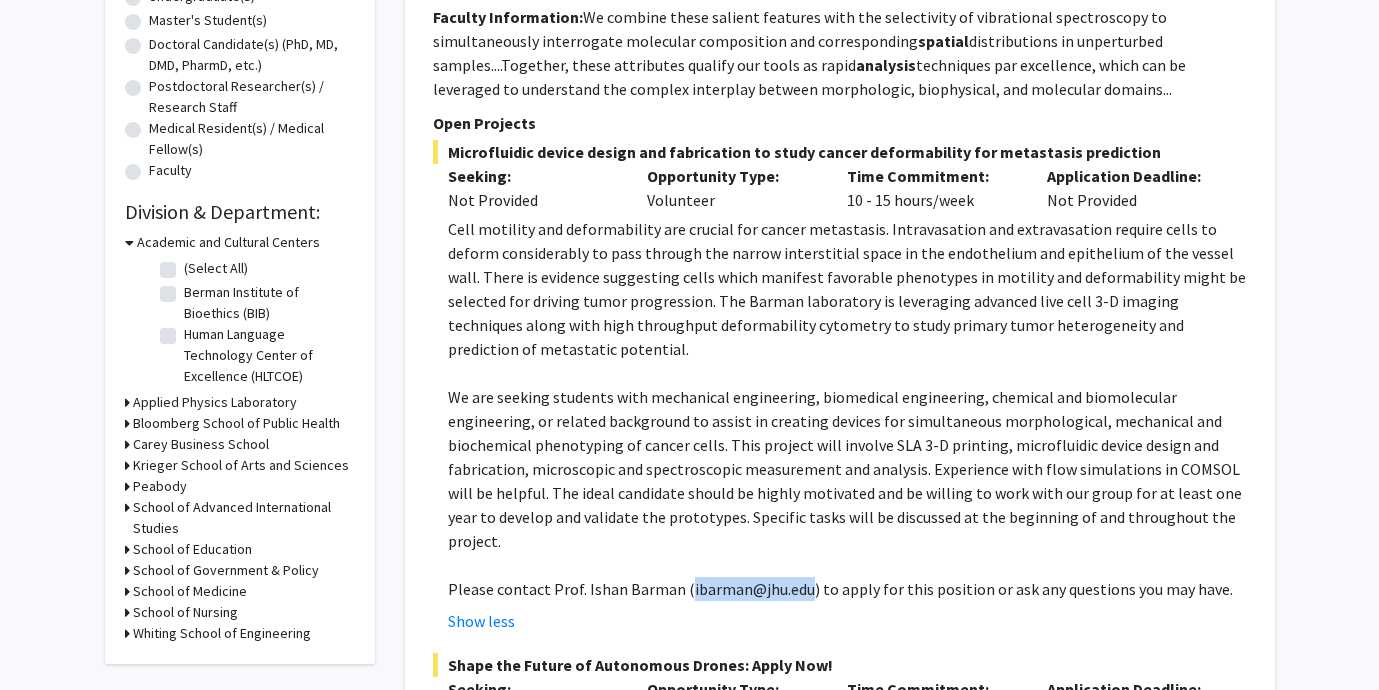 drag, startPoint x: 681, startPoint y: 540, endPoint x: 800, endPoint y: 542, distance: 119.01681 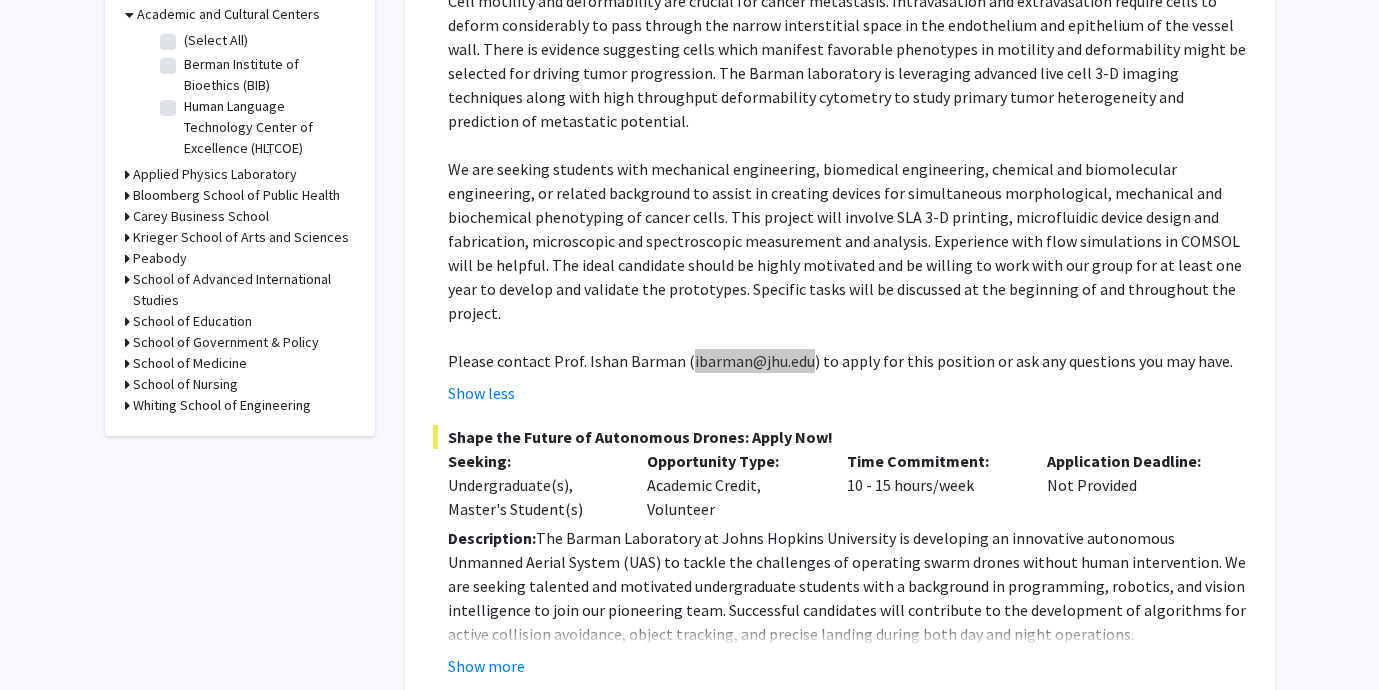 scroll, scrollTop: 865, scrollLeft: 0, axis: vertical 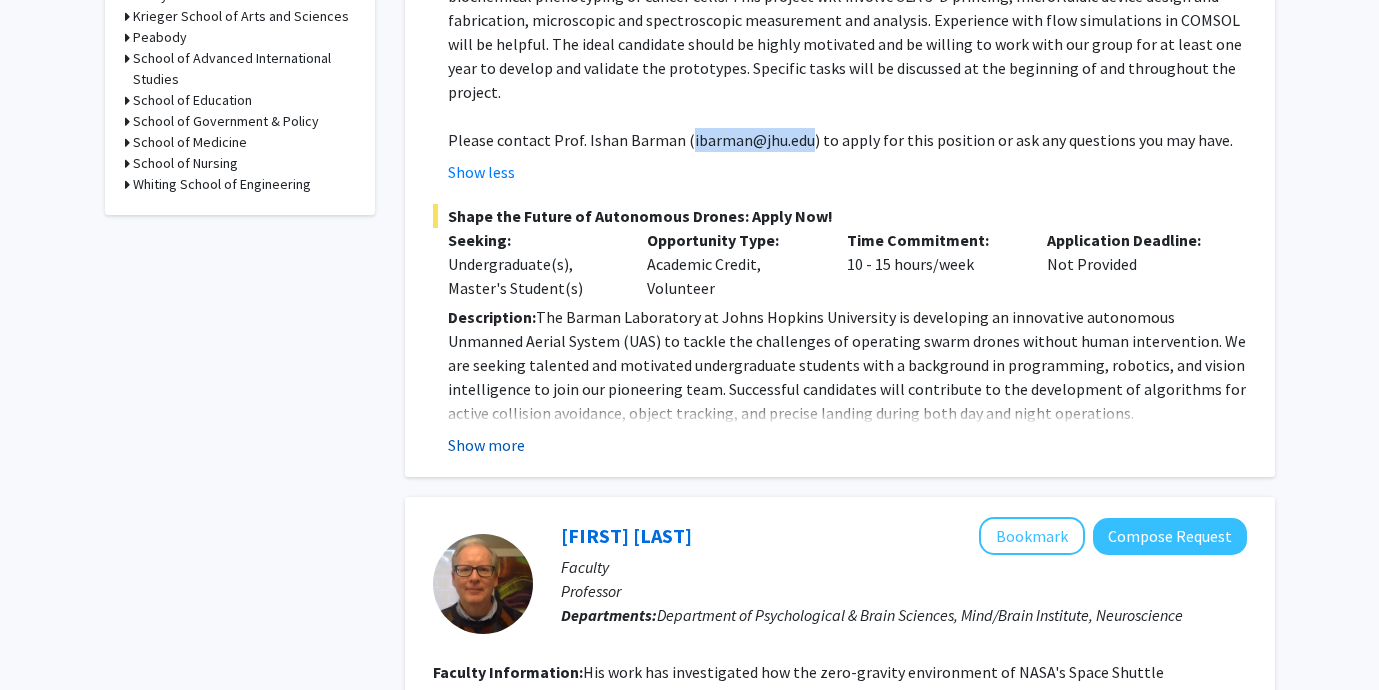 click on "Show more" 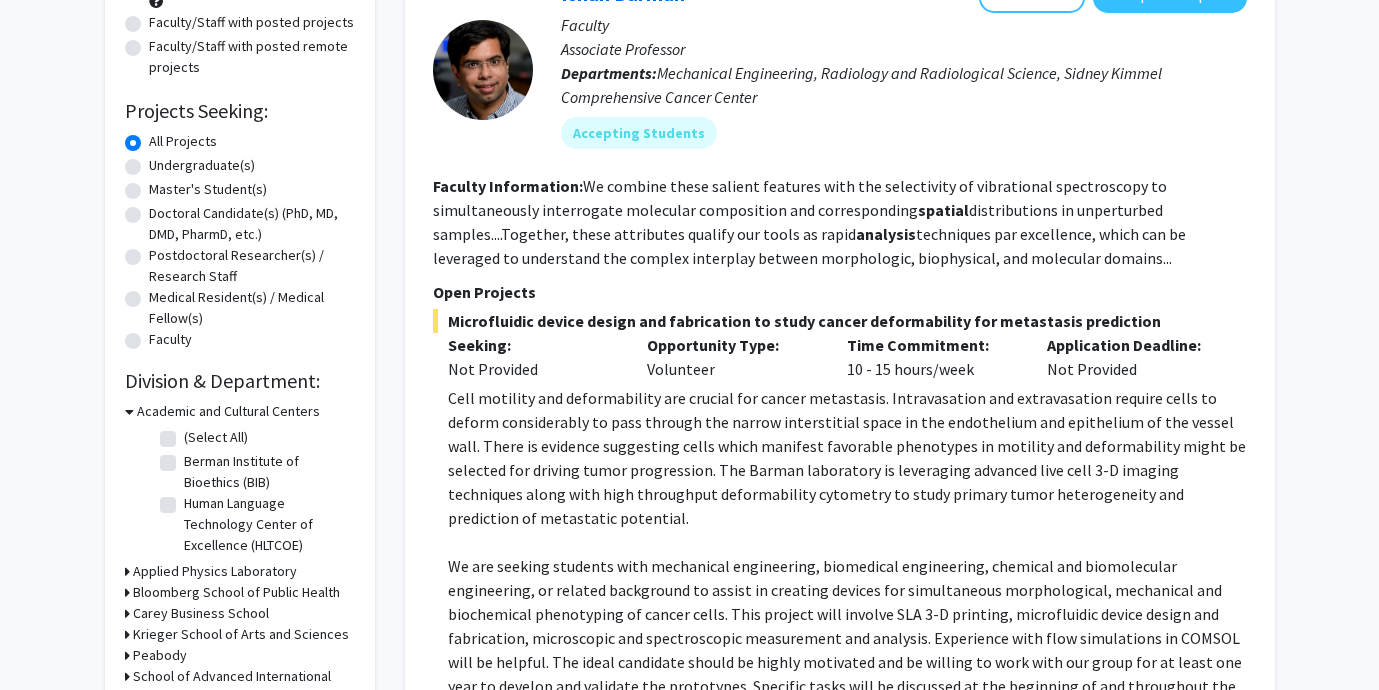 scroll, scrollTop: 248, scrollLeft: 0, axis: vertical 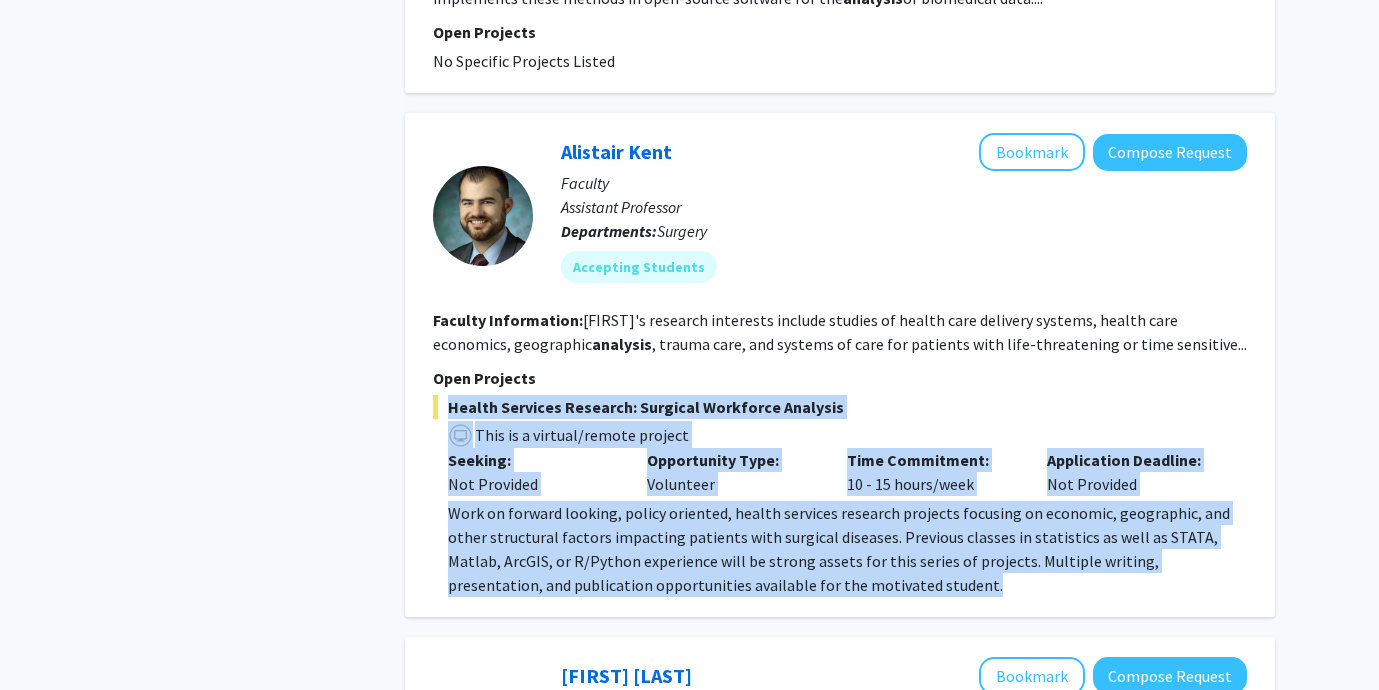 drag, startPoint x: 882, startPoint y: 514, endPoint x: 794, endPoint y: 307, distance: 224.92888 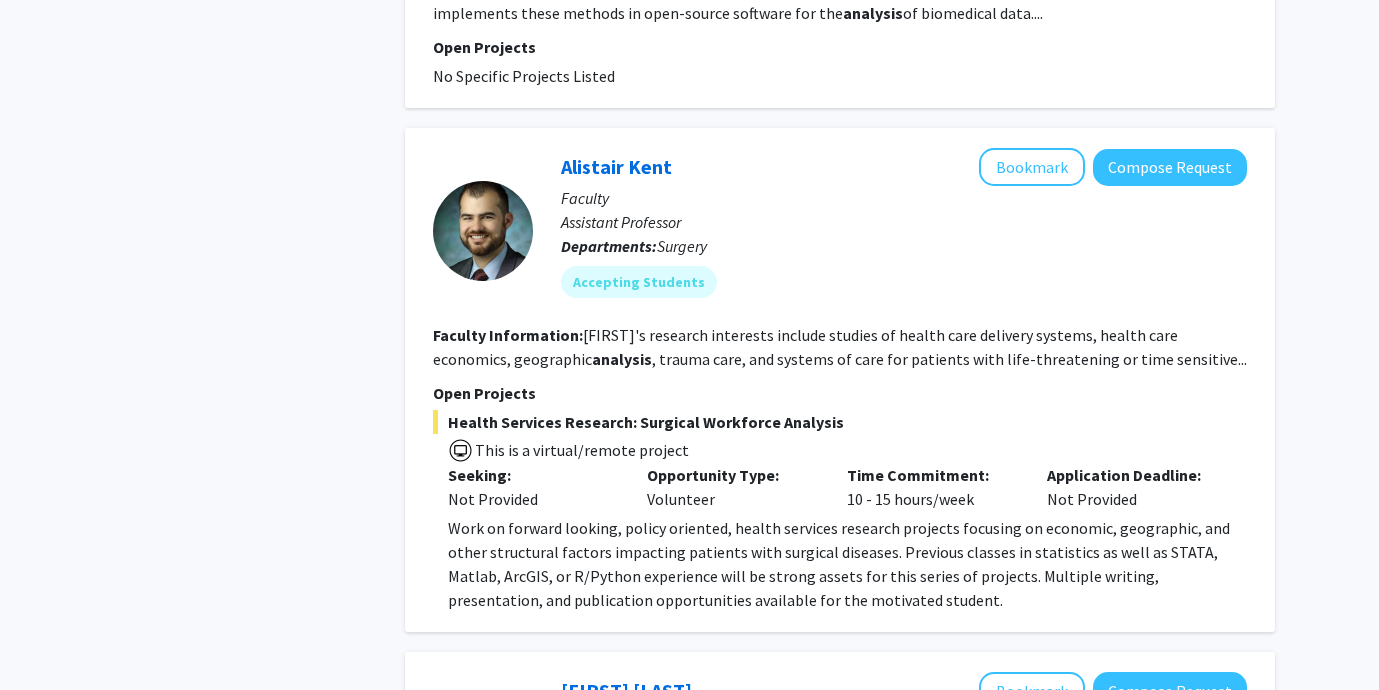 scroll, scrollTop: 3337, scrollLeft: 0, axis: vertical 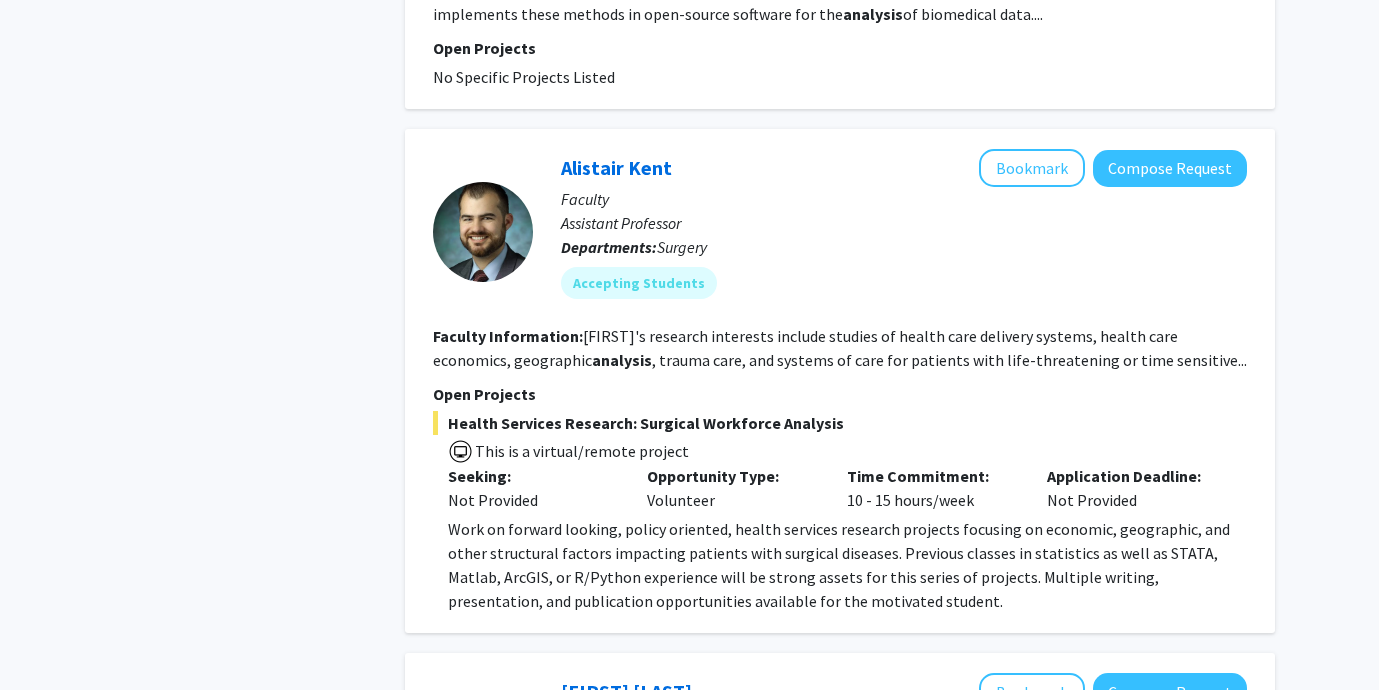 click on "Opportunity Type:" 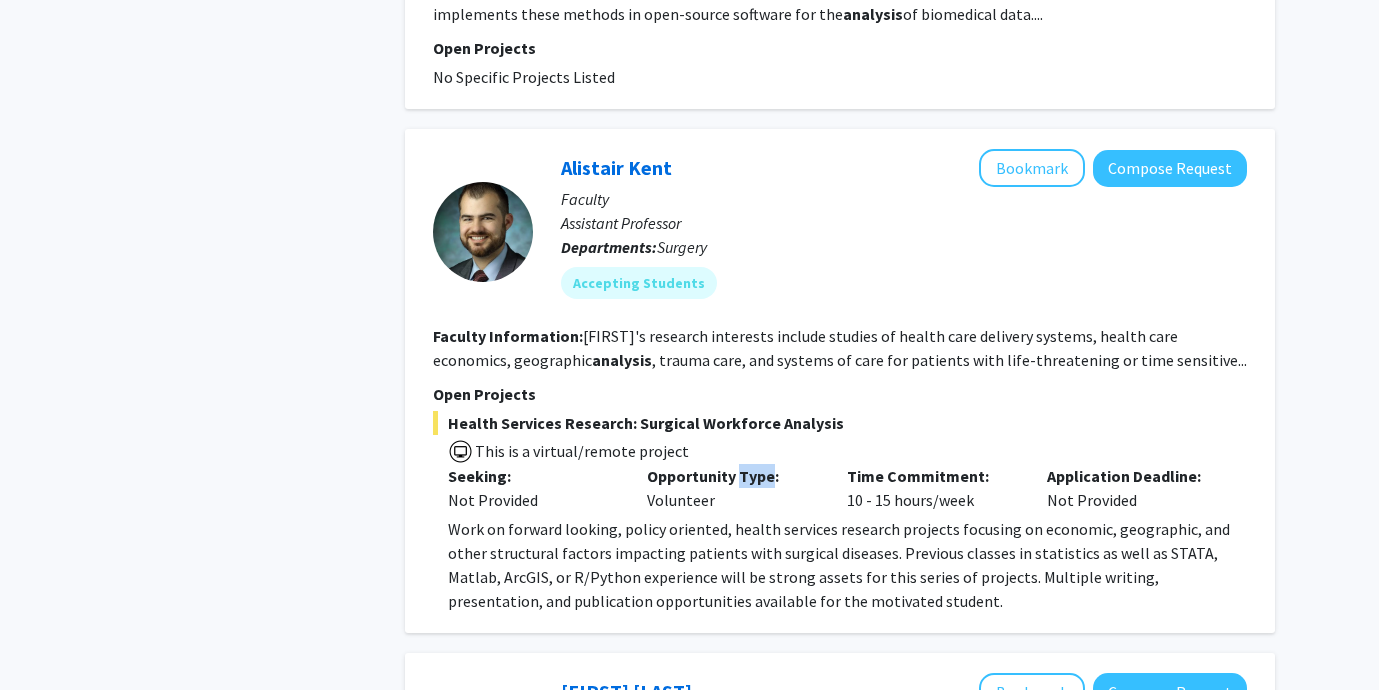 click on "Opportunity Type:" 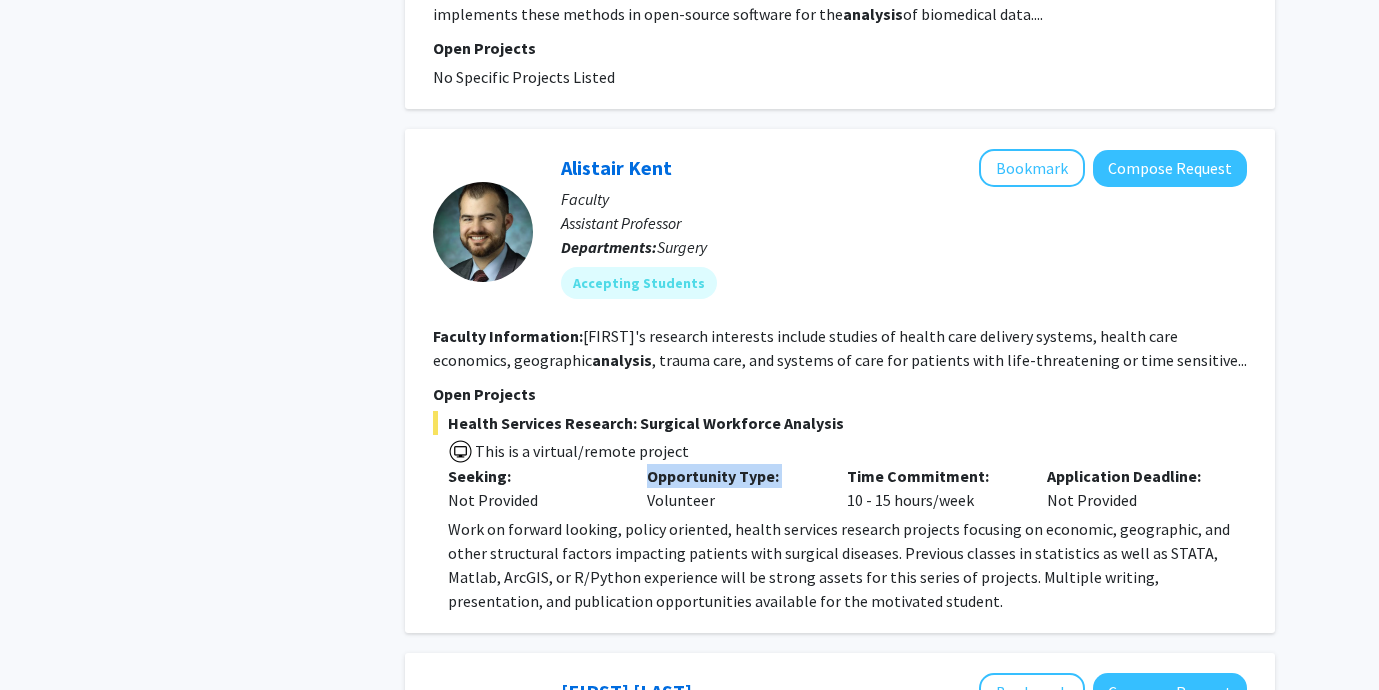 click on "Opportunity Type:" 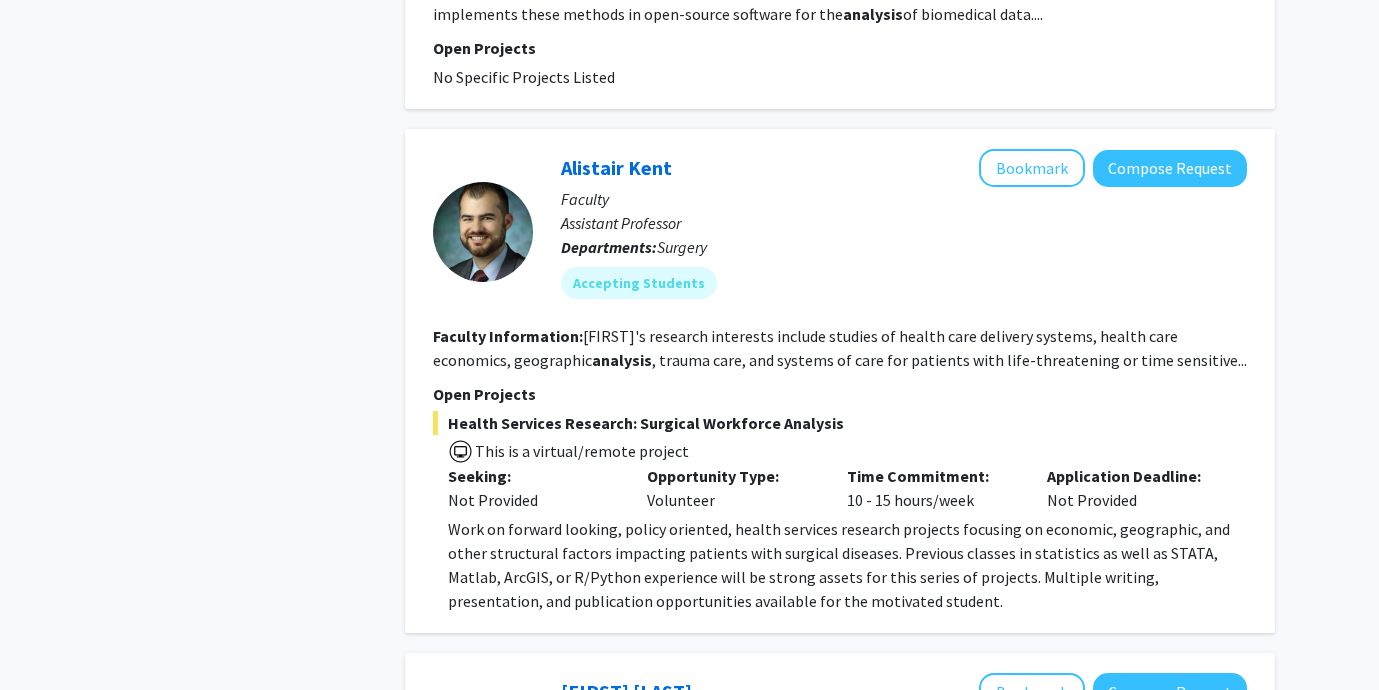 click on "Open Projects" 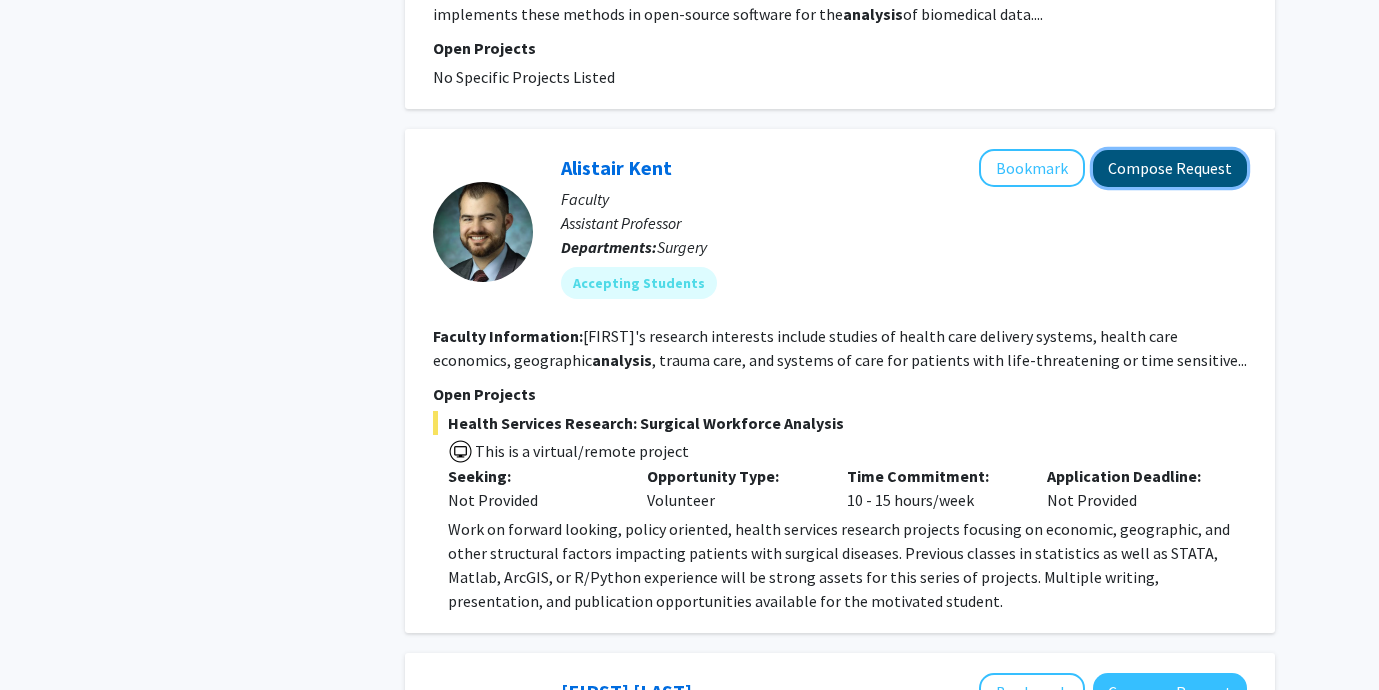 click on "Compose Request" 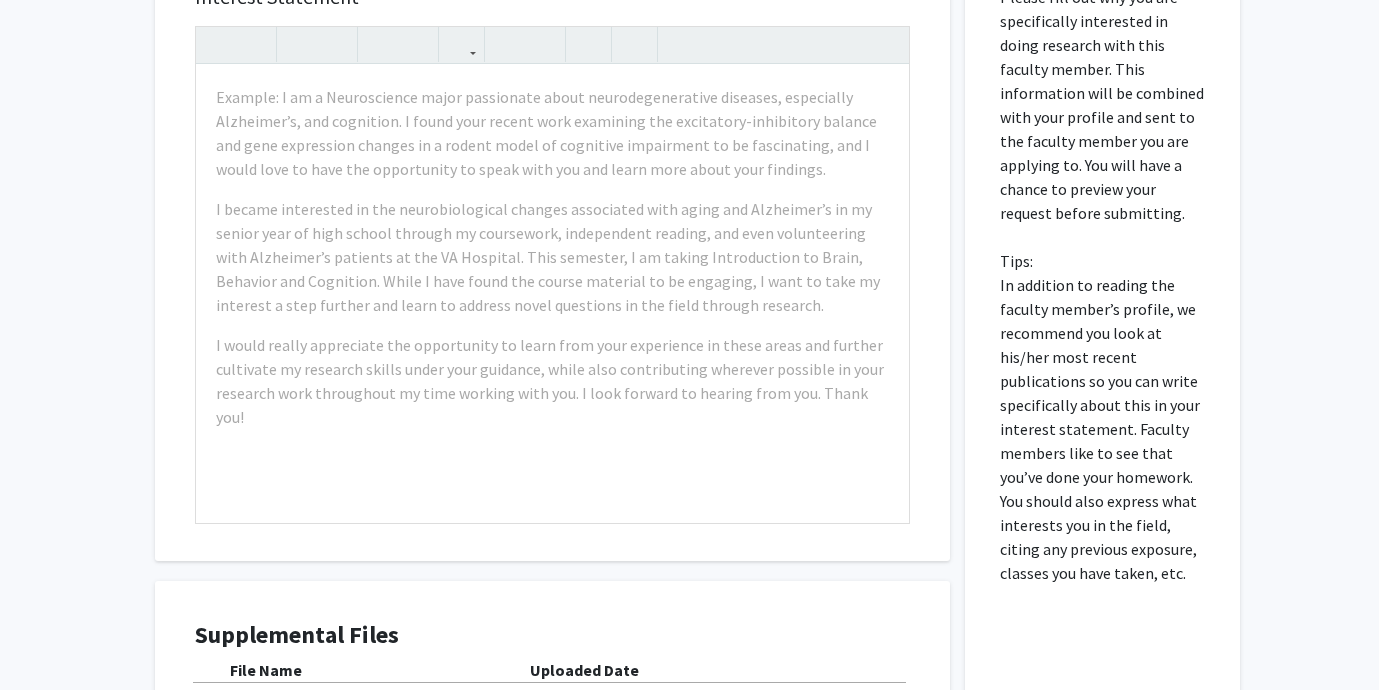 scroll, scrollTop: 1198, scrollLeft: 0, axis: vertical 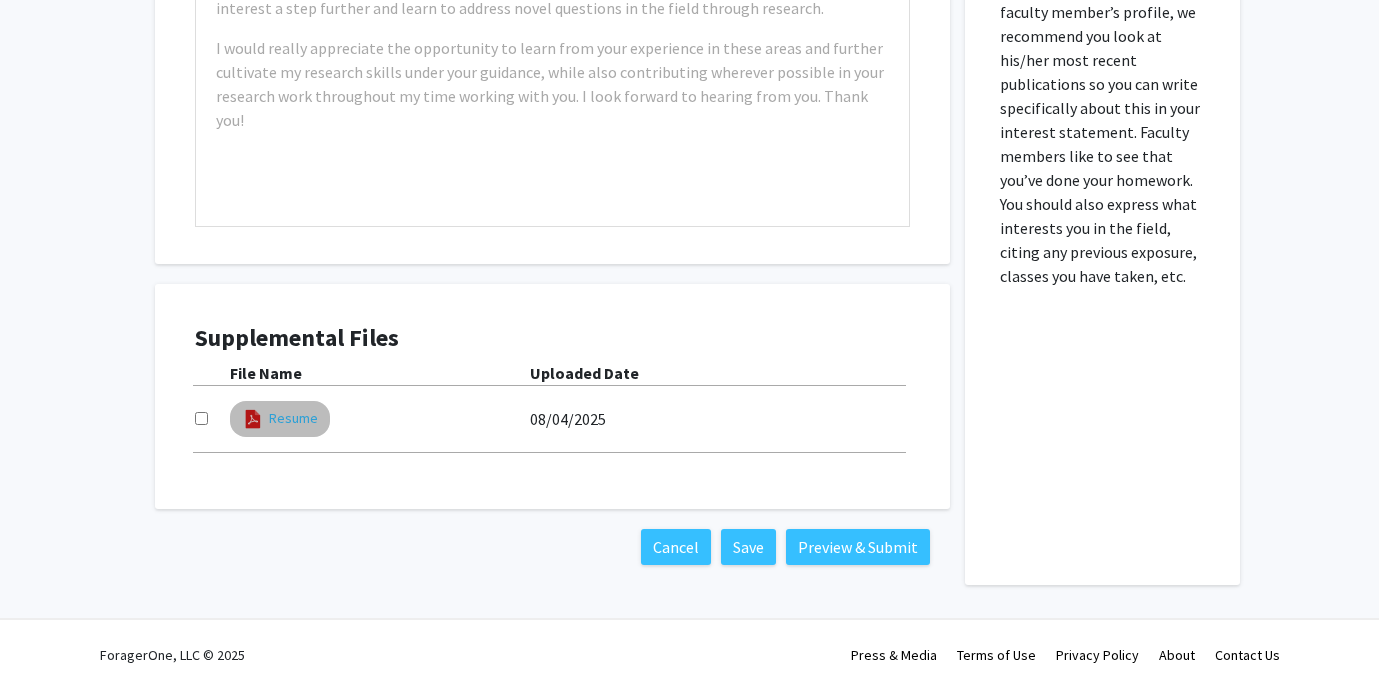 click on "Resume" at bounding box center [293, 418] 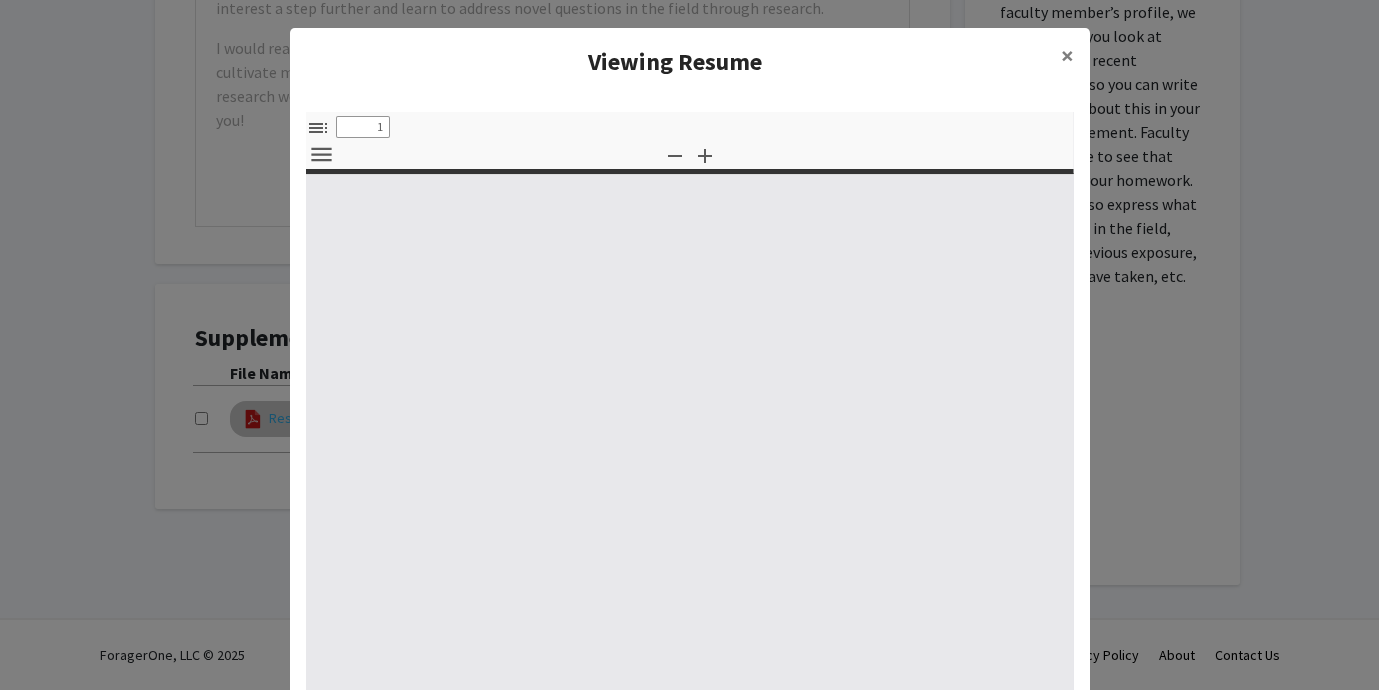 select on "custom" 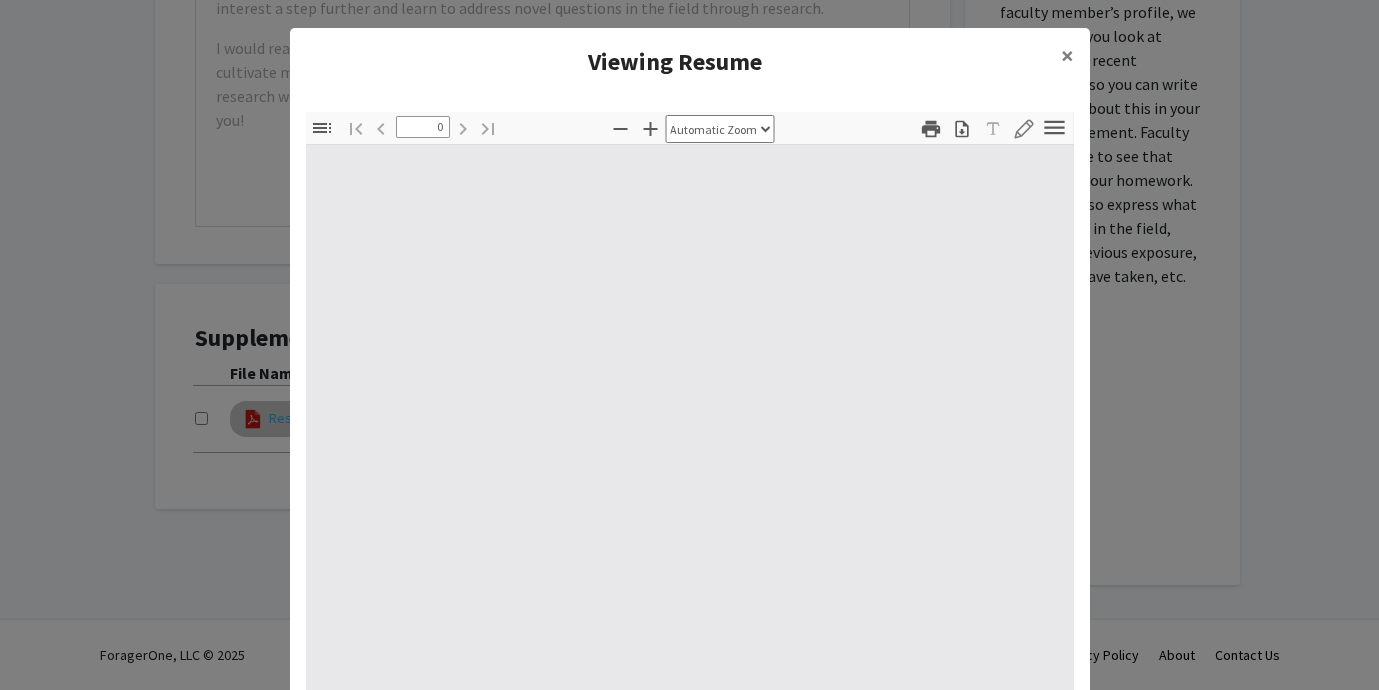 select on "custom" 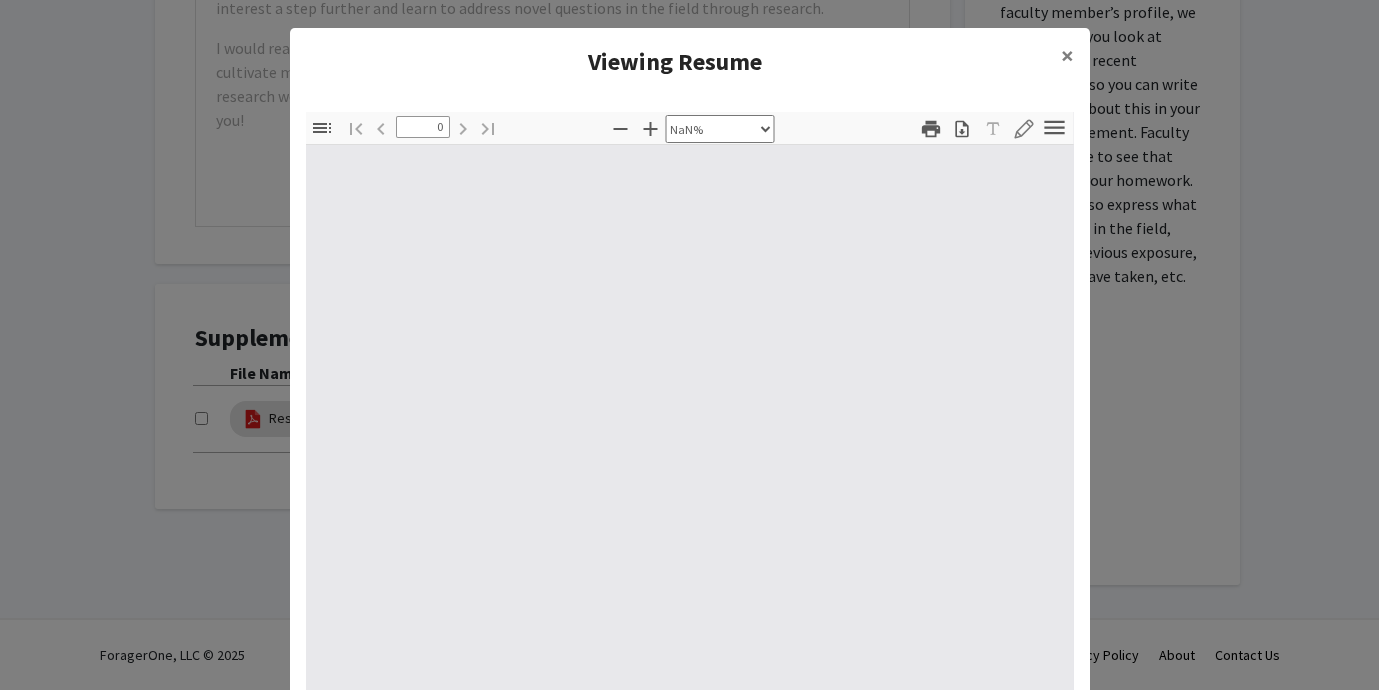 type on "1" 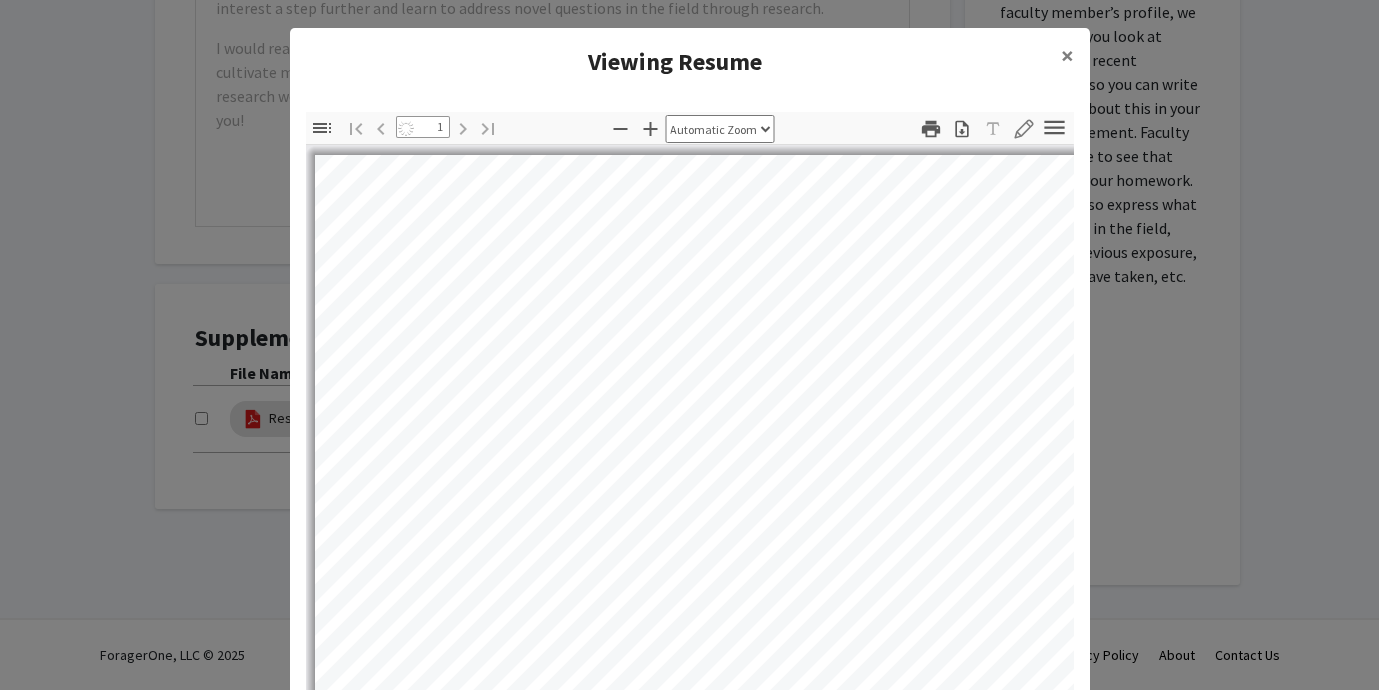 select on "auto" 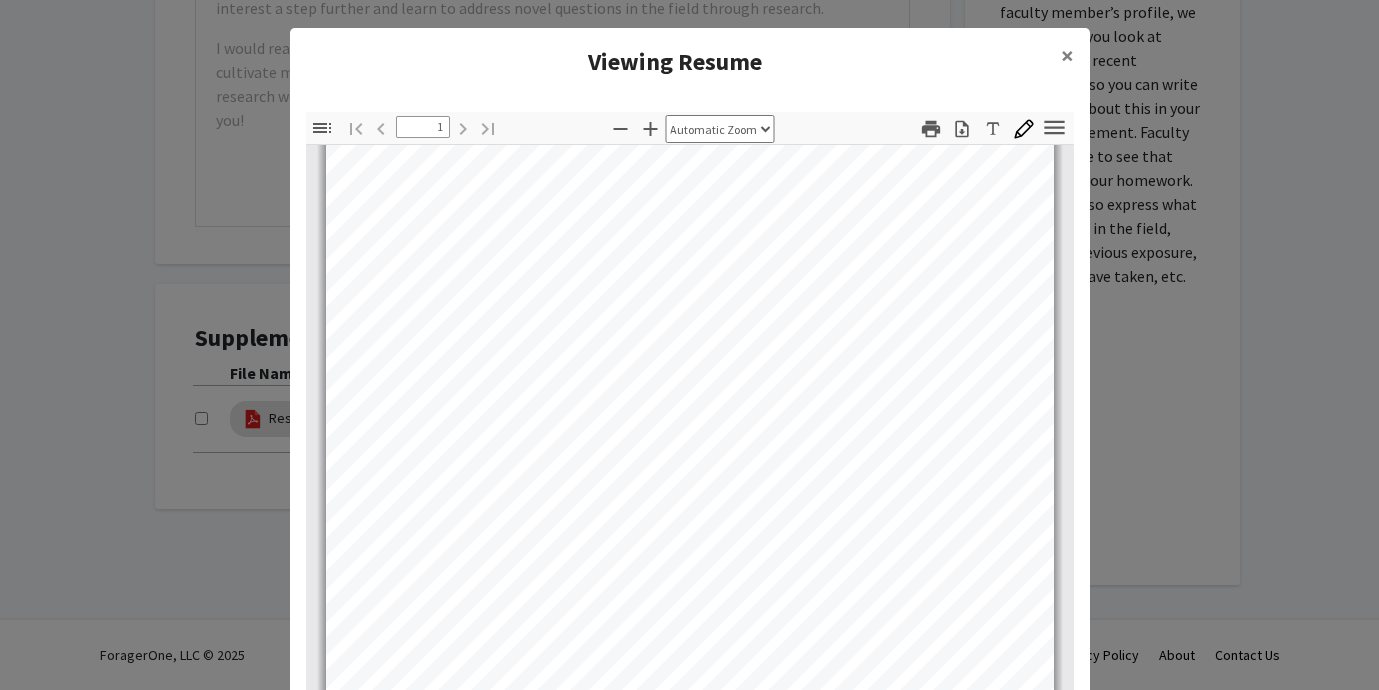 scroll, scrollTop: 394, scrollLeft: 0, axis: vertical 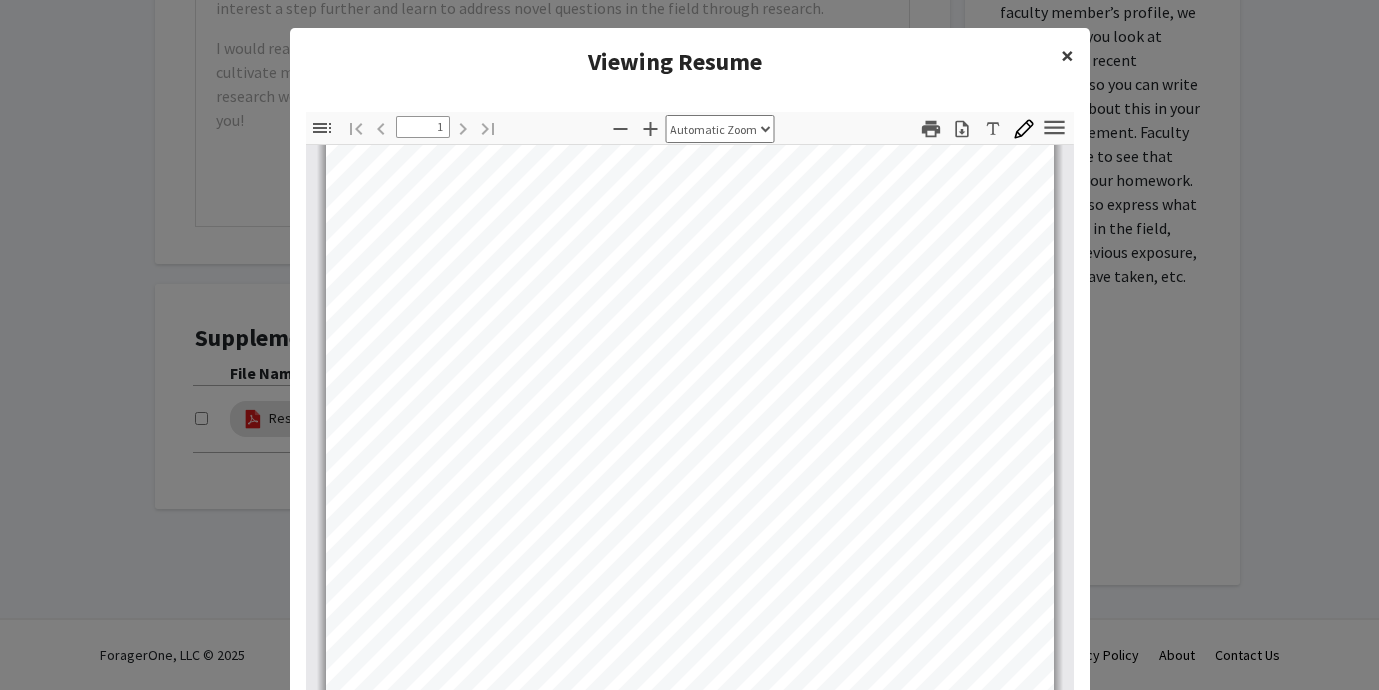 click on "×" 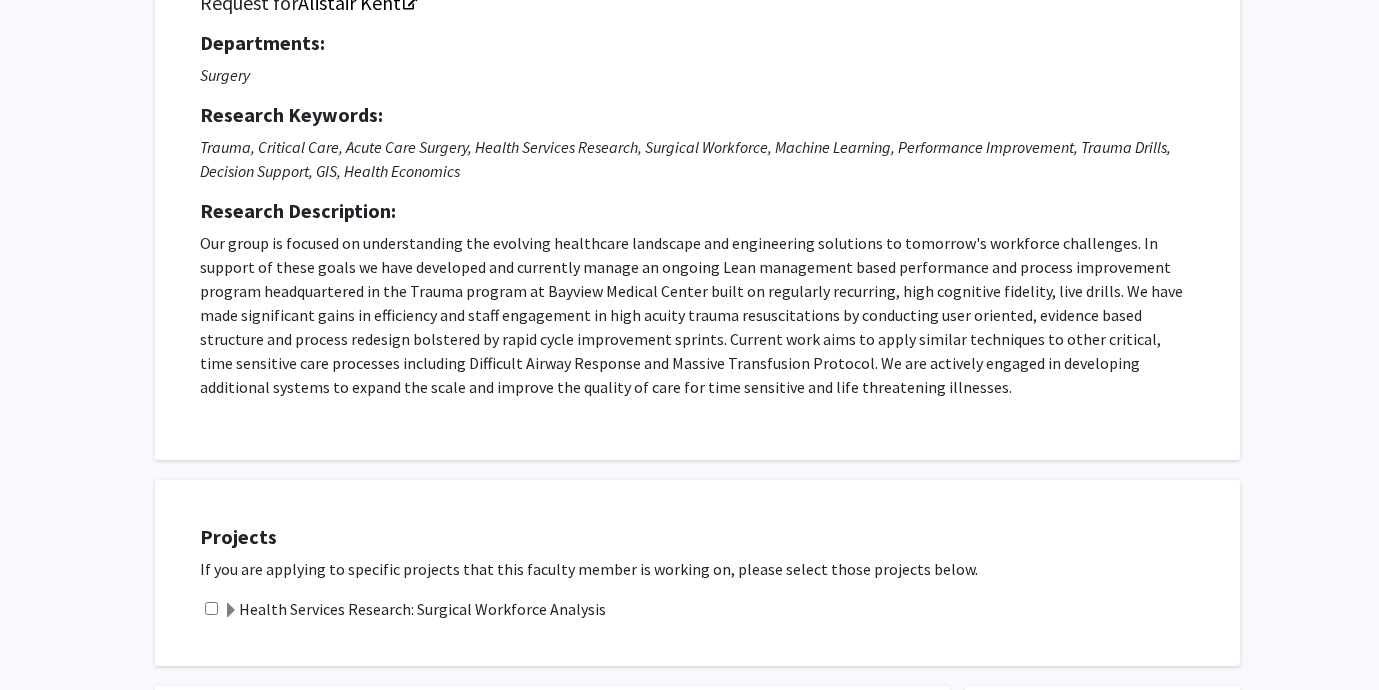 scroll, scrollTop: 219, scrollLeft: 0, axis: vertical 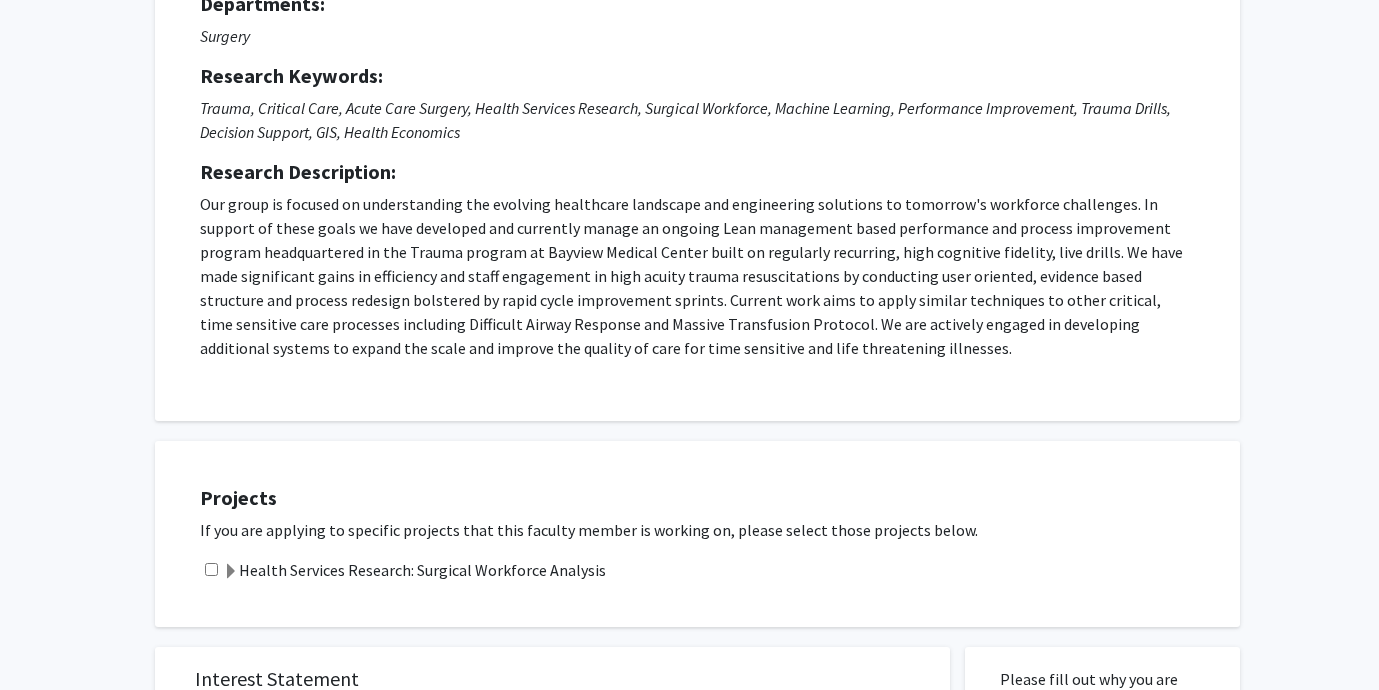 click 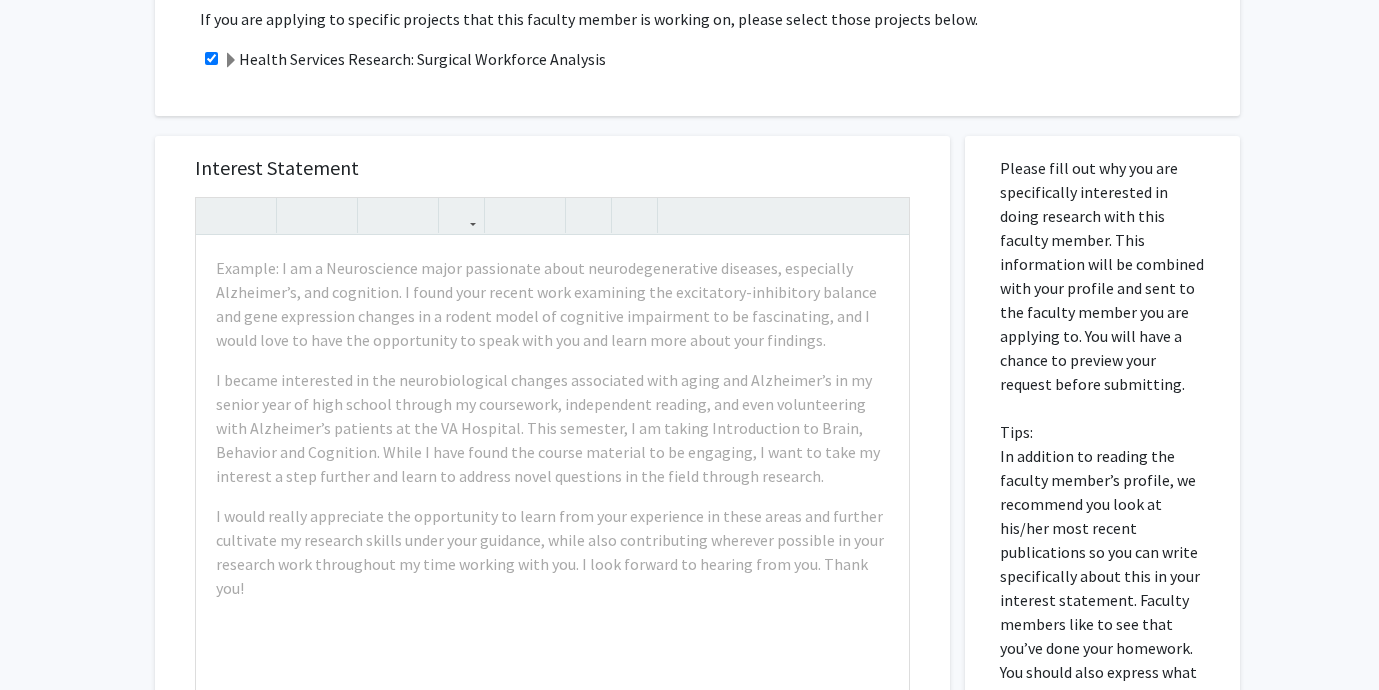 scroll, scrollTop: 757, scrollLeft: 0, axis: vertical 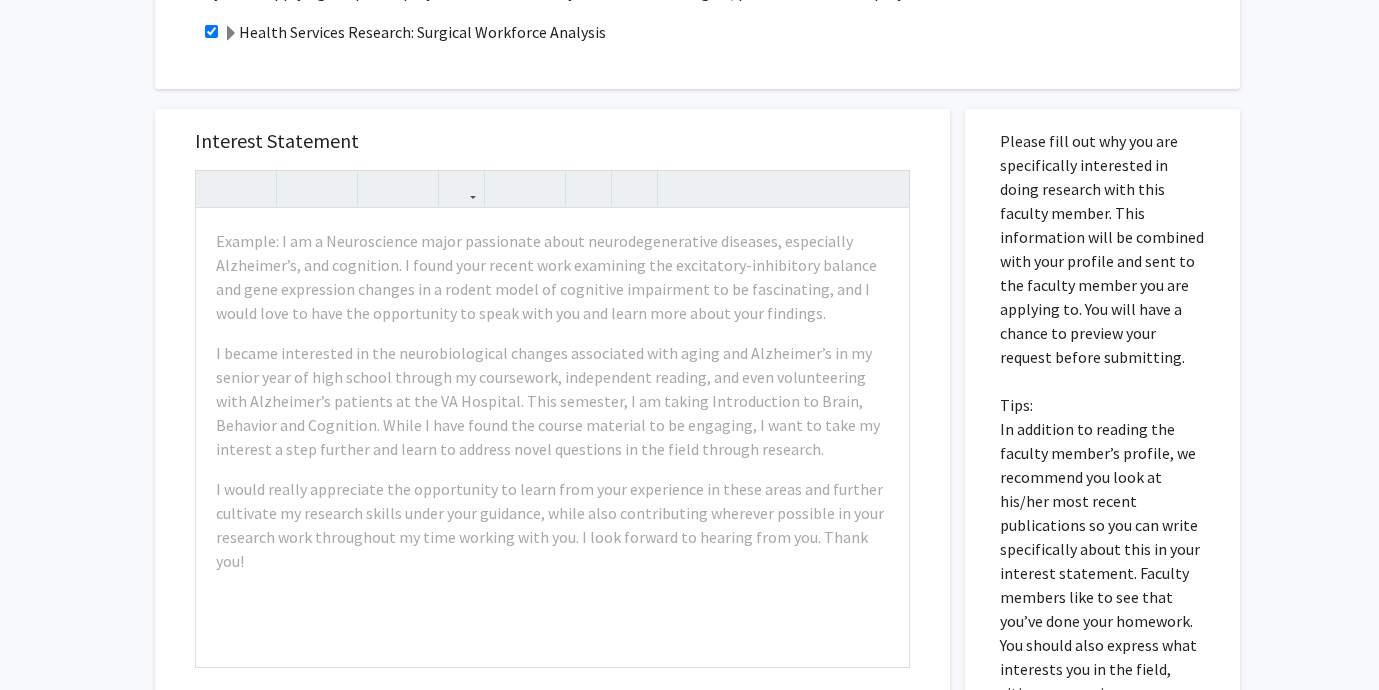drag, startPoint x: 1039, startPoint y: 206, endPoint x: 1090, endPoint y: 352, distance: 154.65121 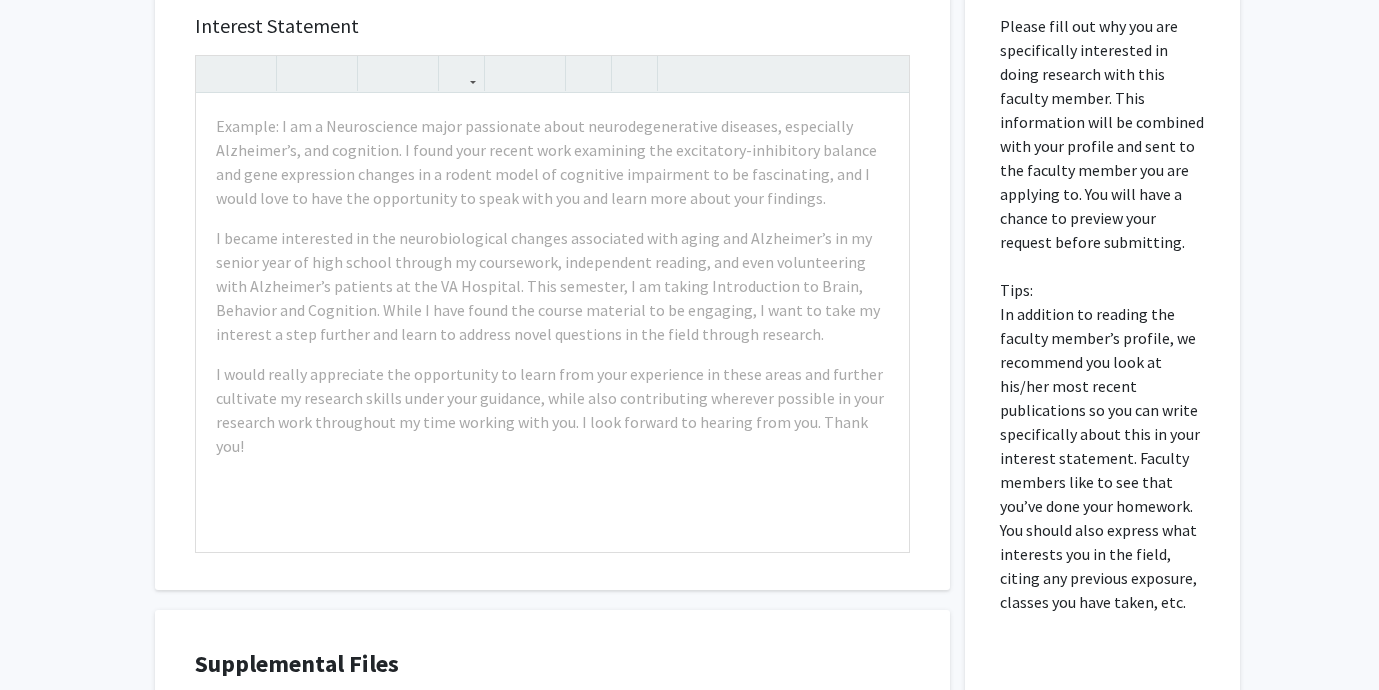 scroll, scrollTop: 871, scrollLeft: 0, axis: vertical 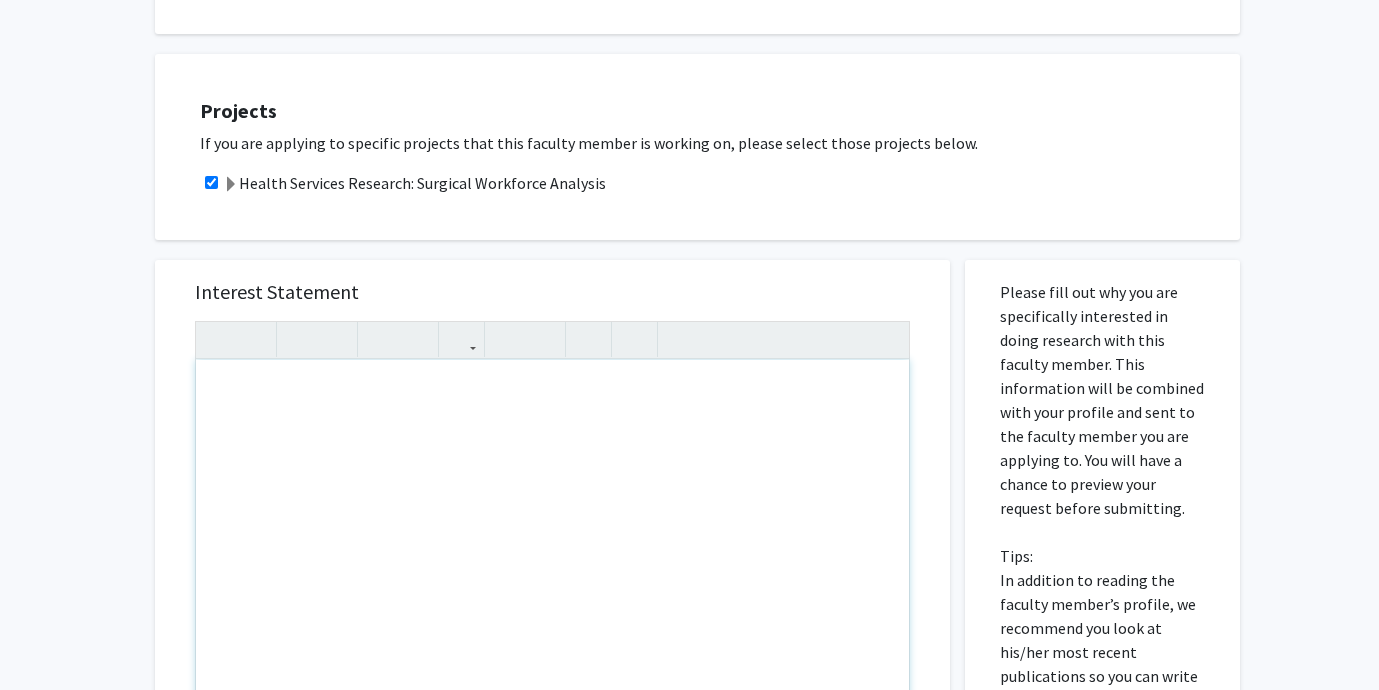 paste 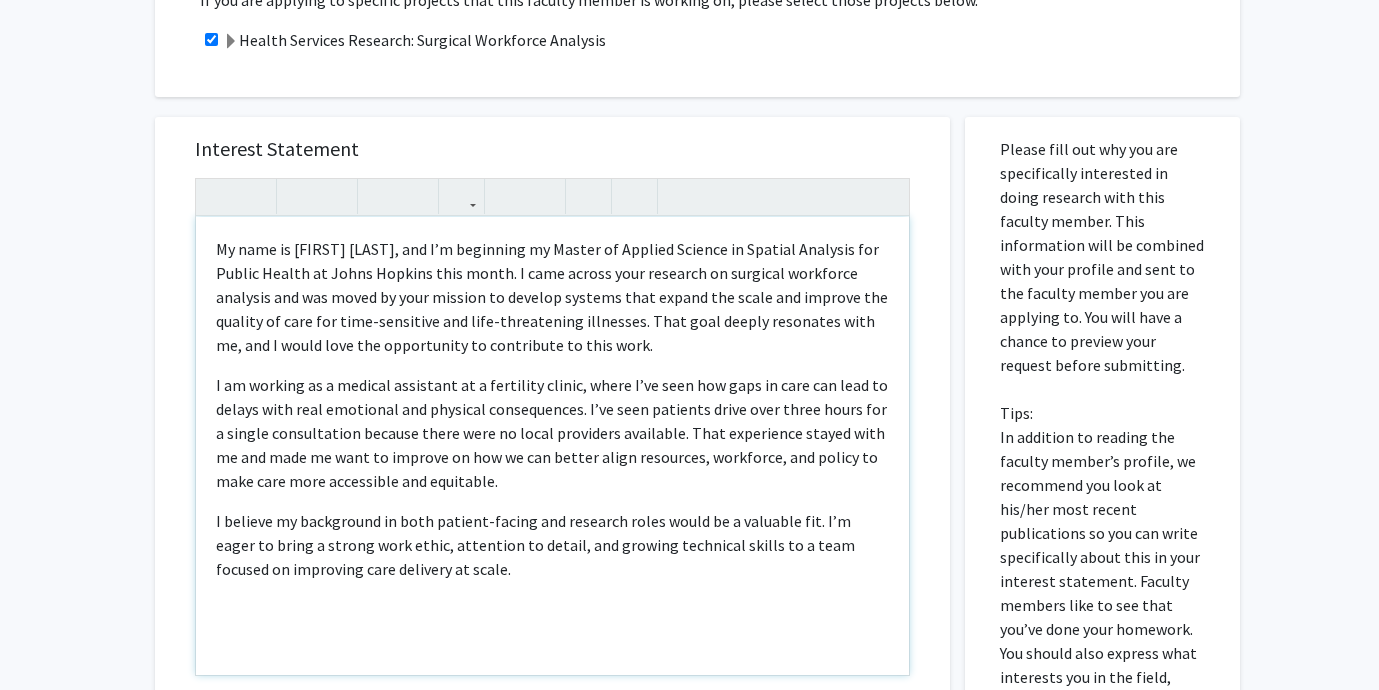 scroll, scrollTop: 774, scrollLeft: 0, axis: vertical 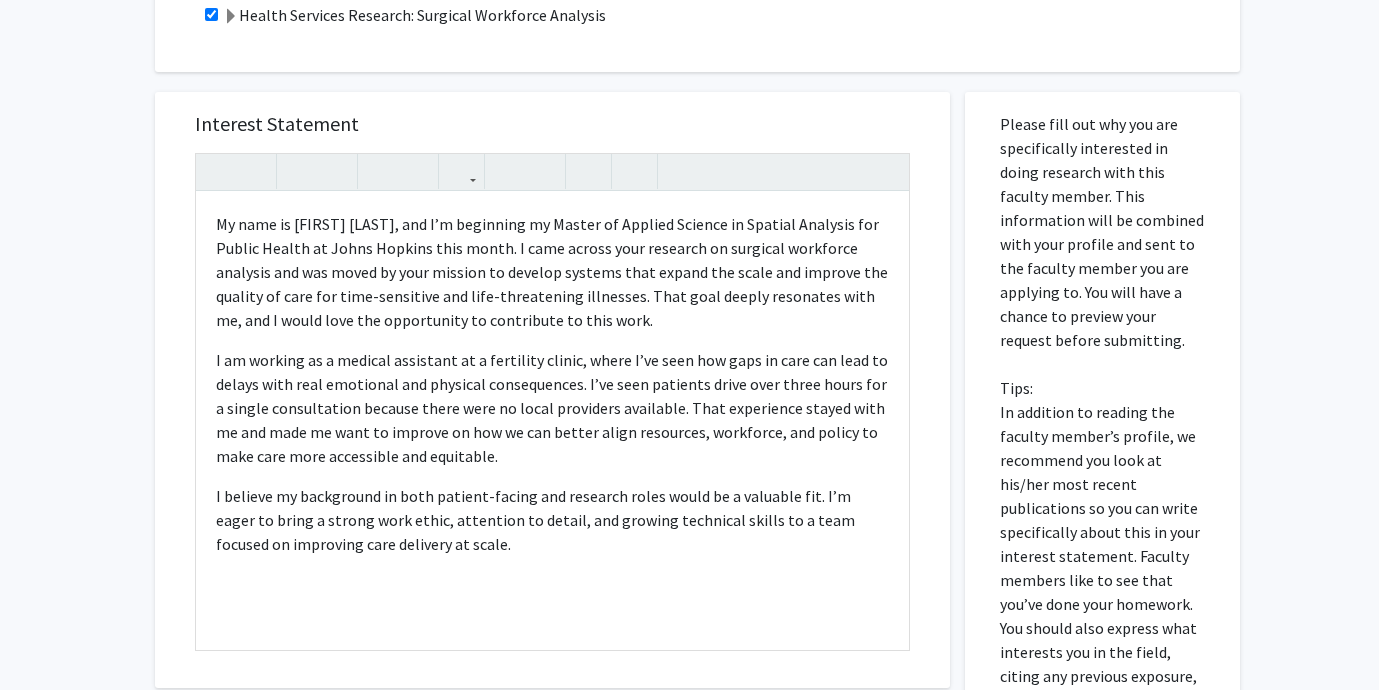 click on "All Requests  Request for Alistair Kent   Request for   Alistair Kent  Departments:  Surgery  Research Keywords: Trauma, Critical Care, Acute Care Surgery, Health Services Research, Surgical Workforce, Machine Learning, Performance Improvement, Trauma Drills, Decision Support, GIS, Health Economics Research Description: Projects  If you are applying to specific projects that this faculty member is working on, please select those projects below.   Health Services Research:  Surgical Workforce Analysis  Interest Statement My name is Swetha Ravisankar, and I’m beginning my Master of Applied Science in Spatial Analysis for Public Health at Johns Hopkins this month. I came across your research on surgical workforce analysis and was moved by your mission to develop systems that expand the scale and improve the quality of care for time-sensitive and life-threatening illnesses. That goal deeply resonates with me, and I would love the opportunity to contribute to this work. Insert link Remove link Supplemental Files" 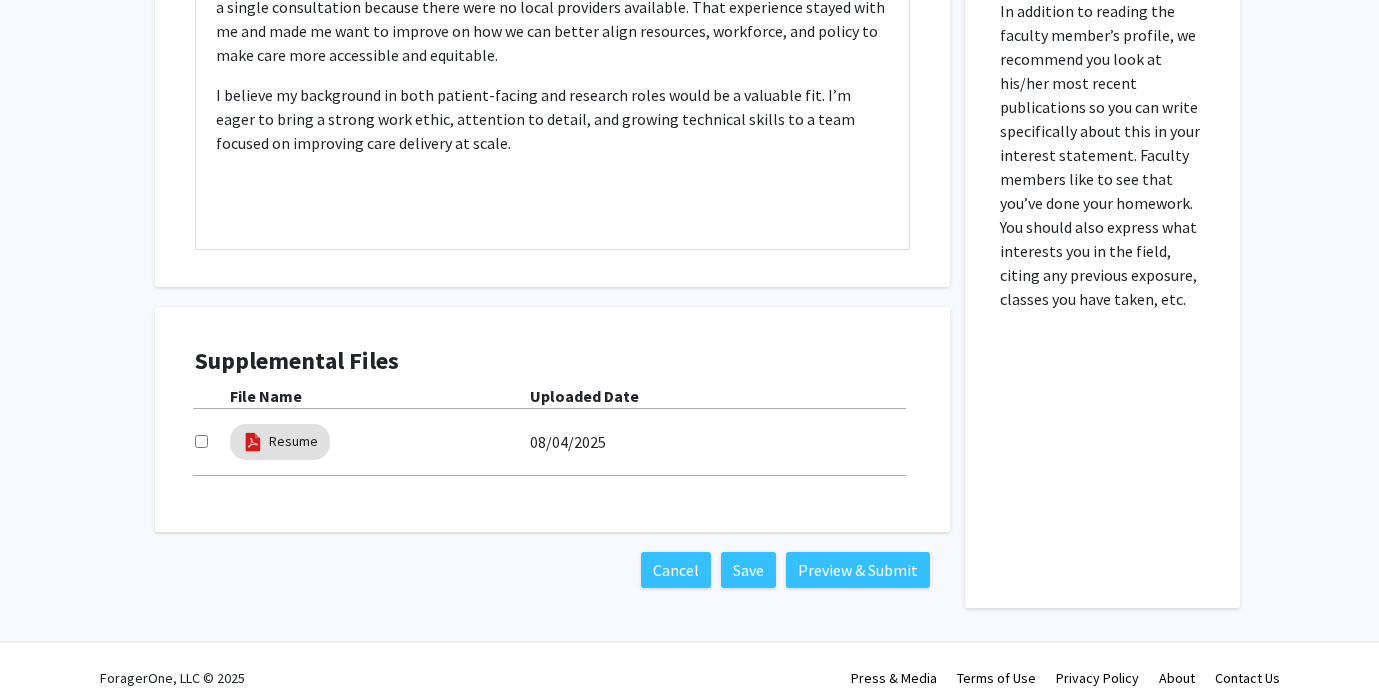 scroll, scrollTop: 1198, scrollLeft: 0, axis: vertical 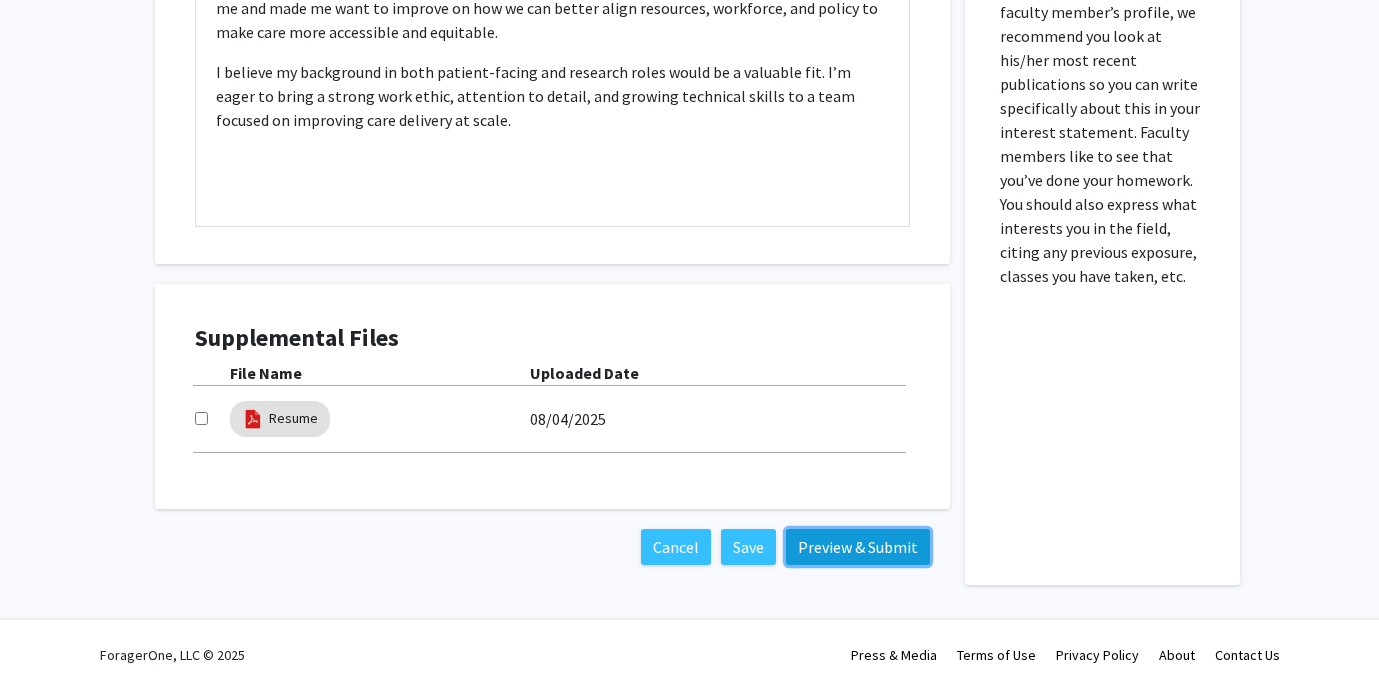 click on "Preview & Submit" at bounding box center (858, 547) 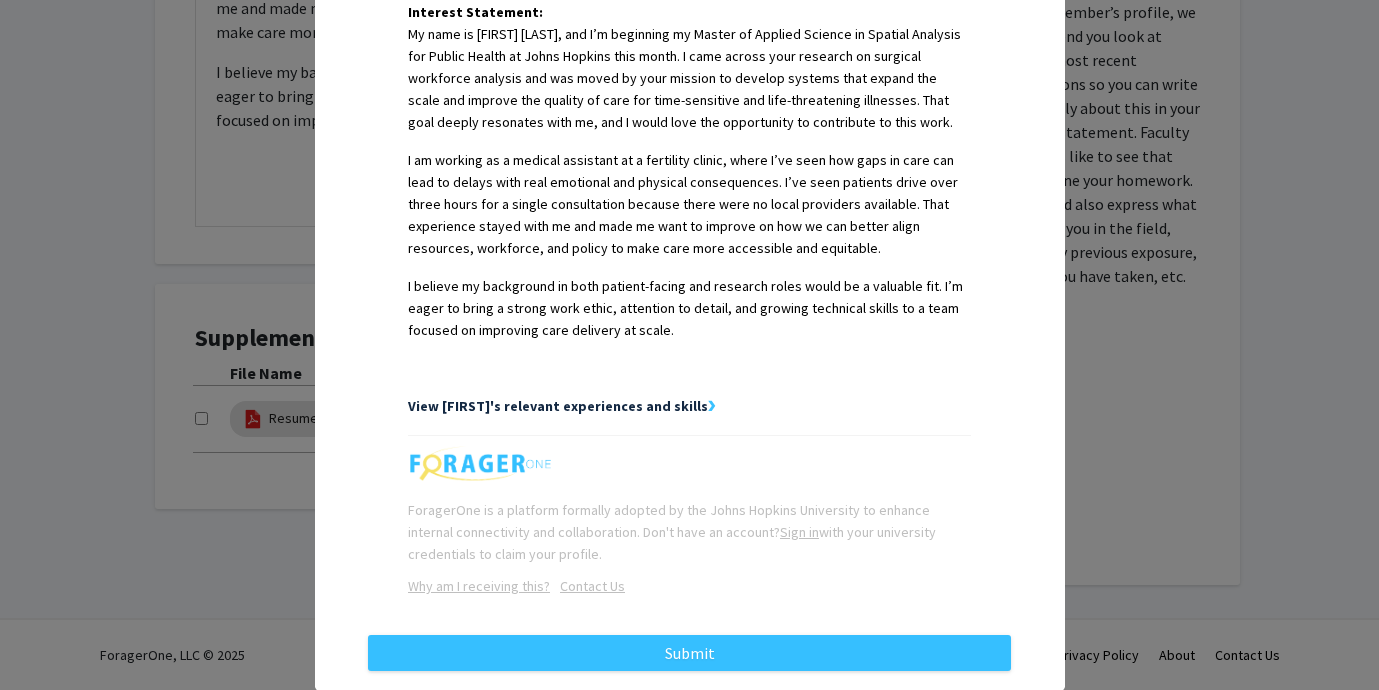 scroll, scrollTop: 503, scrollLeft: 0, axis: vertical 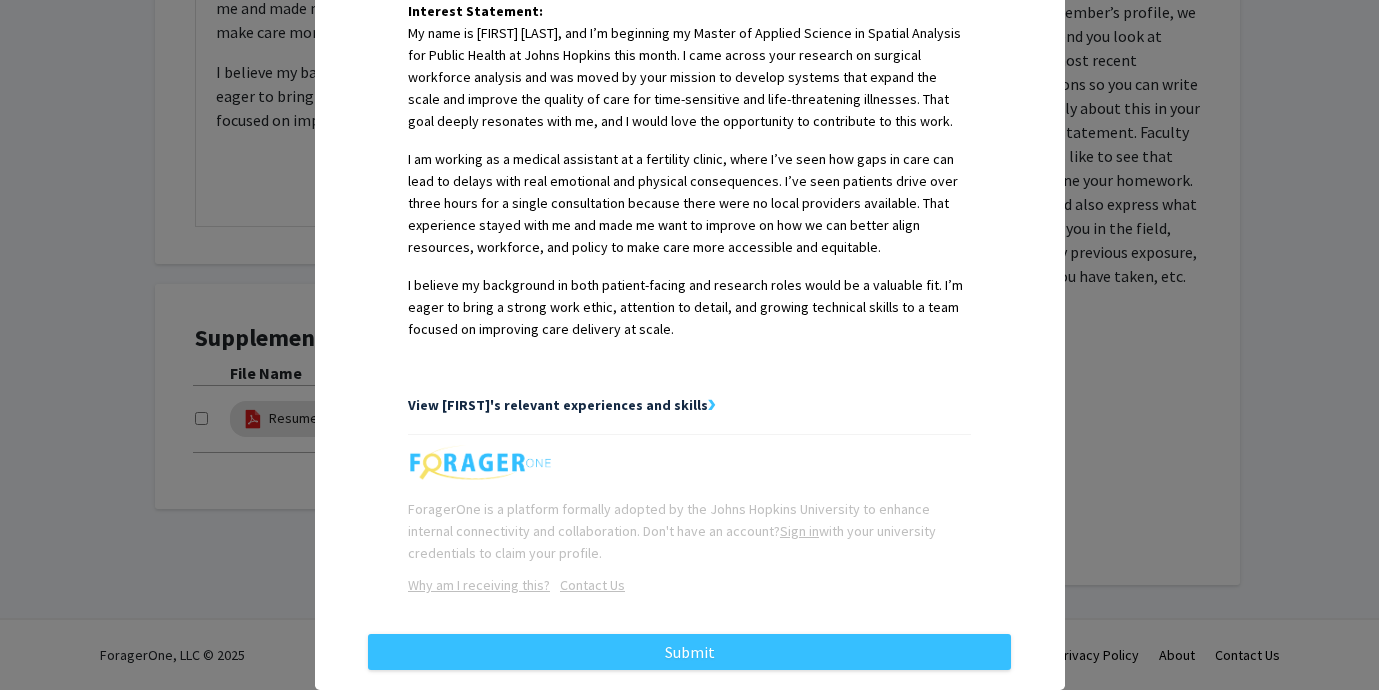 click on "View [FIRST]'s relevant experiences and skills" at bounding box center [558, 405] 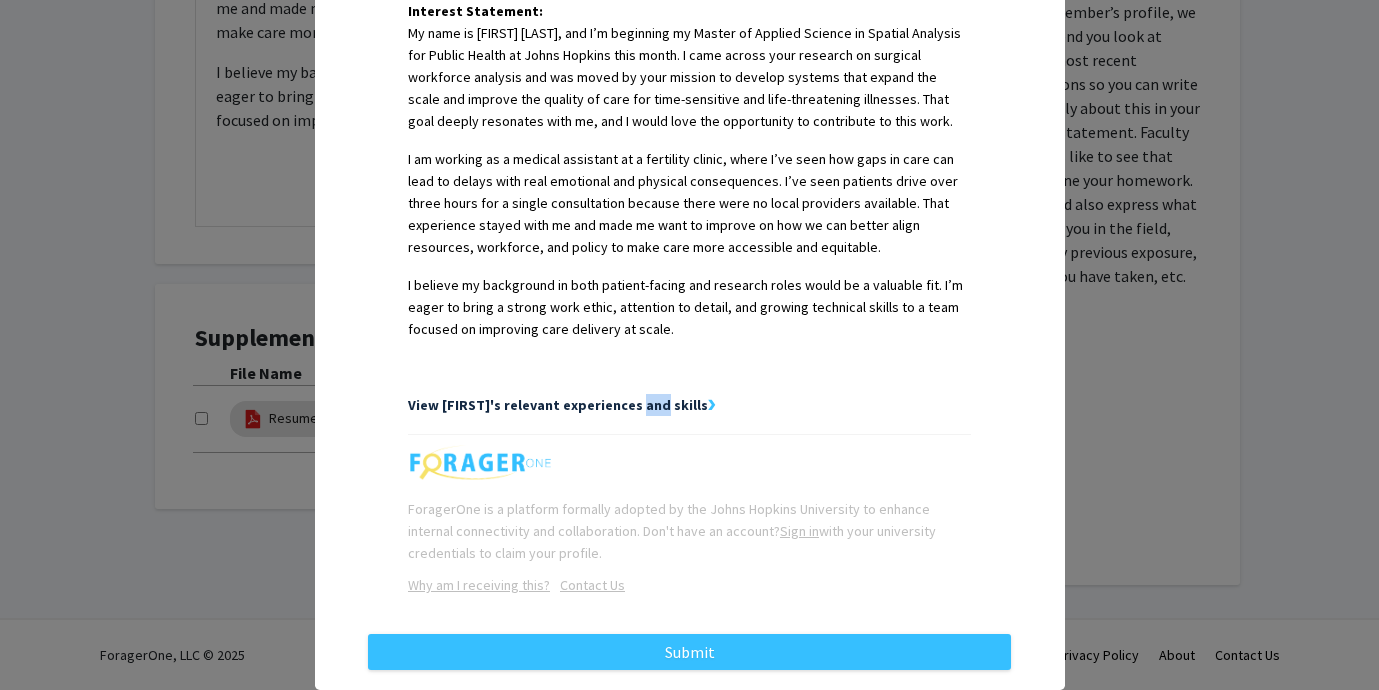 click on "View [FIRST]'s relevant experiences and skills" at bounding box center (558, 405) 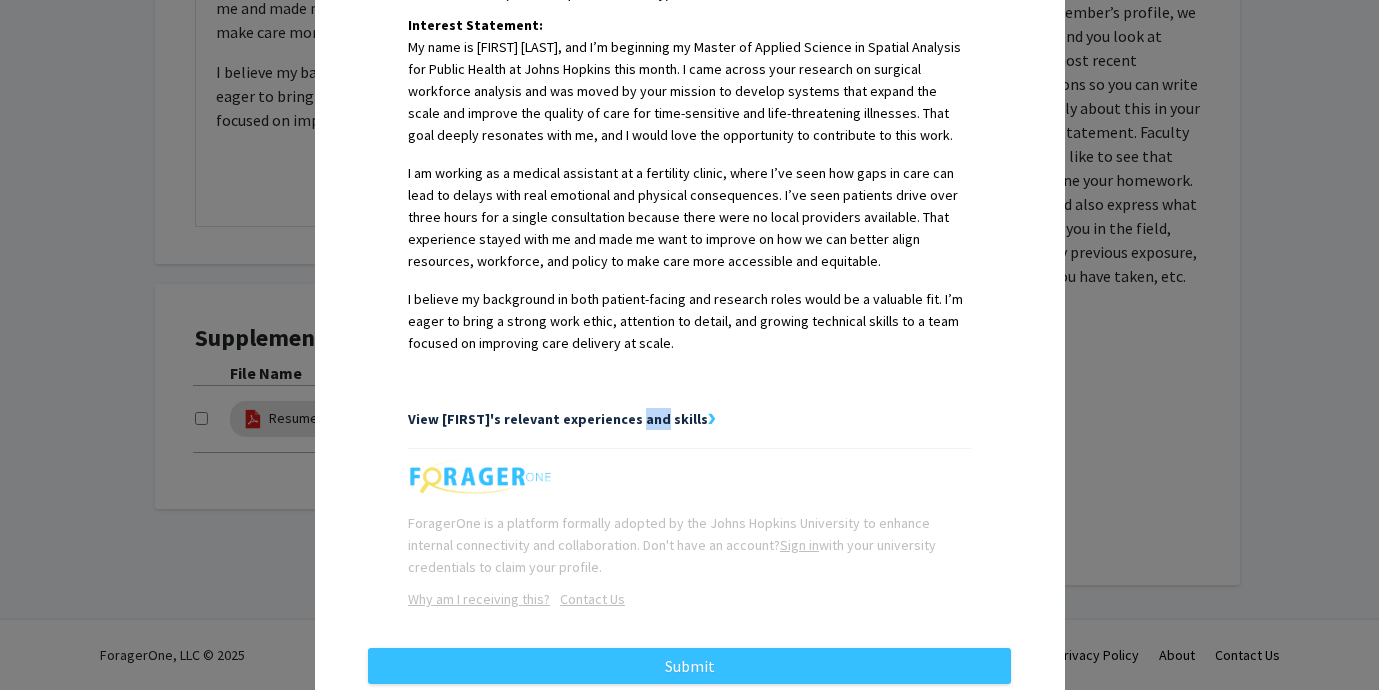 scroll, scrollTop: 578, scrollLeft: 0, axis: vertical 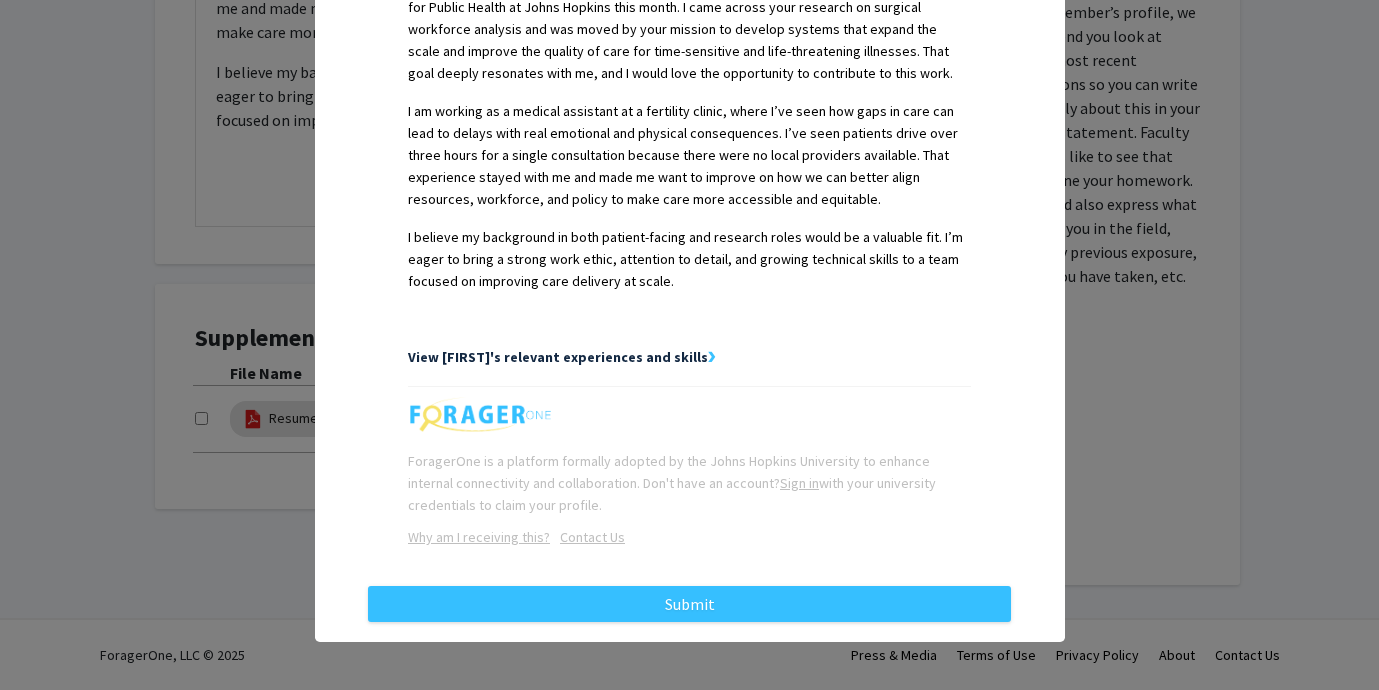 click on "Below is a copy of the request that you are submitting to Alistair Kent. Links have been intentionally deactivated for this preview.   Please submit using the button below the preview.   Hello Alistair Kent,   You have received a request from Swetha Ravisankar, a student at  Johns Hopkins University , to join your research group through ForagerOne, a university-adopted connection platform.  View Swetha's full profile and request on ForagerOne  ❯ Name:  Swetha Ravisankar  Year:  First Year (Johns Hopkins University)   Interest Statement:   My name is Swetha Ravisankar, and I’m beginning my Master of Applied Science in Spatial Analysis for Public Health at Johns Hopkins this month. I came across your research on surgical workforce analysis and was moved by your mission to develop systems that expand the scale and improve the quality of care for time-sensitive and life-threatening illnesses. That goal deeply resonates with me, and I would love the opportunity to contribute to this work. ❯ Sign in" at bounding box center [689, 61] 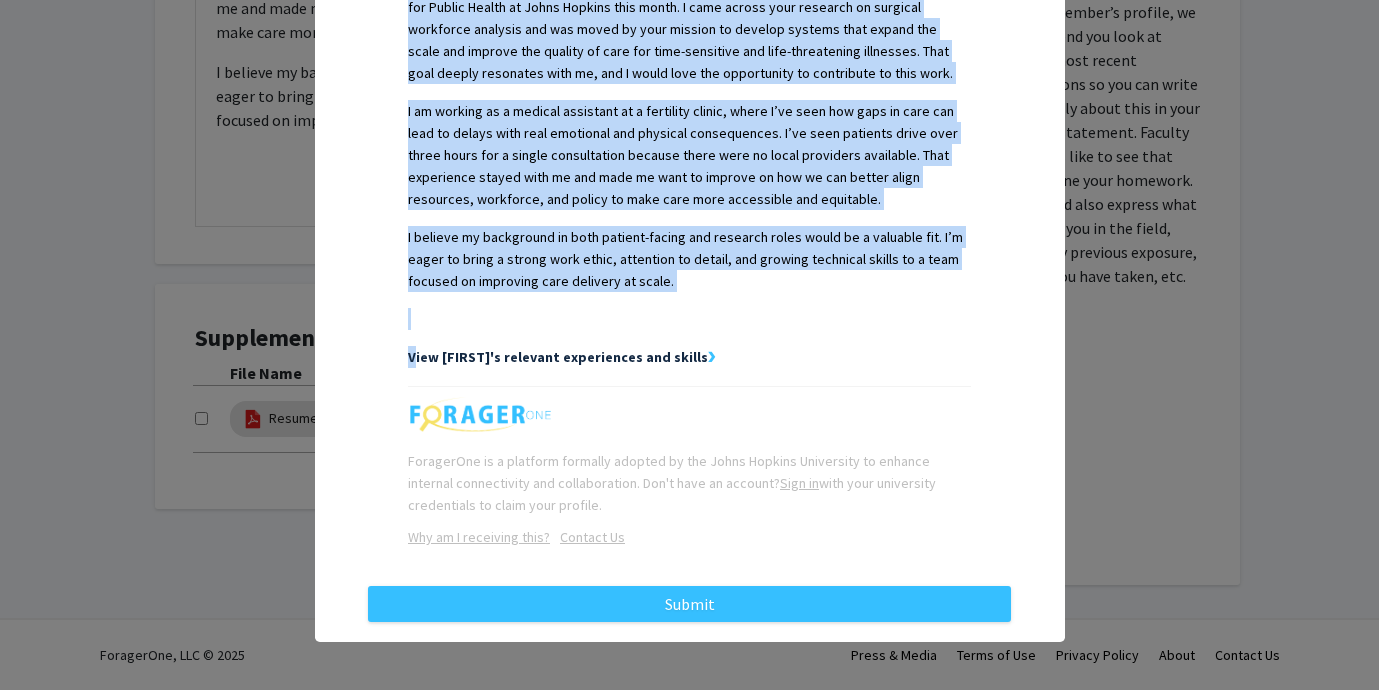 click on "❯" at bounding box center [711, 357] 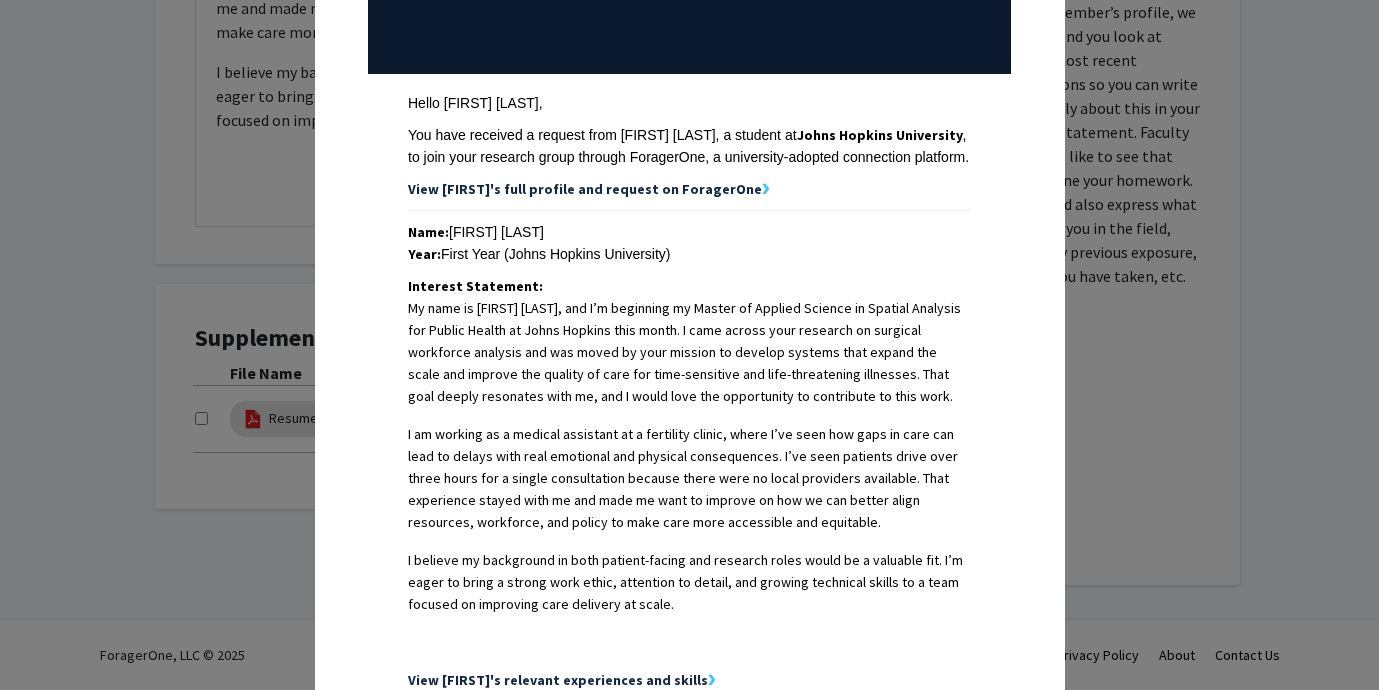 scroll, scrollTop: 199, scrollLeft: 0, axis: vertical 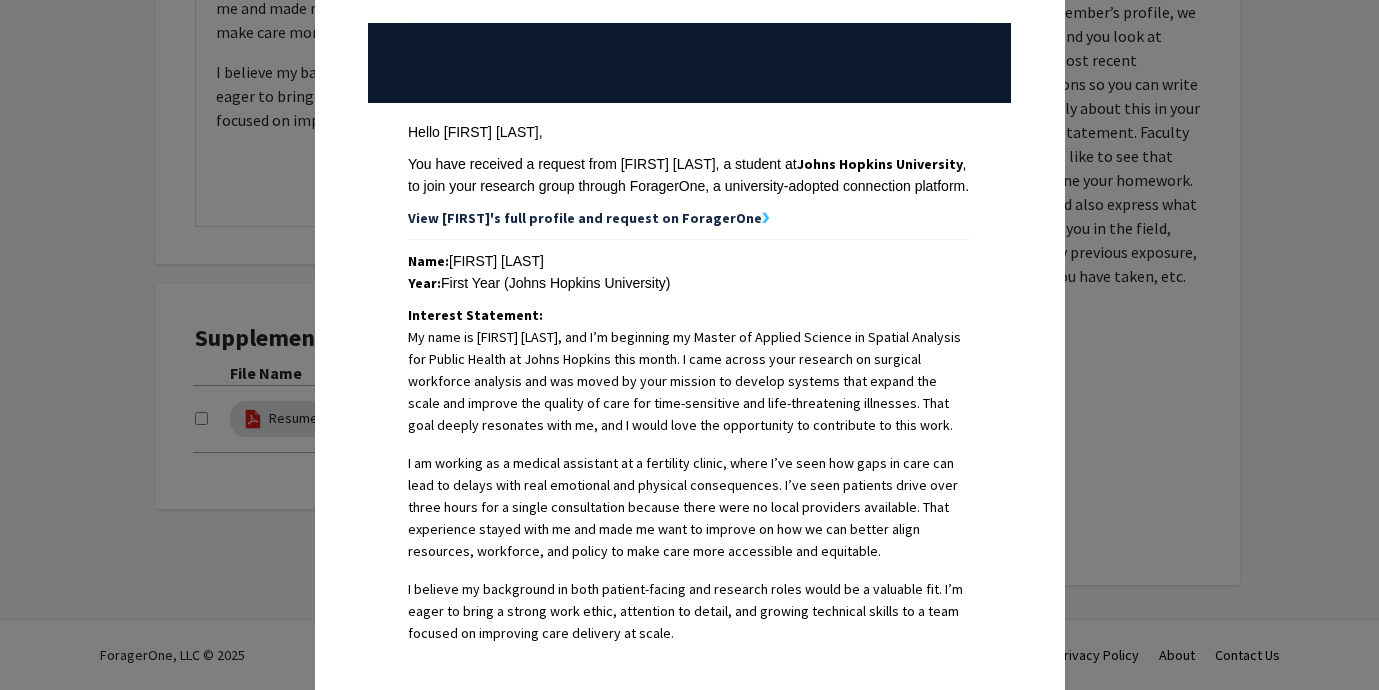 click on "View [FIRST]'s full profile and request on ForagerOne" at bounding box center (585, 218) 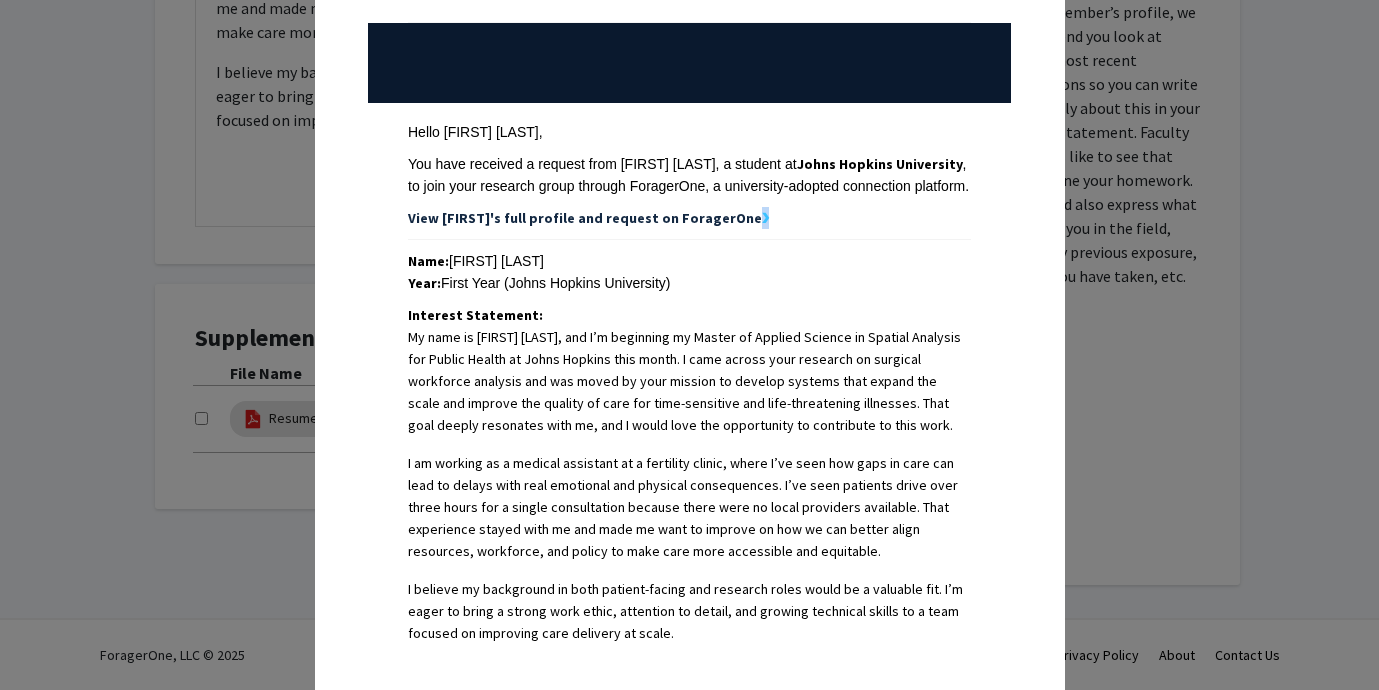 click on "❯" at bounding box center (765, 218) 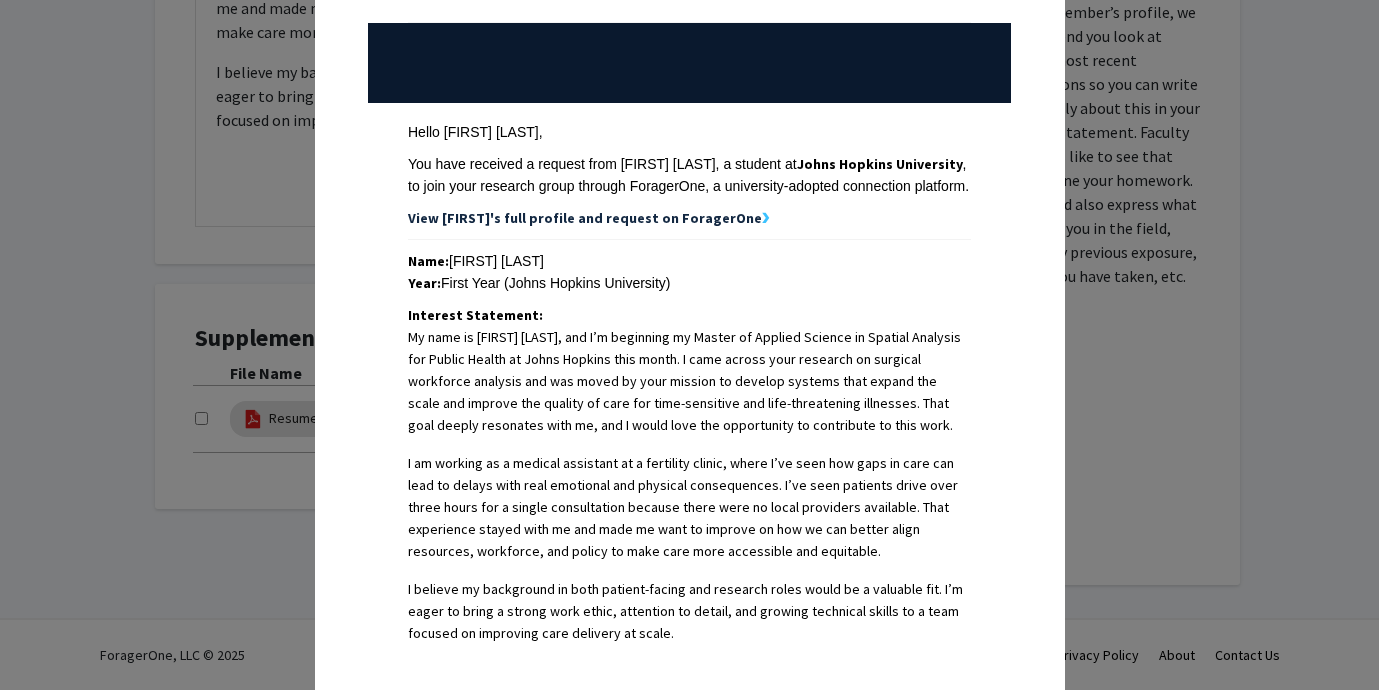 click on "Hello Alistair Kent,   You have received a request from Swetha Ravisankar, a student at  Johns Hopkins University , to join your research group through ForagerOne, a university-adopted connection platform.  View Swetha's full profile and request on ForagerOne  ❯" at bounding box center (689, 175) 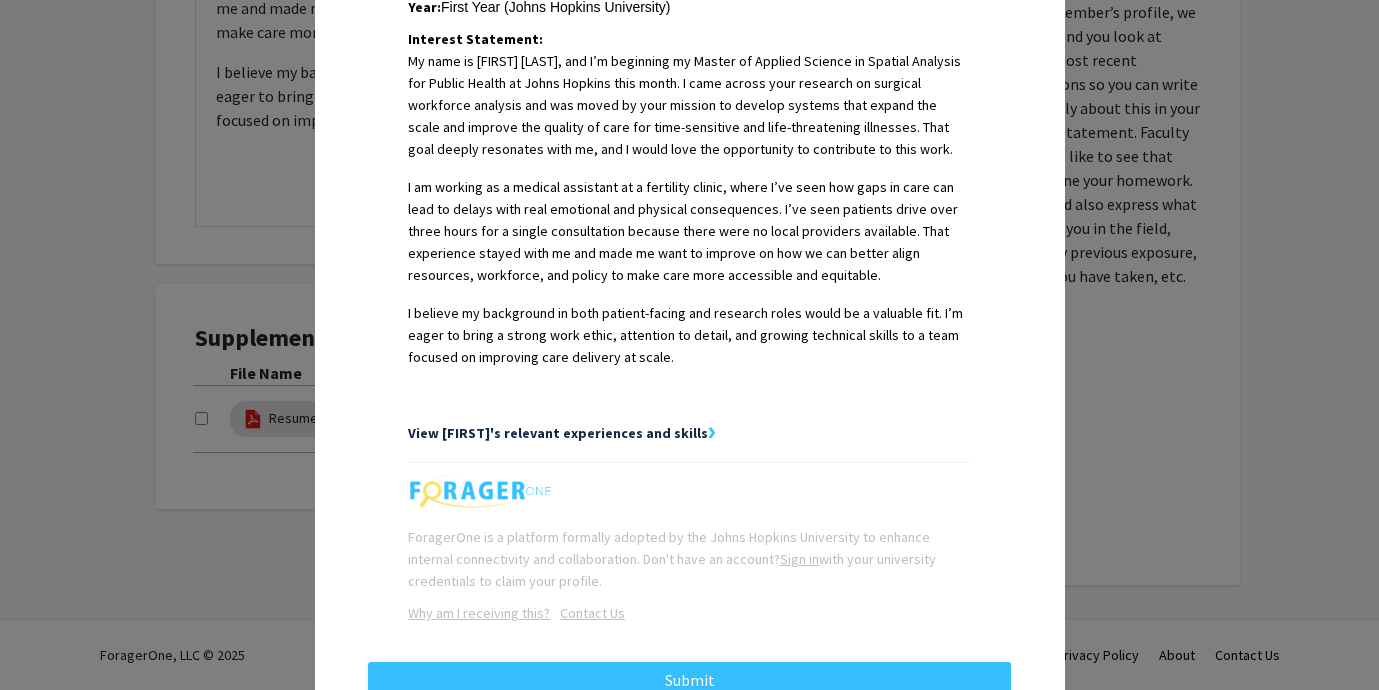scroll, scrollTop: 578, scrollLeft: 0, axis: vertical 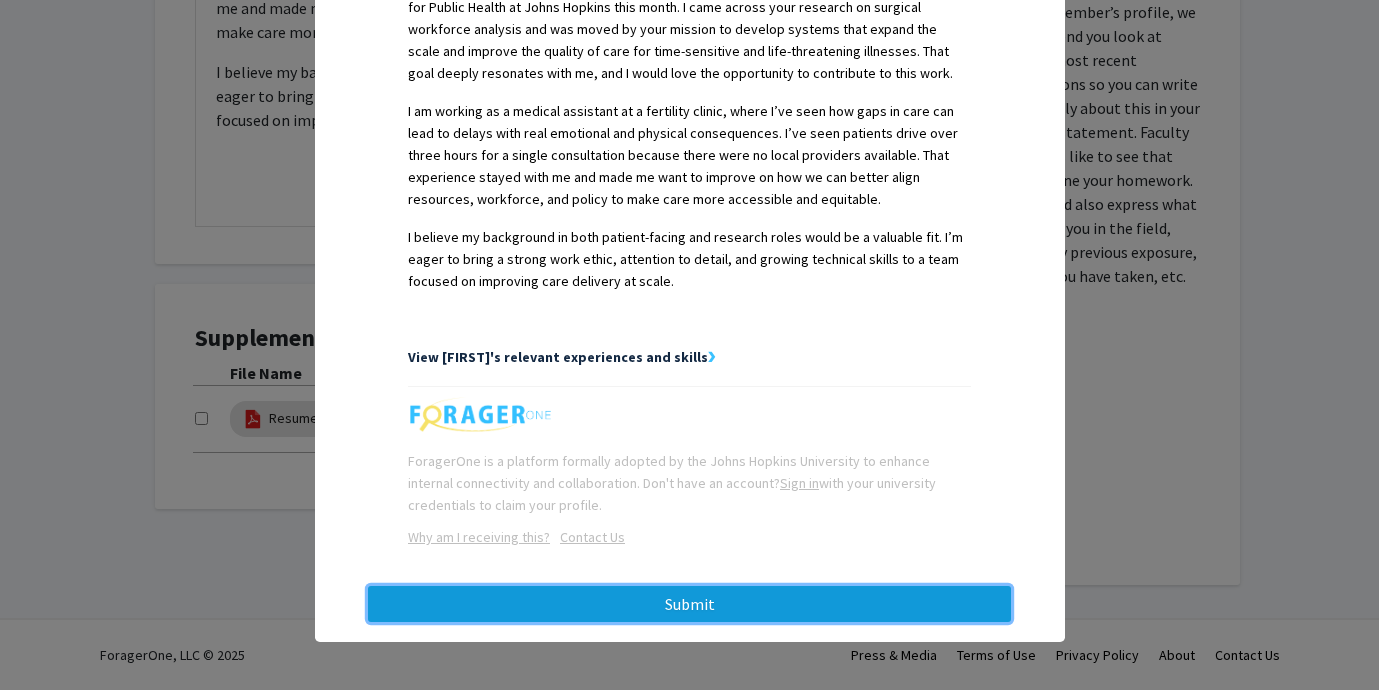 click on "Submit" at bounding box center [689, 604] 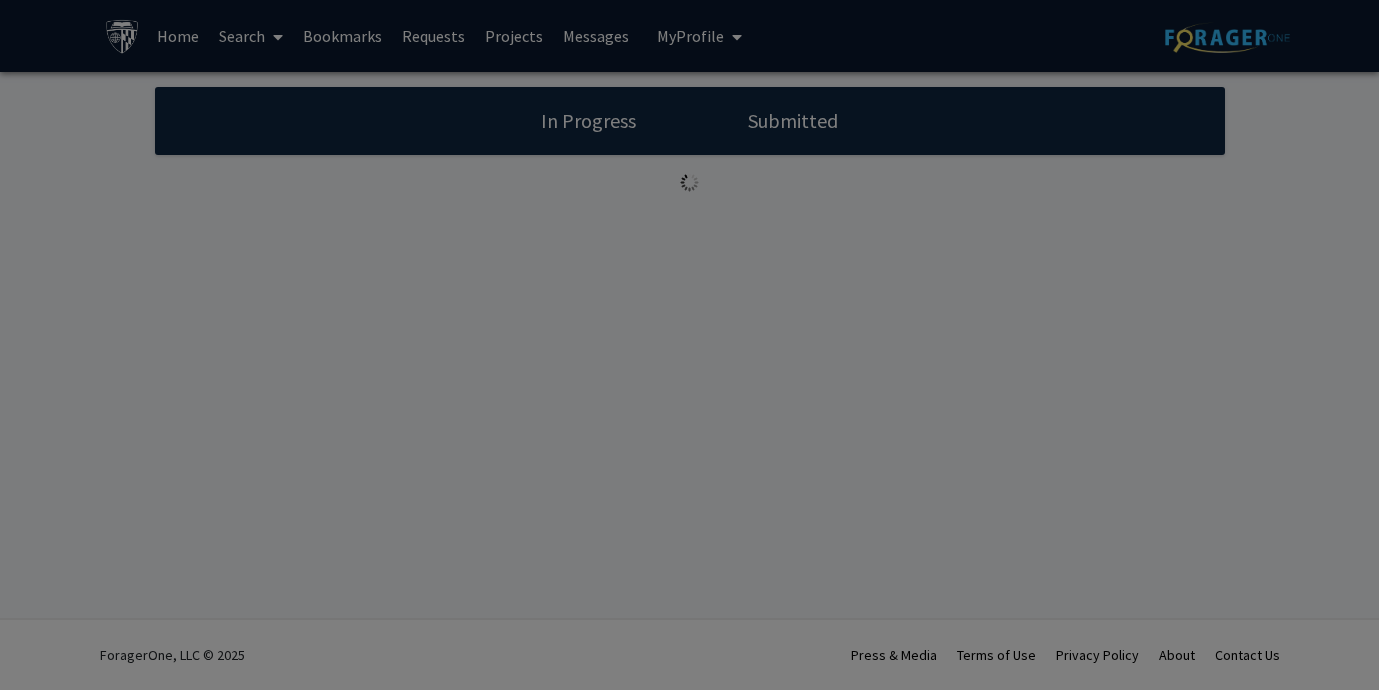 scroll, scrollTop: 0, scrollLeft: 0, axis: both 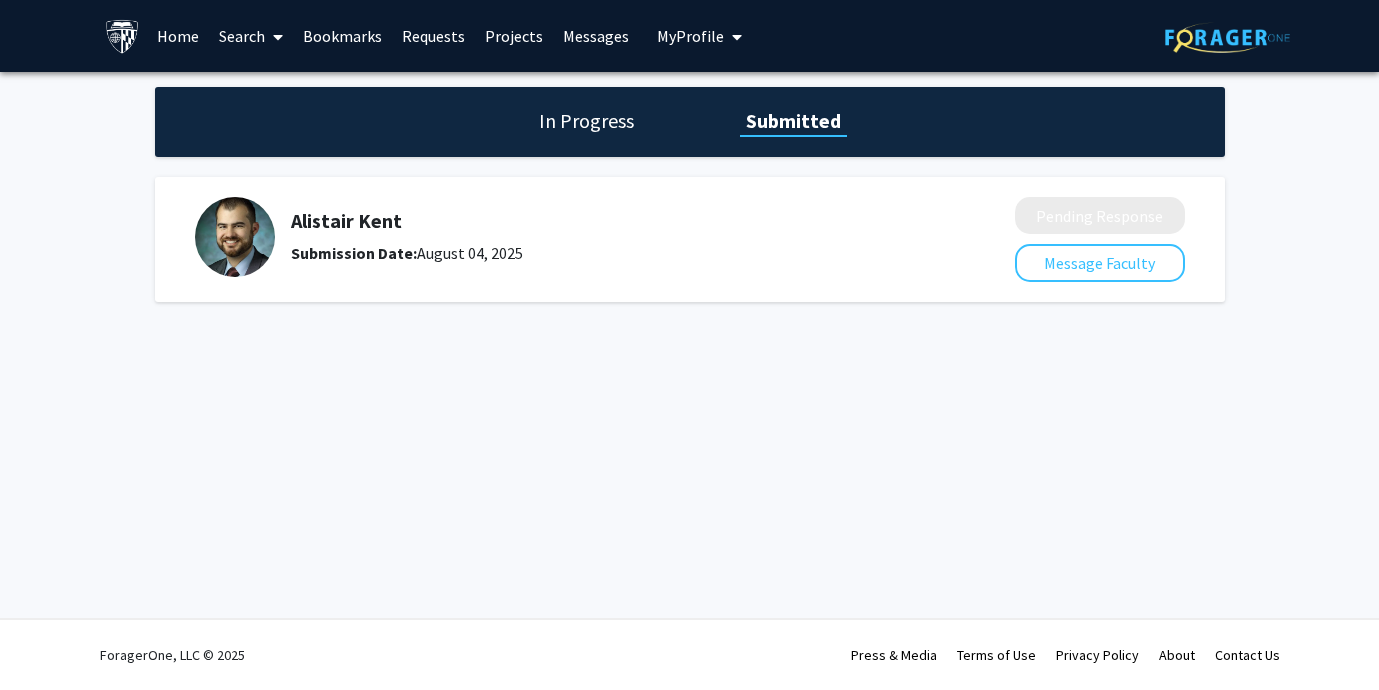click on "My   Profile" at bounding box center (690, 36) 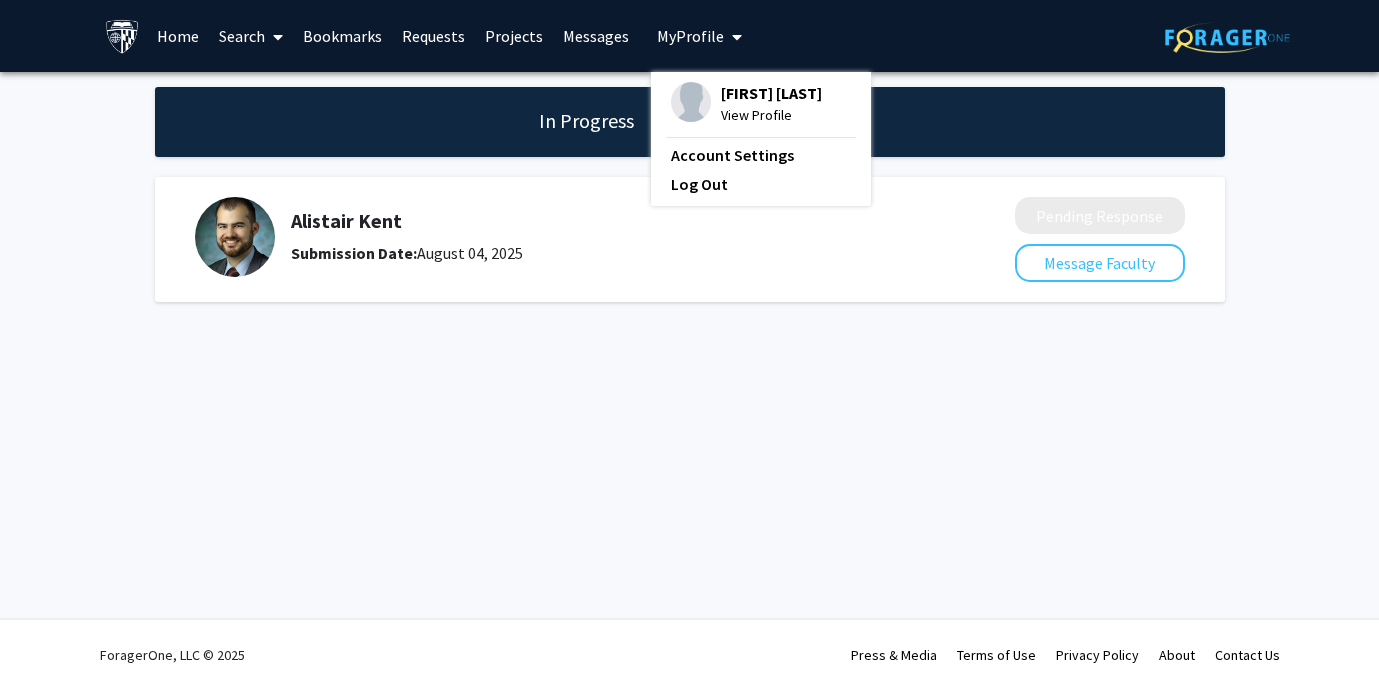 click on "View Profile" at bounding box center [771, 115] 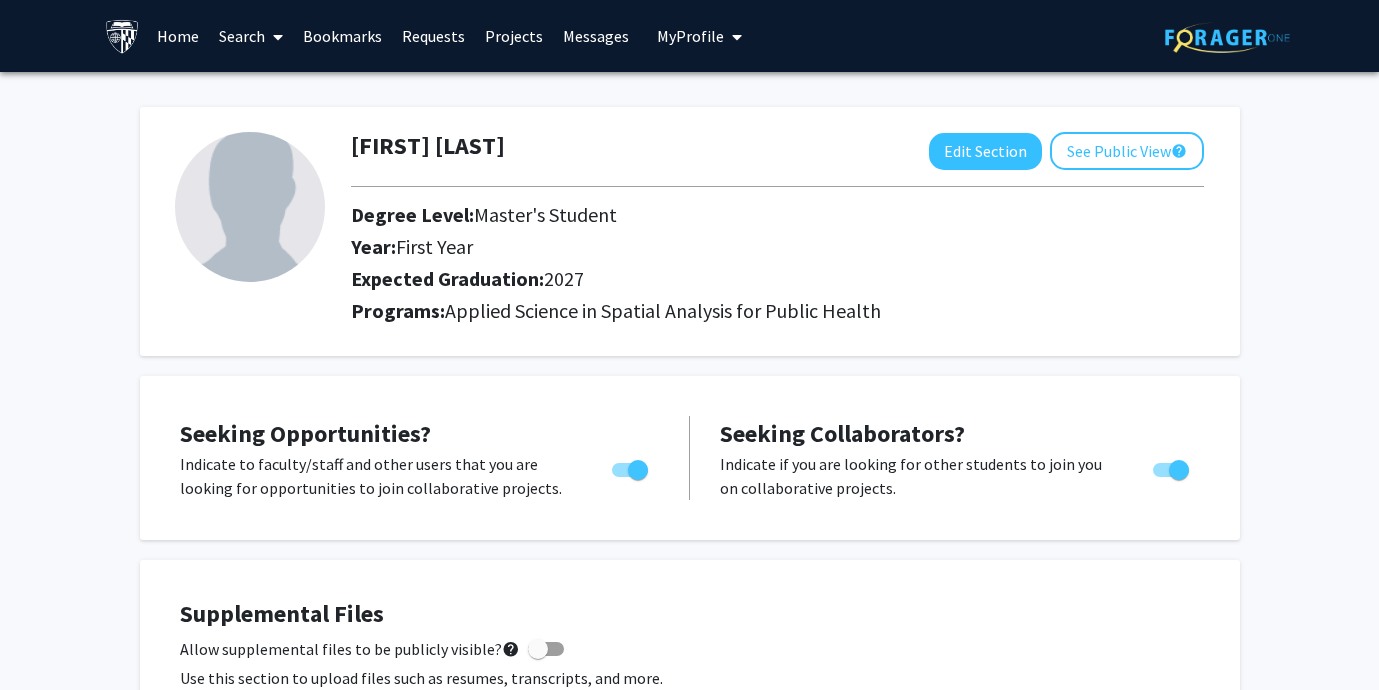 scroll, scrollTop: 0, scrollLeft: 0, axis: both 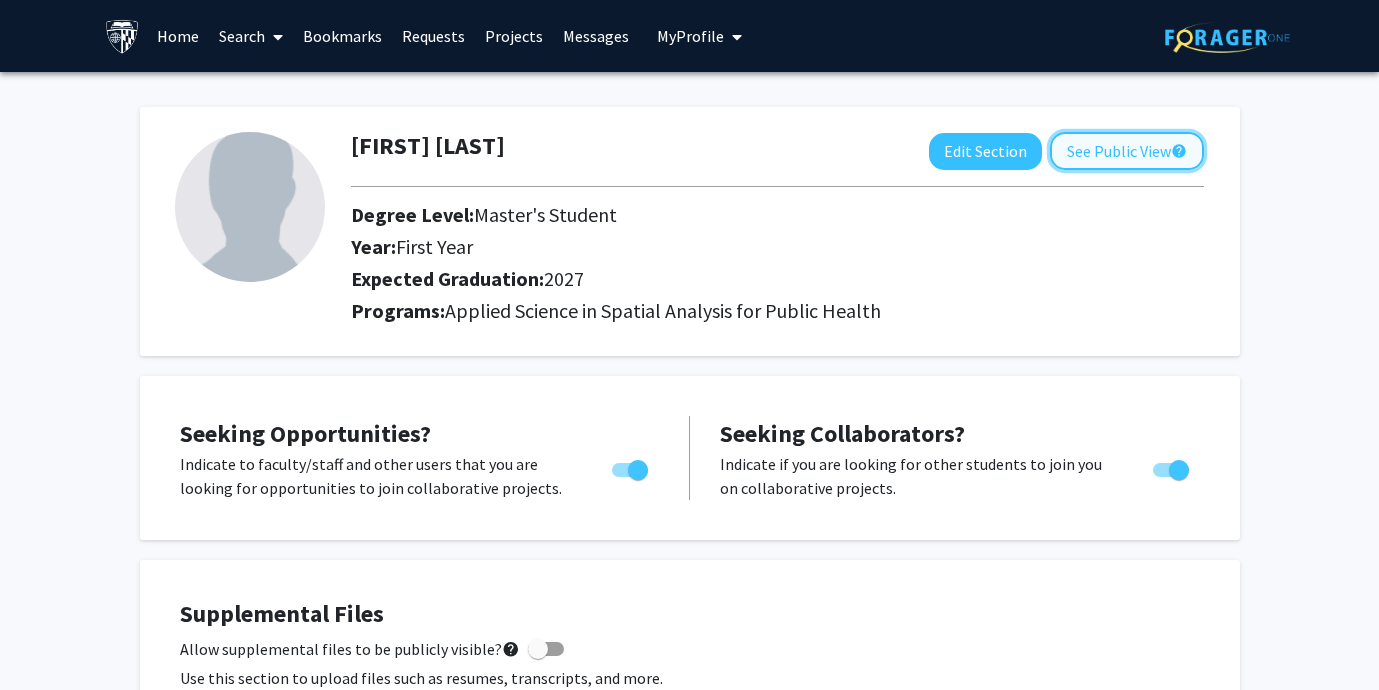 click on "See Public View  help" 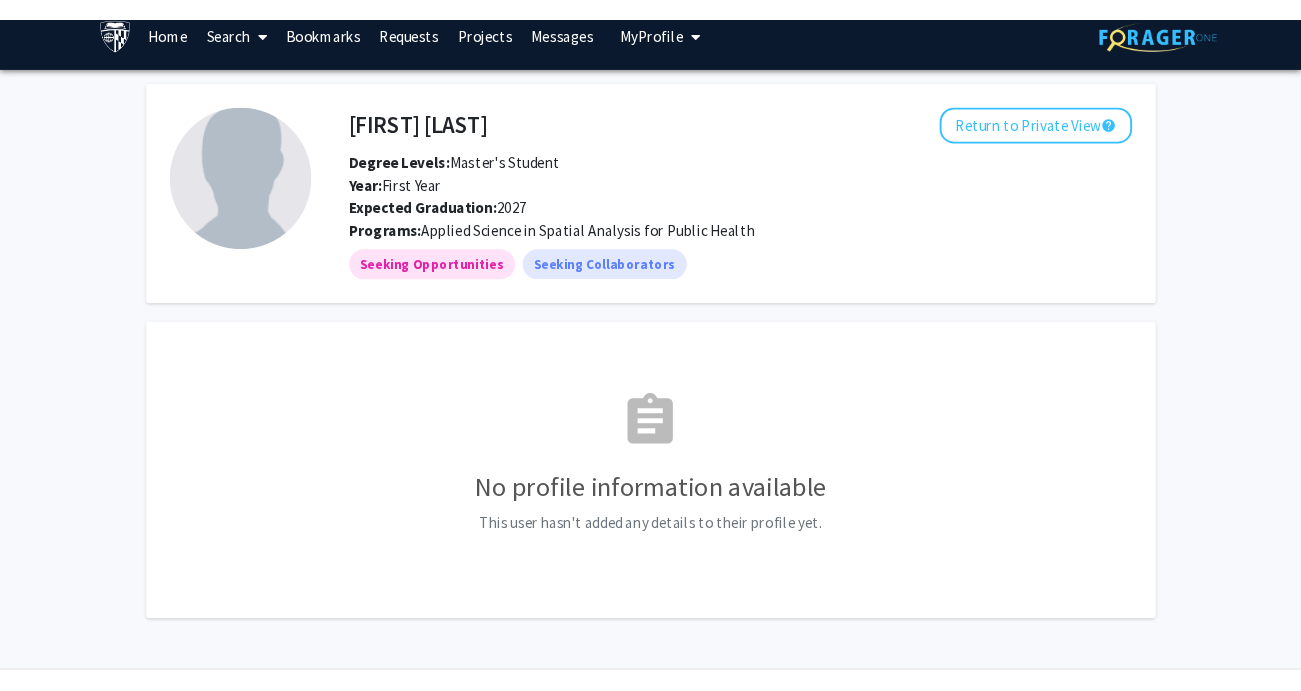 scroll, scrollTop: 0, scrollLeft: 0, axis: both 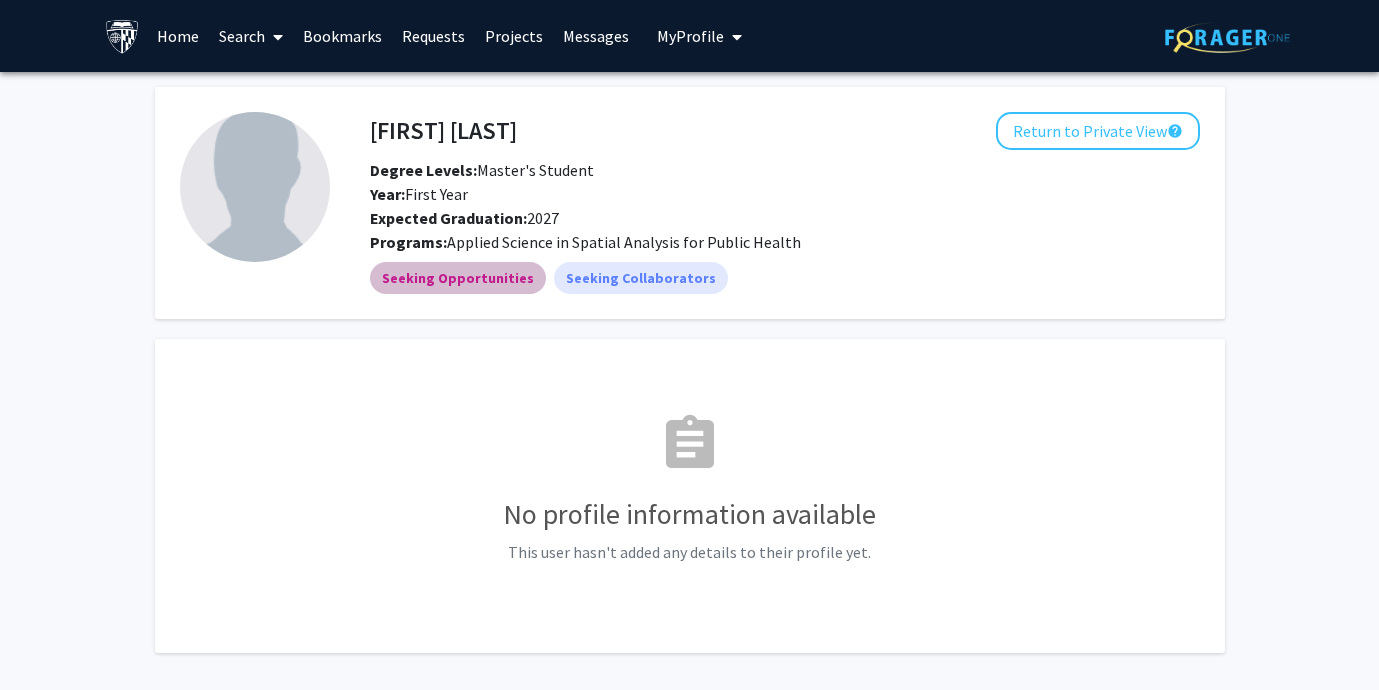 click on "Seeking Opportunities" at bounding box center (458, 278) 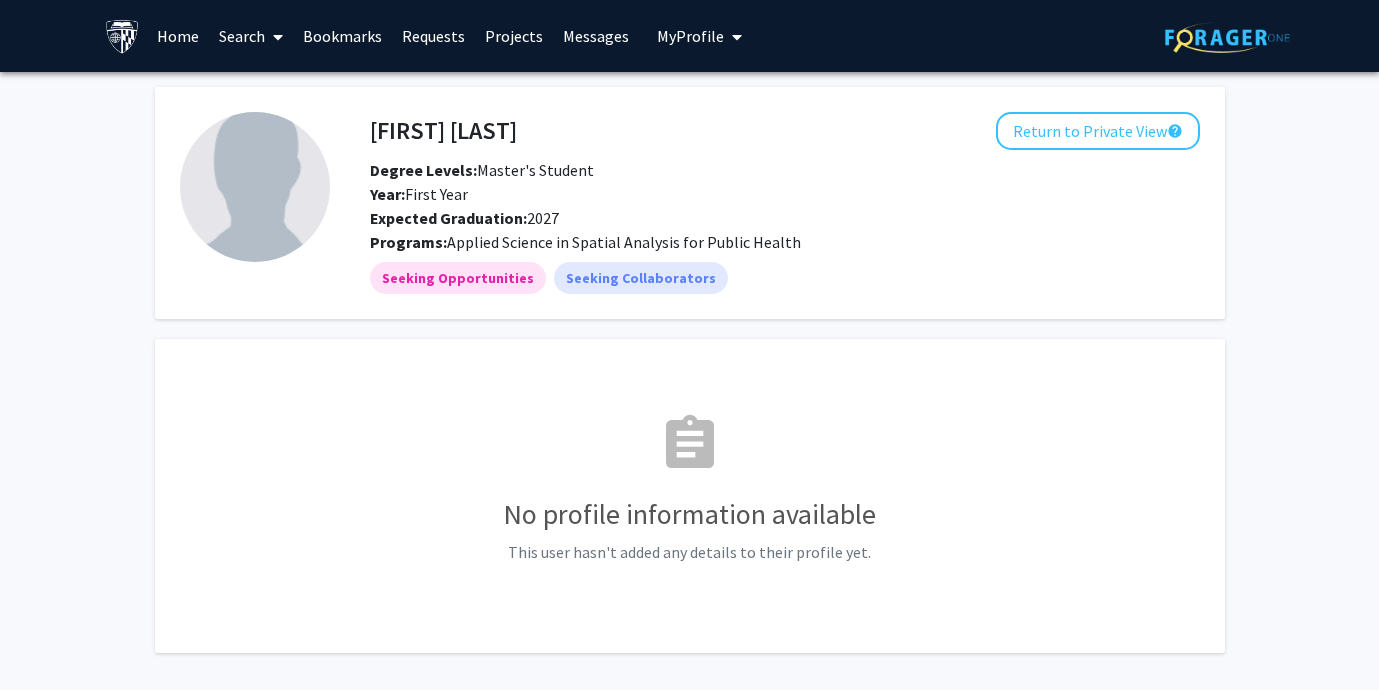 click on "Swetha Ravisankar   Return to Private View  help  Degree Levels:   Master's Student  Year:   First Year  Expected Graduation:   2027  Programs:  Applied Science in Spatial Analysis for Public Health Seeking Opportunities Seeking Collaborators assignment No profile information available This user hasn't added any details to their profile yet." 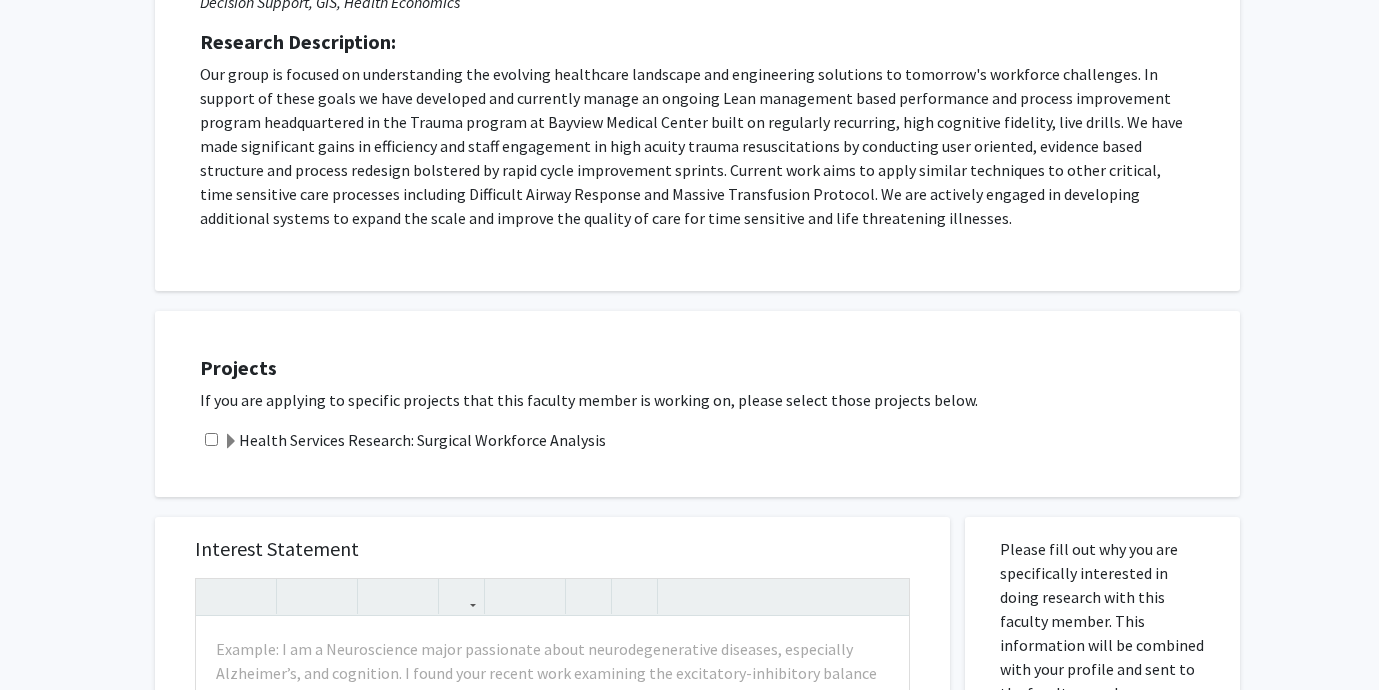 scroll, scrollTop: 0, scrollLeft: 0, axis: both 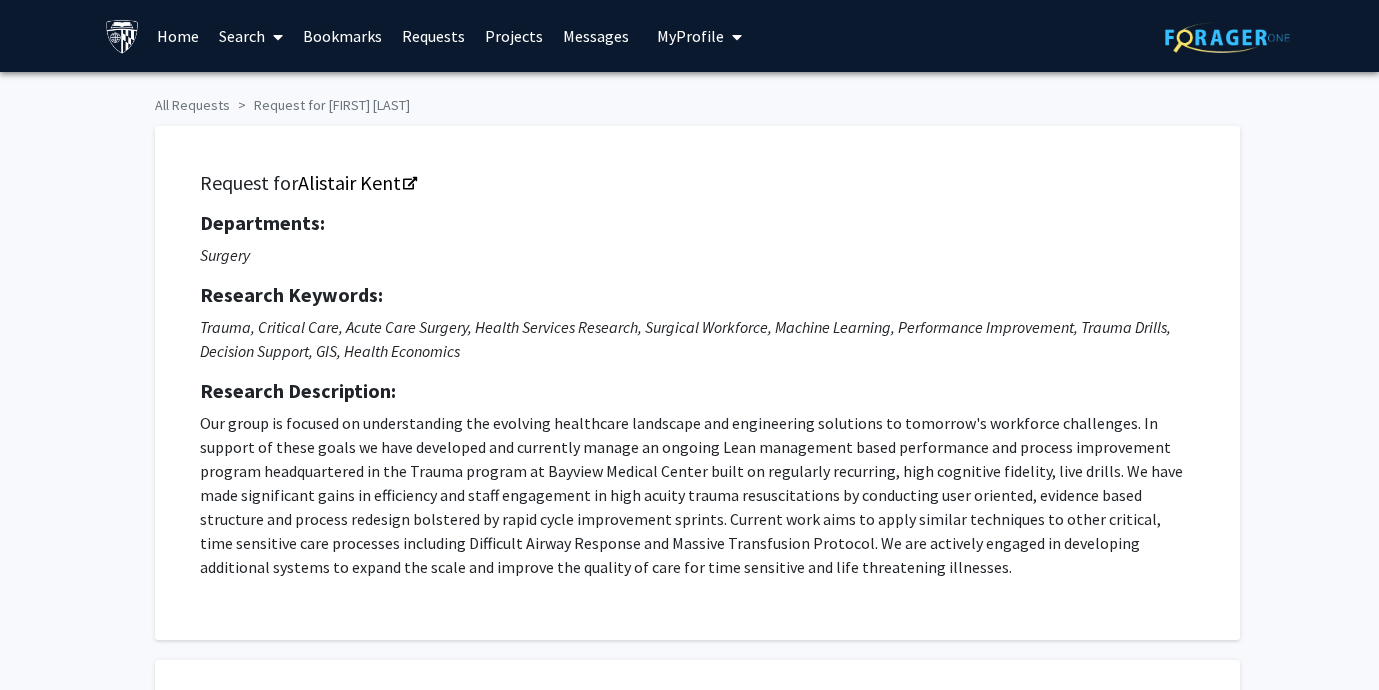 click on "Our group is focused on understanding the evolving healthcare landscape and engineering solutions to tomorrow's workforce challenges.
In support of these goals we have developed and currently manage an ongoing Lean management based performance and process improvement program headquartered in the Trauma program at Bayview Medical Center built on regularly recurring, high cognitive fidelity, live drills.  We have made significant gains in efficiency and staff engagement in high acuity trauma resuscitations by conducting user oriented, evidence based structure and process redesign bolstered by rapid cycle improvement sprints.   Current work aims to apply similar techniques to other critical, time sensitive care processes including Difficult Airway Response and Massive Transfusion Protocol.
We are actively engaged in developing additional systems to expand the scale and improve the quality of care for time sensitive and life threatening illnesses." 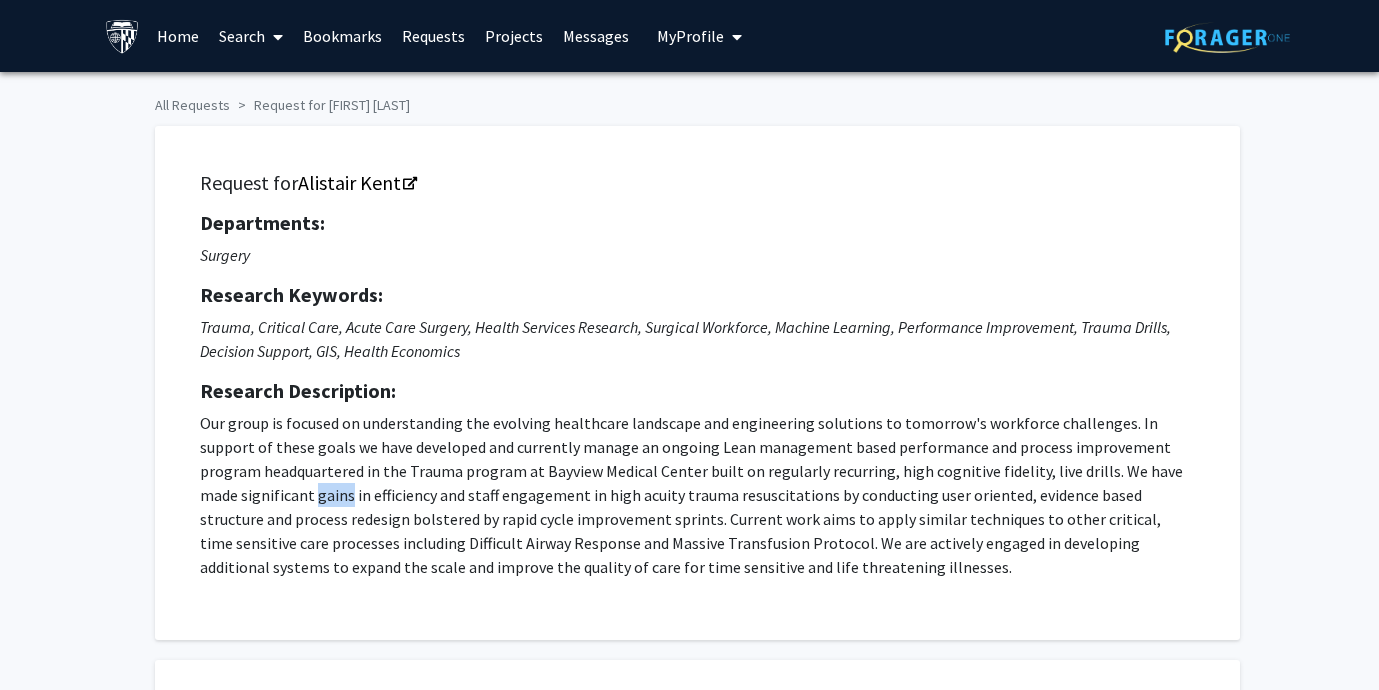 click on "Our group is focused on understanding the evolving healthcare landscape and engineering solutions to tomorrow's workforce challenges.
In support of these goals we have developed and currently manage an ongoing Lean management based performance and process improvement program headquartered in the Trauma program at Bayview Medical Center built on regularly recurring, high cognitive fidelity, live drills.  We have made significant gains in efficiency and staff engagement in high acuity trauma resuscitations by conducting user oriented, evidence based structure and process redesign bolstered by rapid cycle improvement sprints.   Current work aims to apply similar techniques to other critical, time sensitive care processes including Difficult Airway Response and Massive Transfusion Protocol.
We are actively engaged in developing additional systems to expand the scale and improve the quality of care for time sensitive and life threatening illnesses." 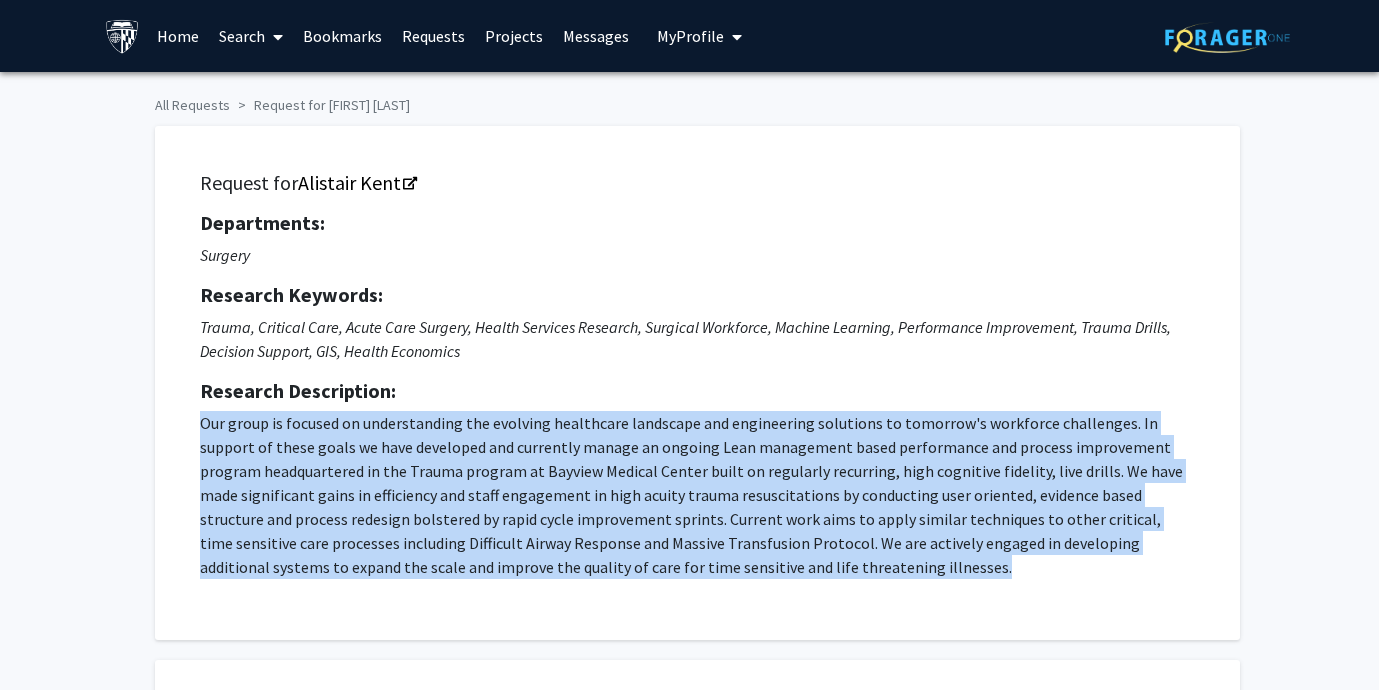 click on "Our group is focused on understanding the evolving healthcare landscape and engineering solutions to tomorrow's workforce challenges.
In support of these goals we have developed and currently manage an ongoing Lean management based performance and process improvement program headquartered in the Trauma program at Bayview Medical Center built on regularly recurring, high cognitive fidelity, live drills.  We have made significant gains in efficiency and staff engagement in high acuity trauma resuscitations by conducting user oriented, evidence based structure and process redesign bolstered by rapid cycle improvement sprints.   Current work aims to apply similar techniques to other critical, time sensitive care processes including Difficult Airway Response and Massive Transfusion Protocol.
We are actively engaged in developing additional systems to expand the scale and improve the quality of care for time sensitive and life threatening illnesses." 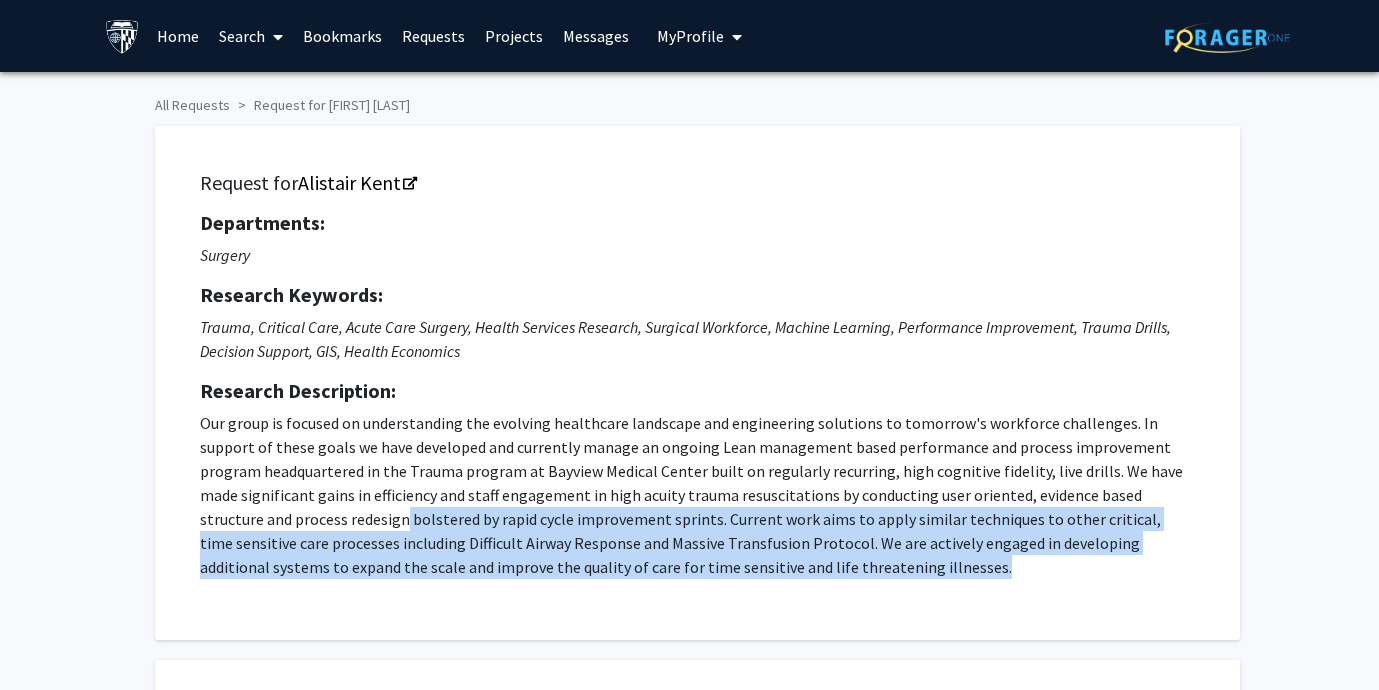 drag, startPoint x: 309, startPoint y: 513, endPoint x: 437, endPoint y: 581, distance: 144.94136 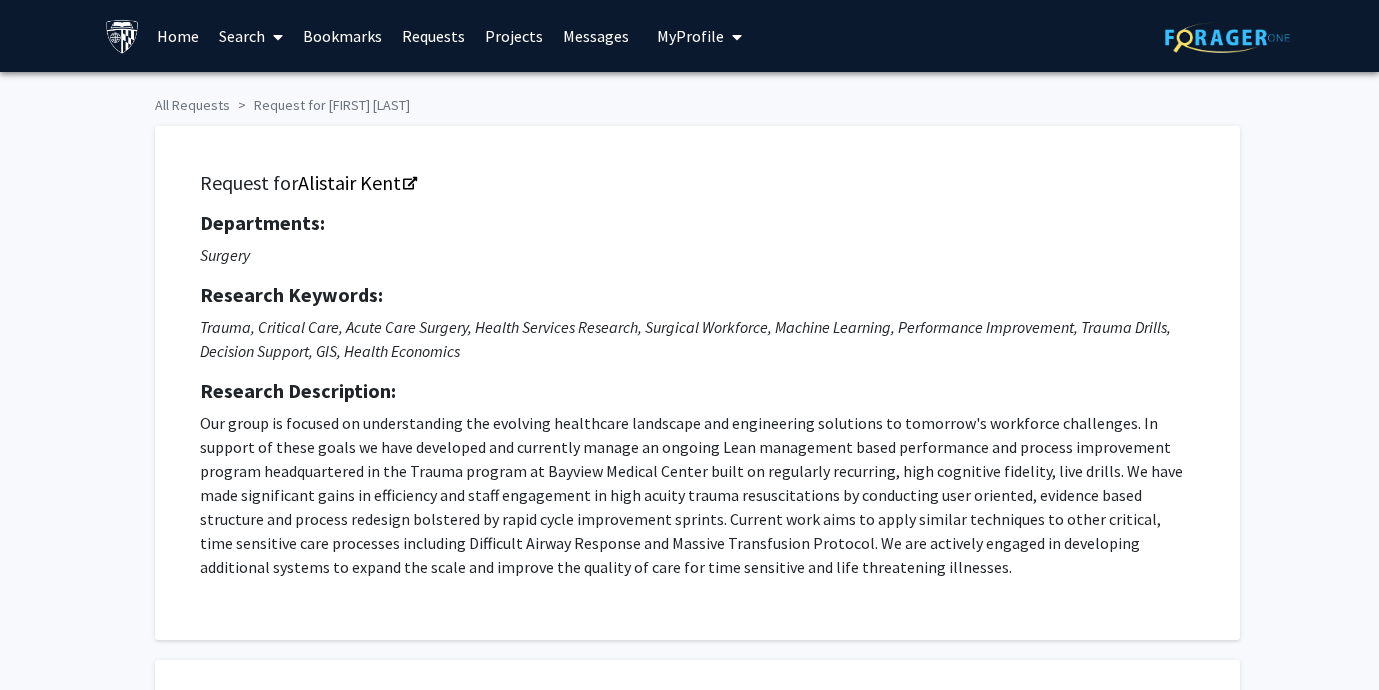 click on "Our group is focused on understanding the evolving healthcare landscape and engineering solutions to tomorrow's workforce challenges.
In support of these goals we have developed and currently manage an ongoing Lean management based performance and process improvement program headquartered in the Trauma program at Bayview Medical Center built on regularly recurring, high cognitive fidelity, live drills.  We have made significant gains in efficiency and staff engagement in high acuity trauma resuscitations by conducting user oriented, evidence based structure and process redesign bolstered by rapid cycle improvement sprints.   Current work aims to apply similar techniques to other critical, time sensitive care processes including Difficult Airway Response and Massive Transfusion Protocol.
We are actively engaged in developing additional systems to expand the scale and improve the quality of care for time sensitive and life threatening illnesses." 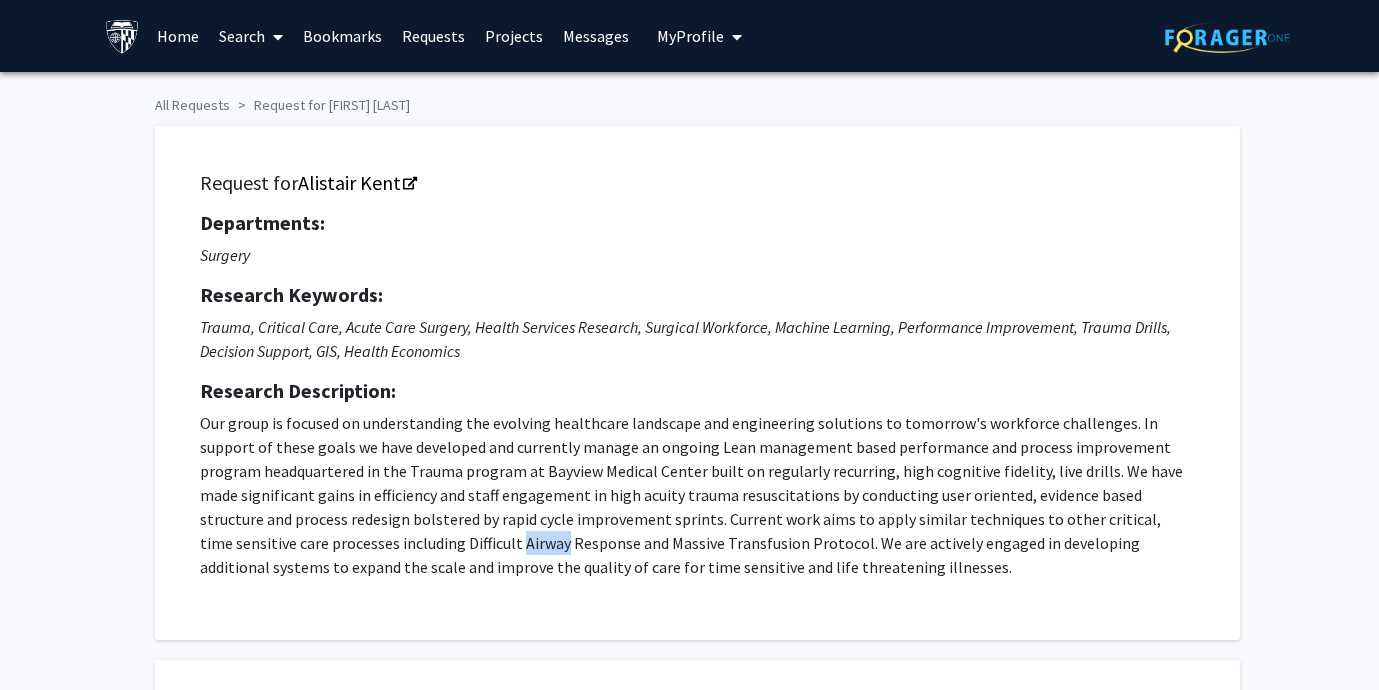 click on "Our group is focused on understanding the evolving healthcare landscape and engineering solutions to tomorrow's workforce challenges.
In support of these goals we have developed and currently manage an ongoing Lean management based performance and process improvement program headquartered in the Trauma program at Bayview Medical Center built on regularly recurring, high cognitive fidelity, live drills.  We have made significant gains in efficiency and staff engagement in high acuity trauma resuscitations by conducting user oriented, evidence based structure and process redesign bolstered by rapid cycle improvement sprints.   Current work aims to apply similar techniques to other critical, time sensitive care processes including Difficult Airway Response and Massive Transfusion Protocol.
We are actively engaged in developing additional systems to expand the scale and improve the quality of care for time sensitive and life threatening illnesses." 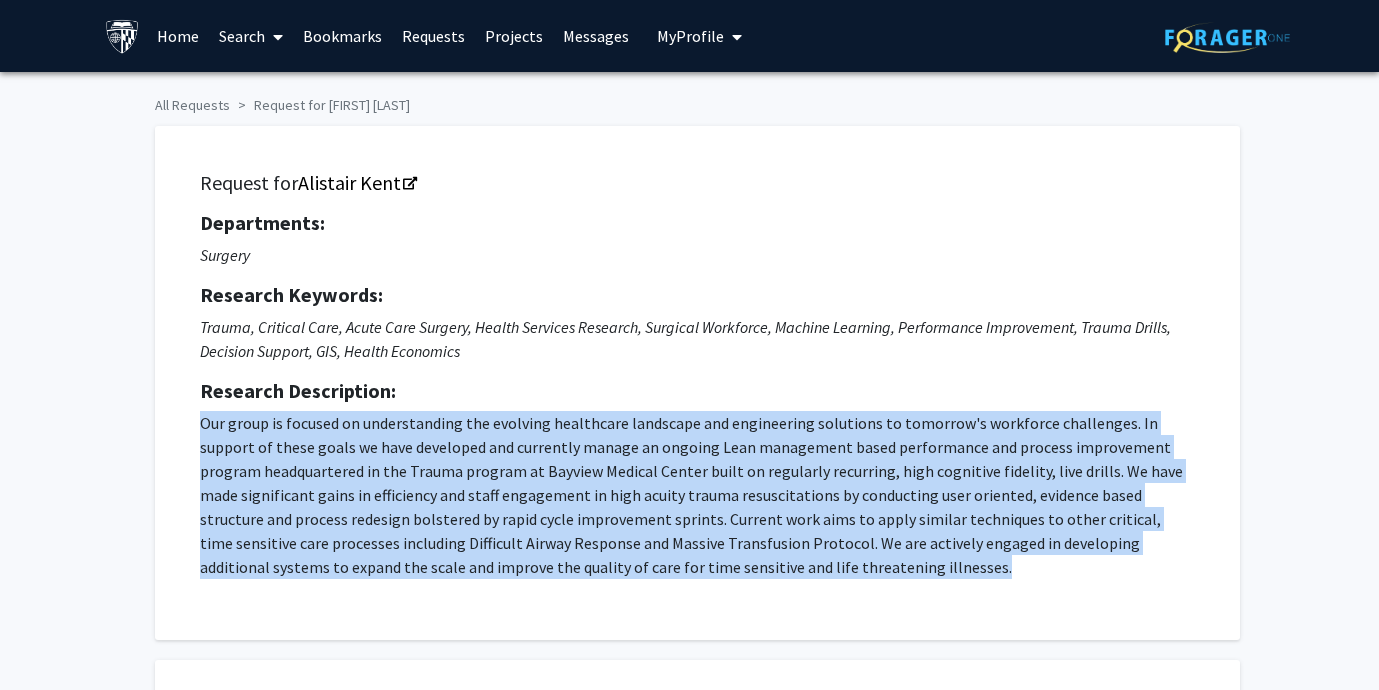 click on "Our group is focused on understanding the evolving healthcare landscape and engineering solutions to tomorrow's workforce challenges.
In support of these goals we have developed and currently manage an ongoing Lean management based performance and process improvement program headquartered in the Trauma program at Bayview Medical Center built on regularly recurring, high cognitive fidelity, live drills.  We have made significant gains in efficiency and staff engagement in high acuity trauma resuscitations by conducting user oriented, evidence based structure and process redesign bolstered by rapid cycle improvement sprints.   Current work aims to apply similar techniques to other critical, time sensitive care processes including Difficult Airway Response and Massive Transfusion Protocol.
We are actively engaged in developing additional systems to expand the scale and improve the quality of care for time sensitive and life threatening illnesses." 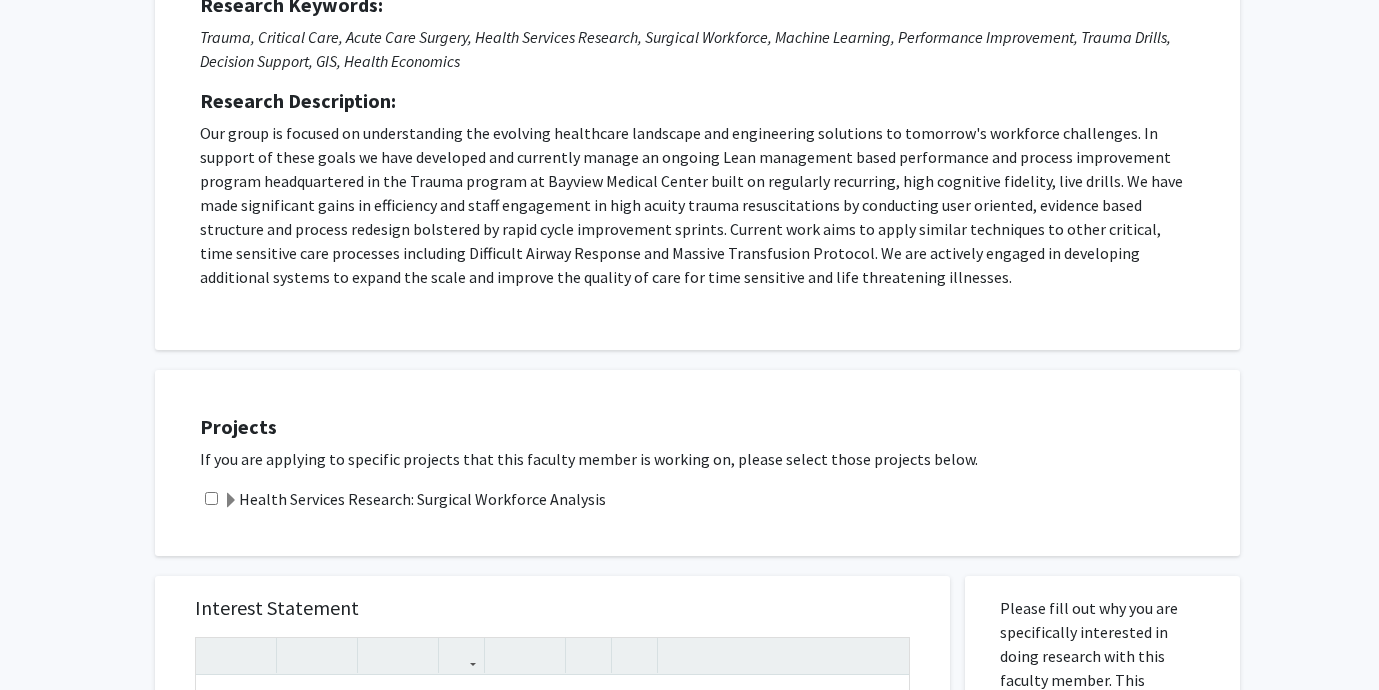scroll, scrollTop: 242, scrollLeft: 0, axis: vertical 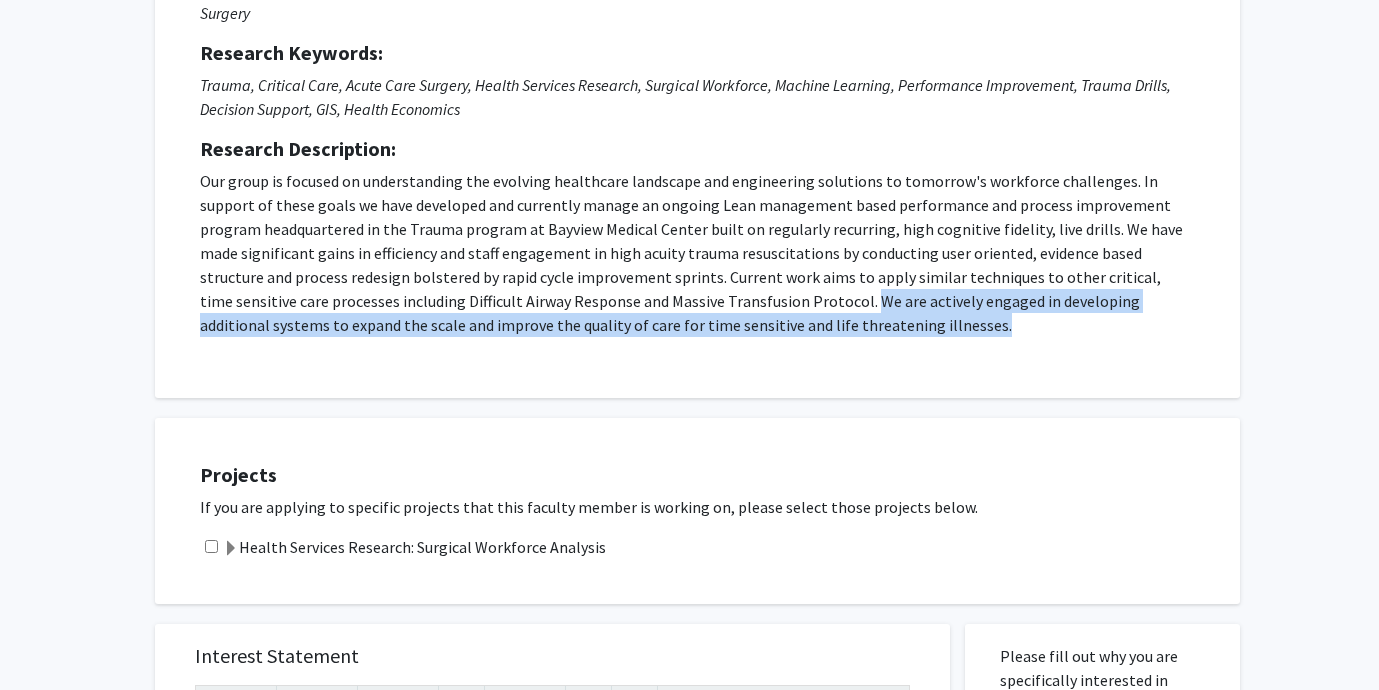 drag, startPoint x: 786, startPoint y: 319, endPoint x: 737, endPoint y: 296, distance: 54.129475 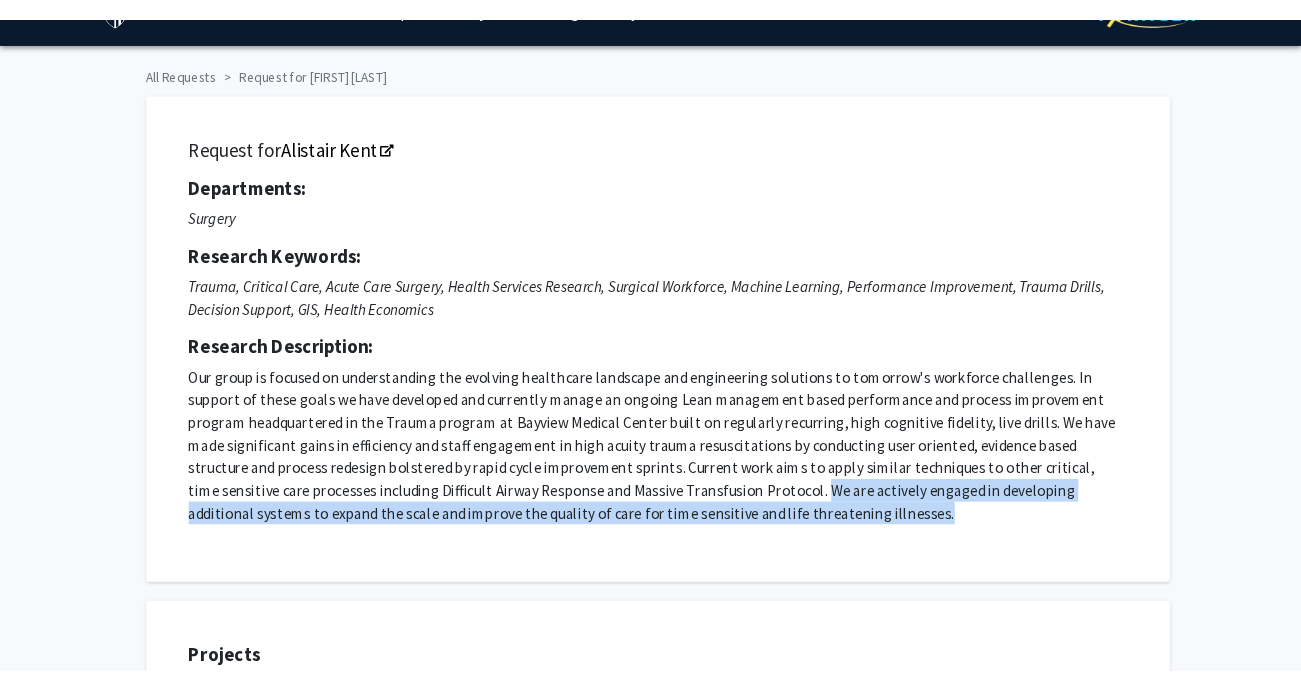 scroll, scrollTop: 0, scrollLeft: 0, axis: both 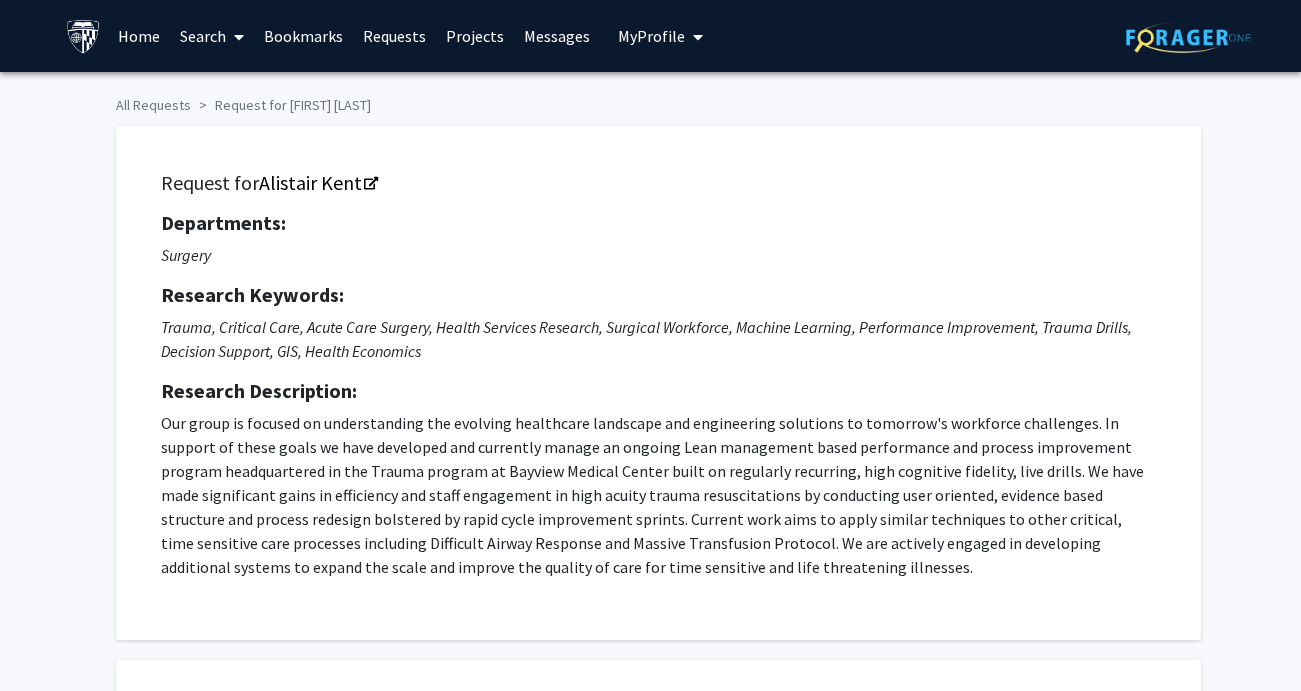 click on "Search" at bounding box center [212, 36] 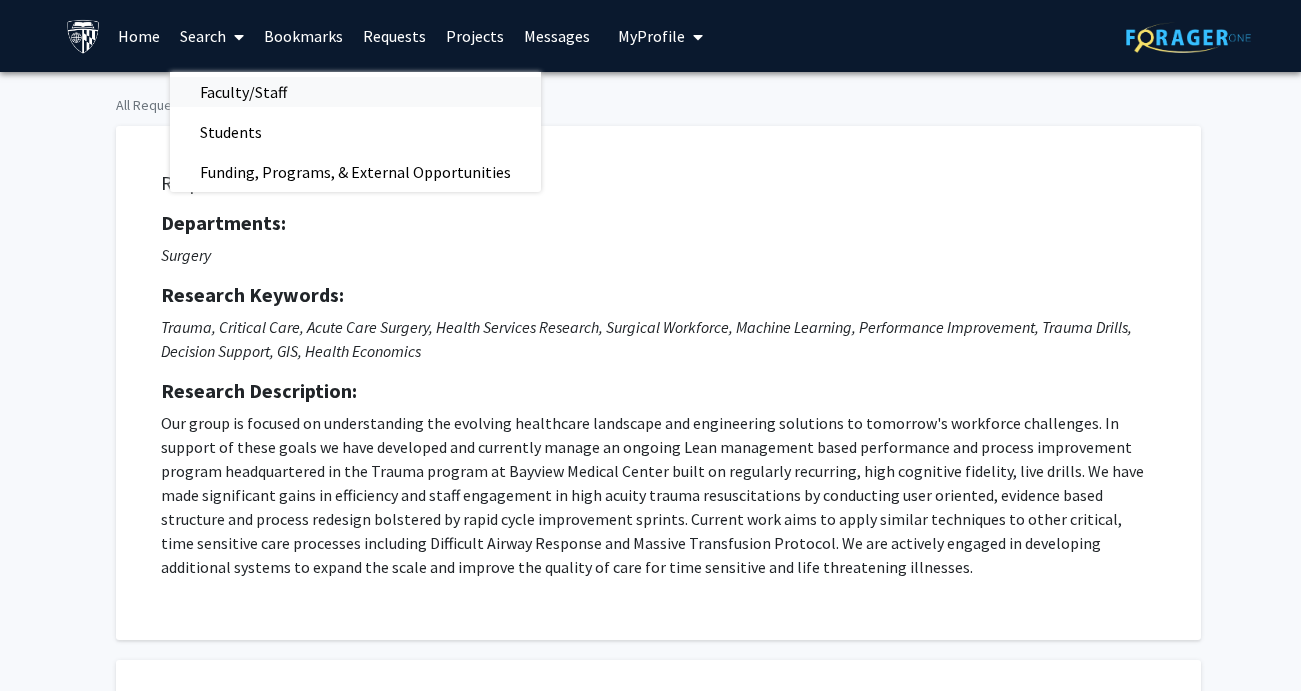 click on "Faculty/Staff" at bounding box center [243, 92] 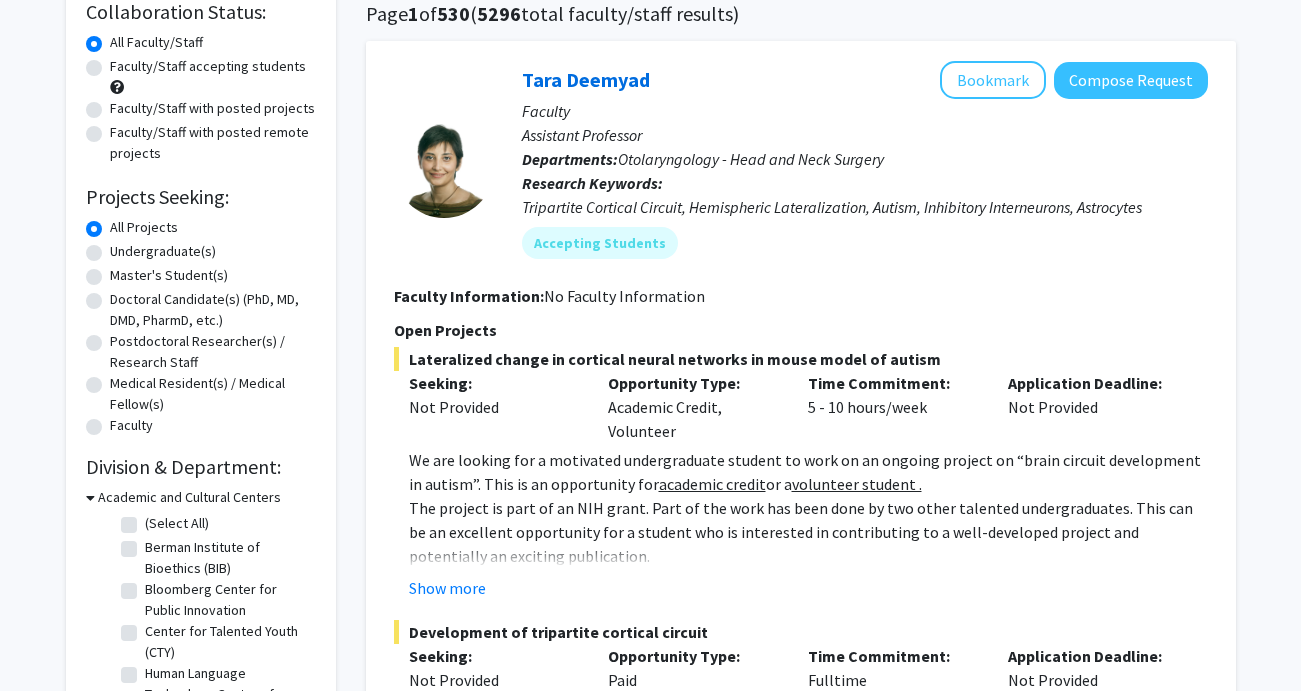 scroll, scrollTop: 176, scrollLeft: 0, axis: vertical 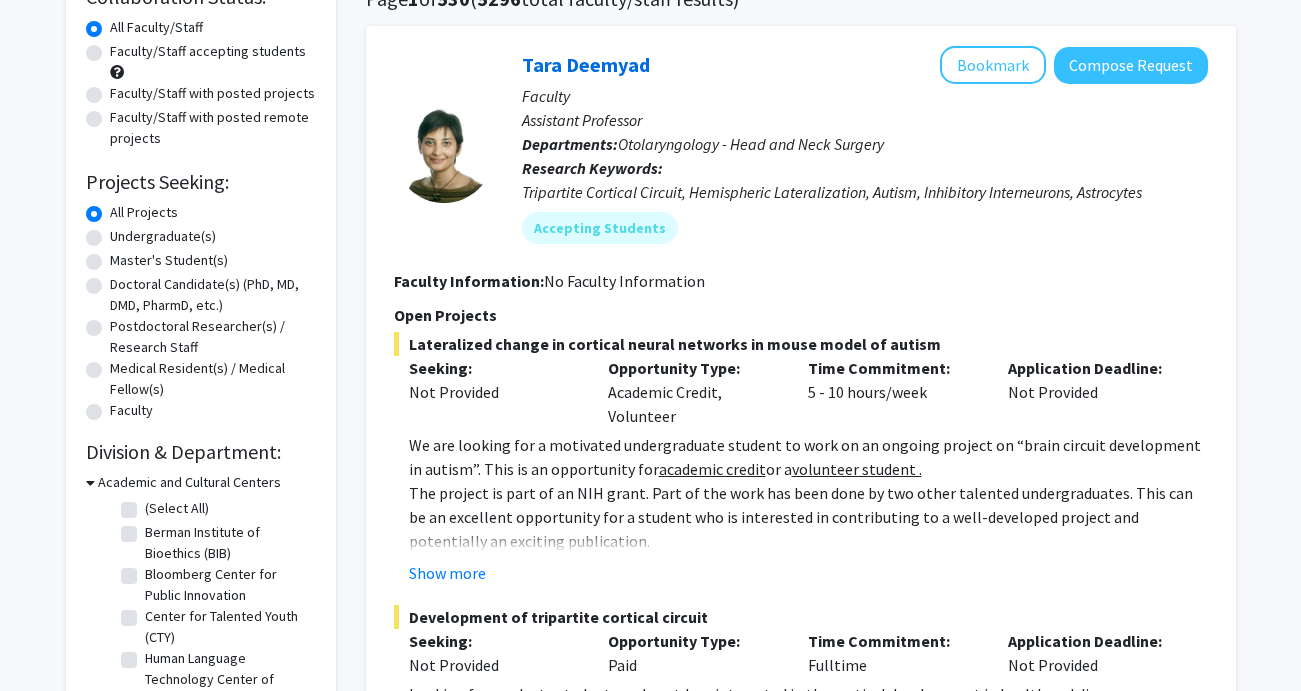 click on "Medical Resident(s) / Medical Fellow(s)" 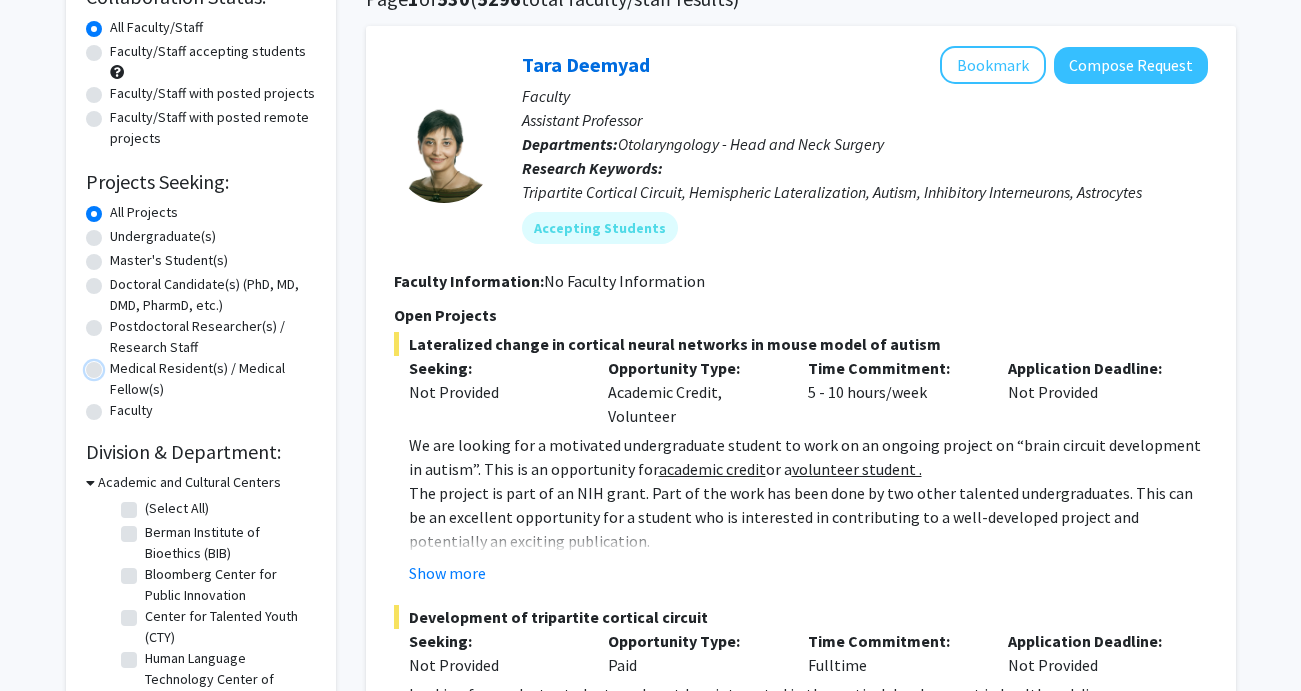 click on "Medical Resident(s) / Medical Fellow(s)" at bounding box center (116, 364) 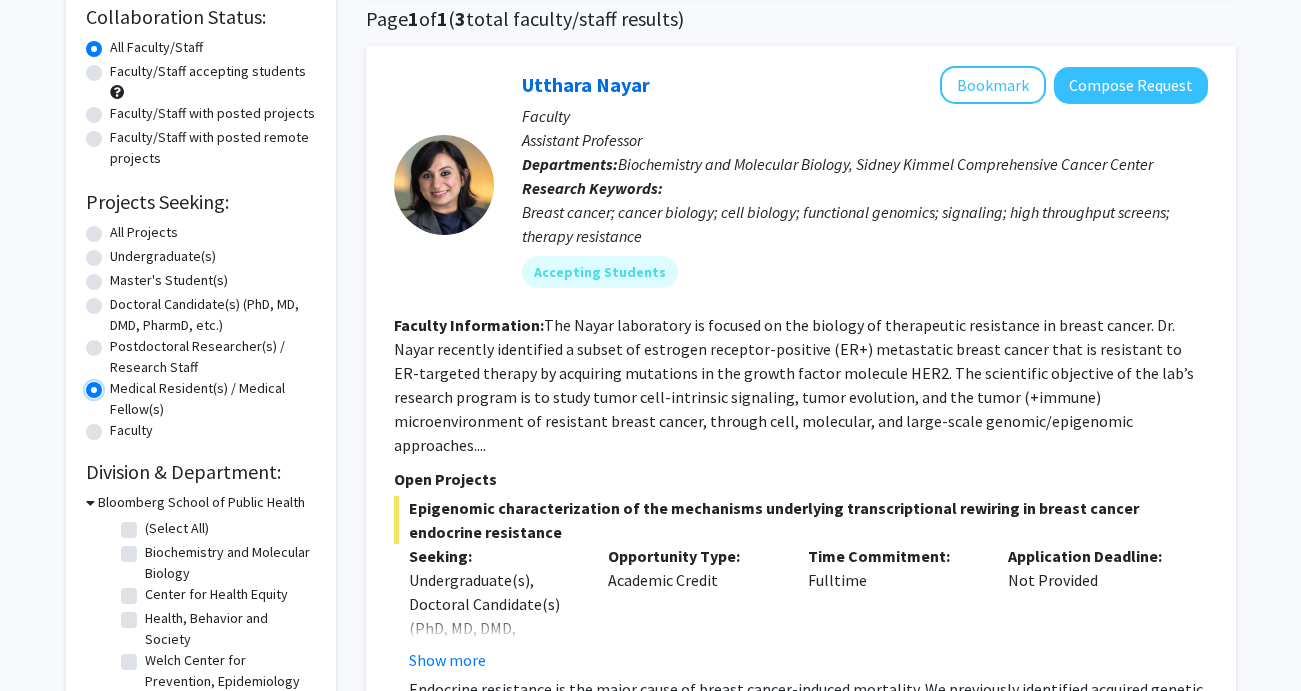 scroll, scrollTop: 159, scrollLeft: 0, axis: vertical 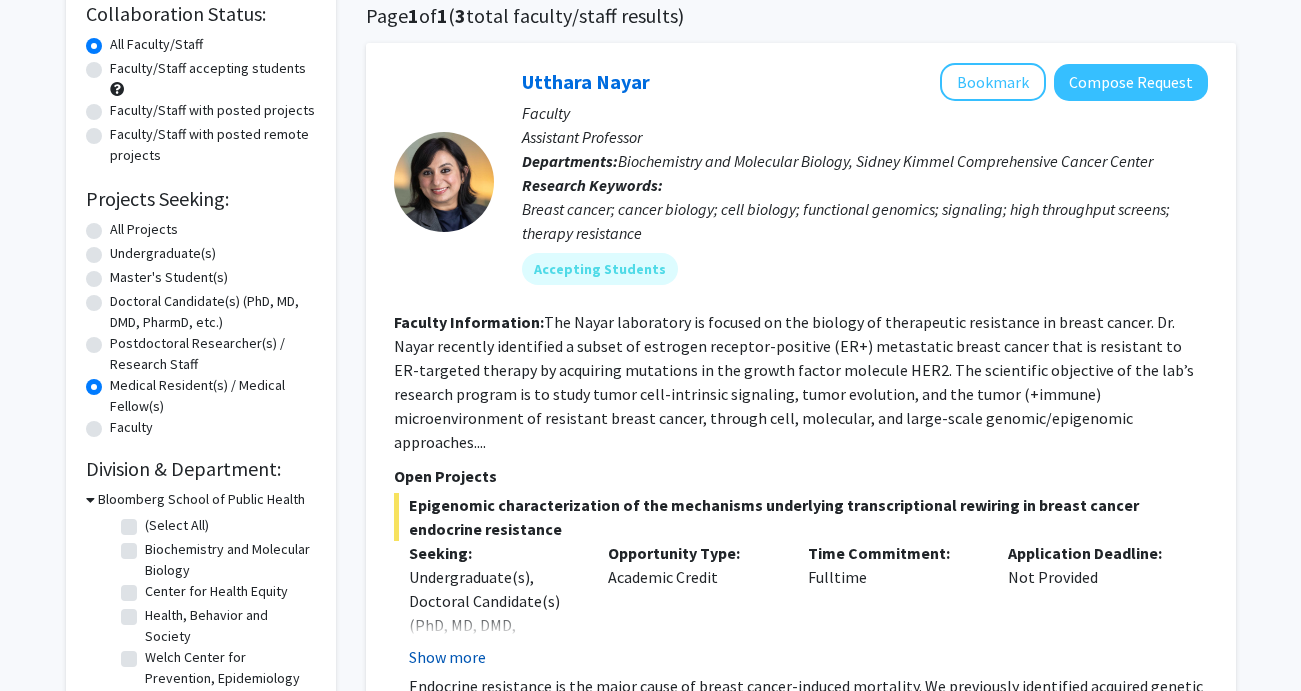 click on "Show more" 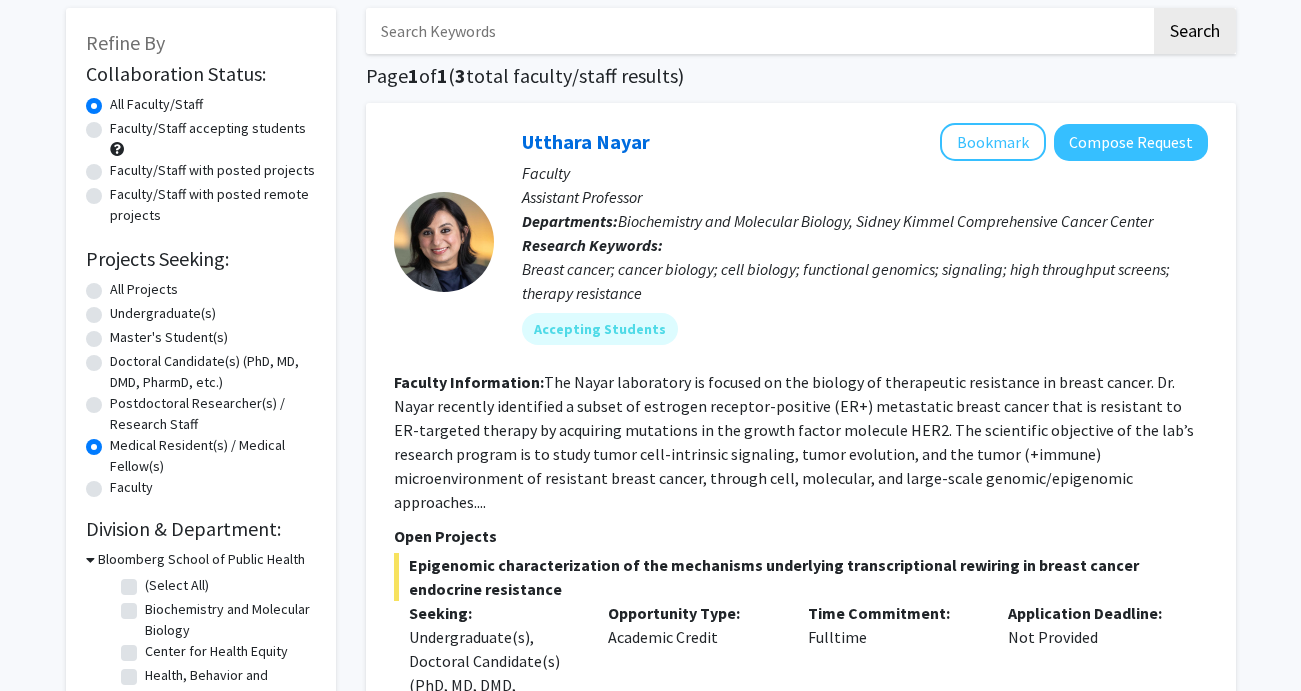 scroll, scrollTop: 97, scrollLeft: 0, axis: vertical 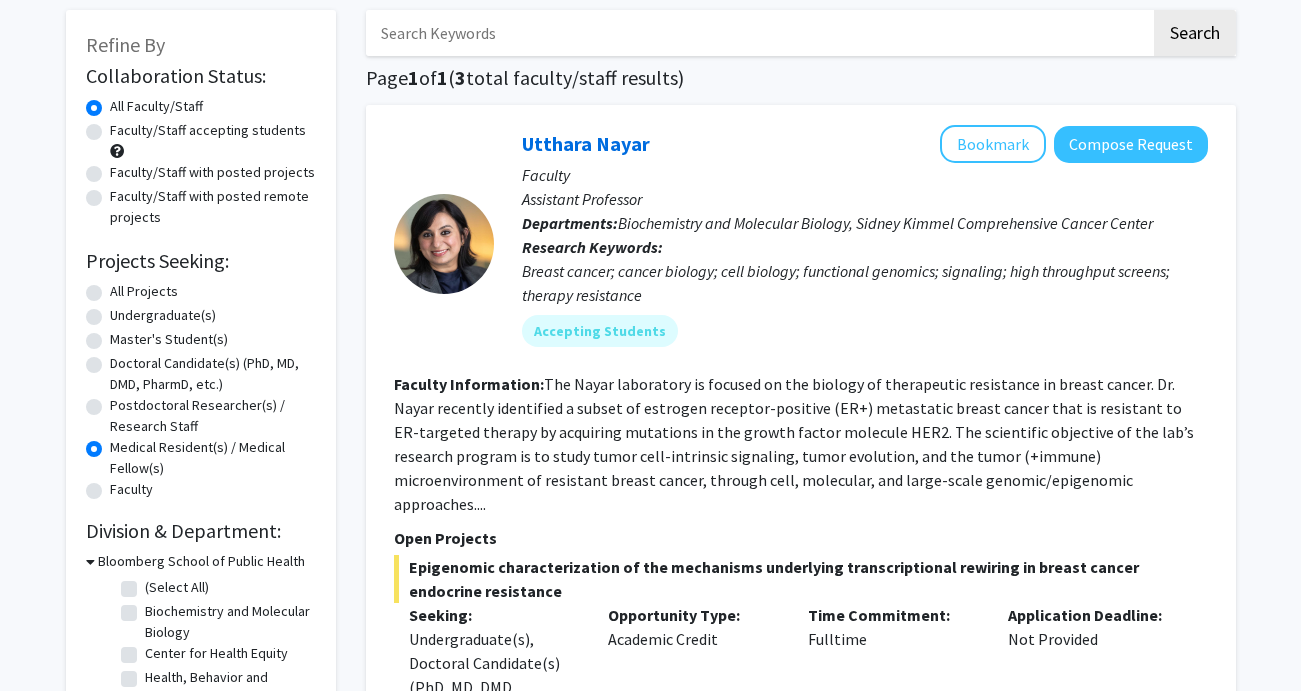 click on "Faculty/Staff with posted projects" 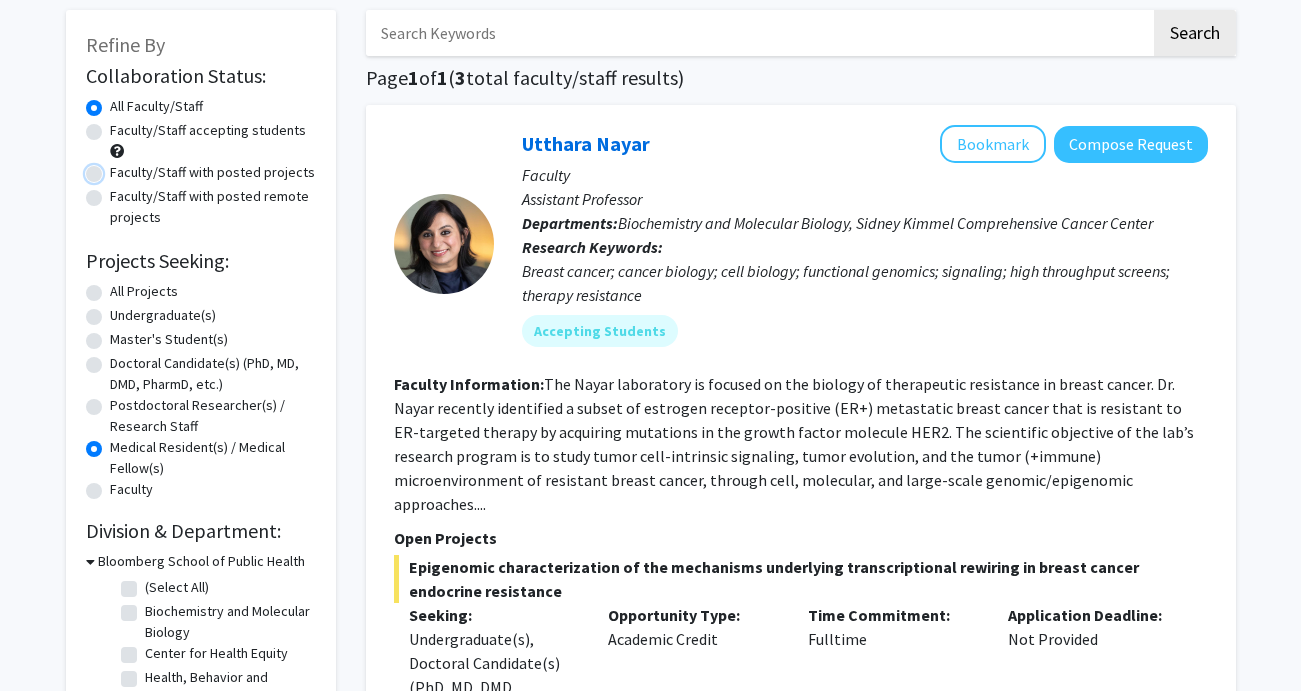 radio on "true" 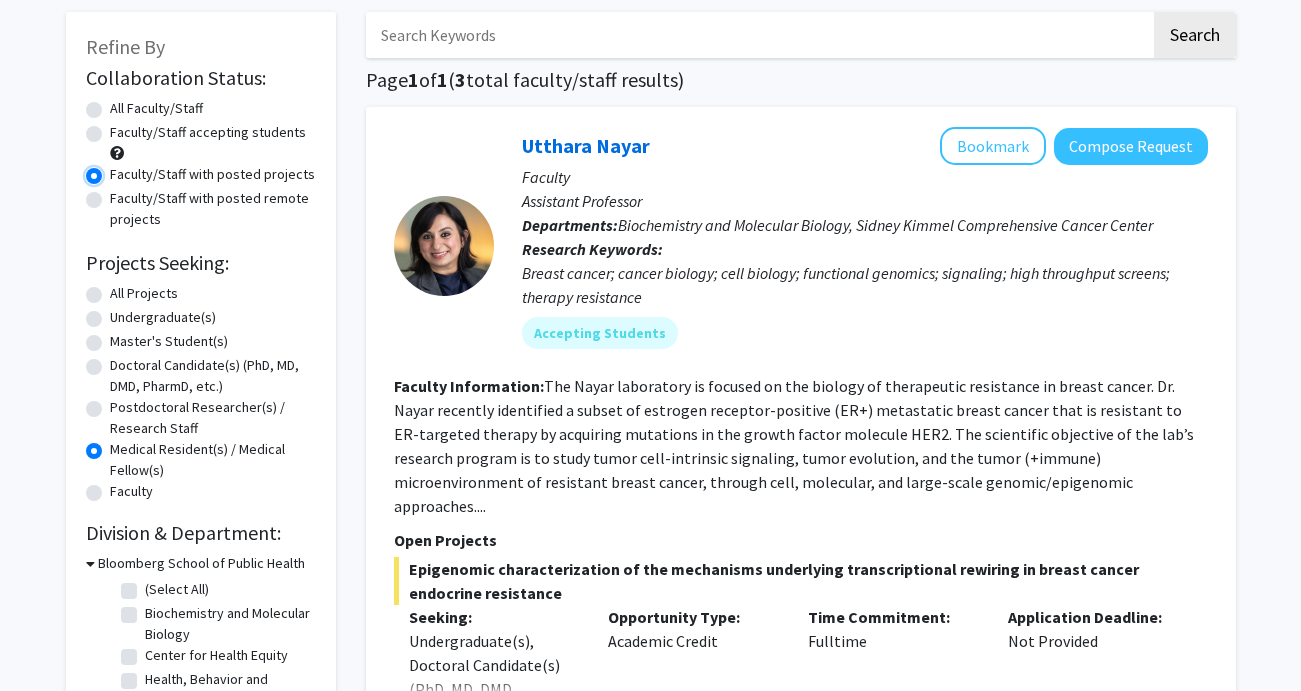 scroll, scrollTop: 116, scrollLeft: 0, axis: vertical 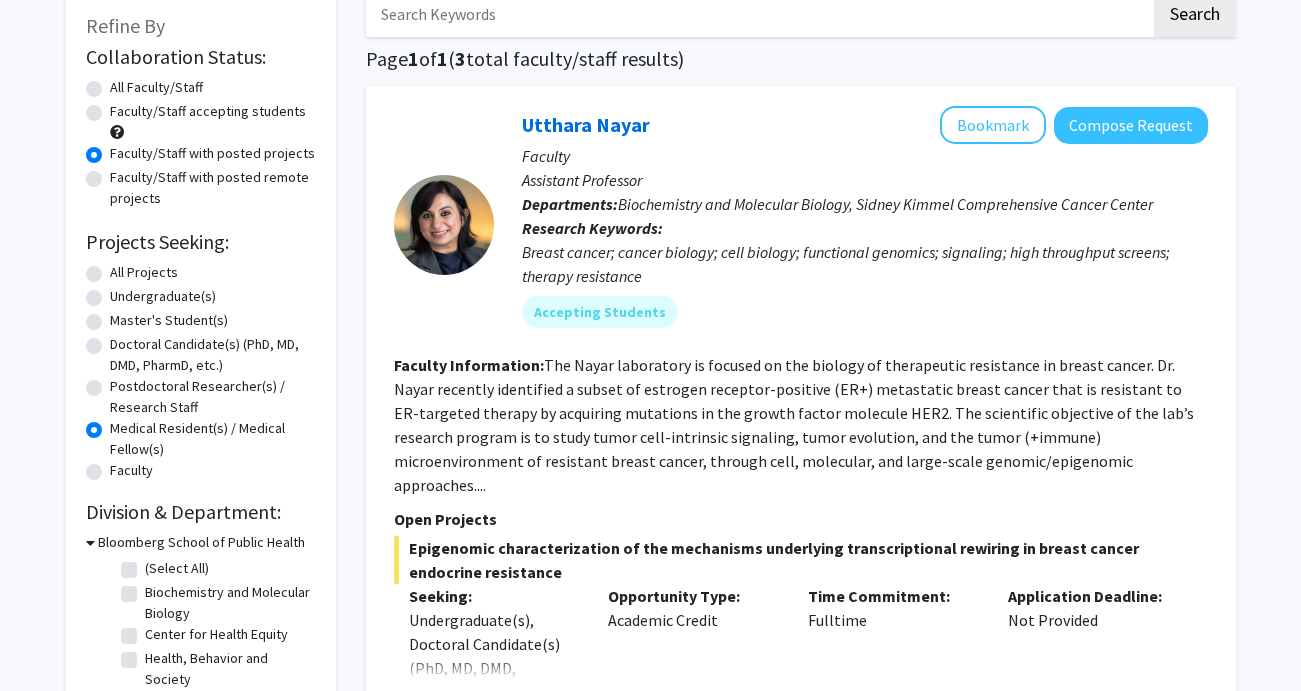click on "All Projects" 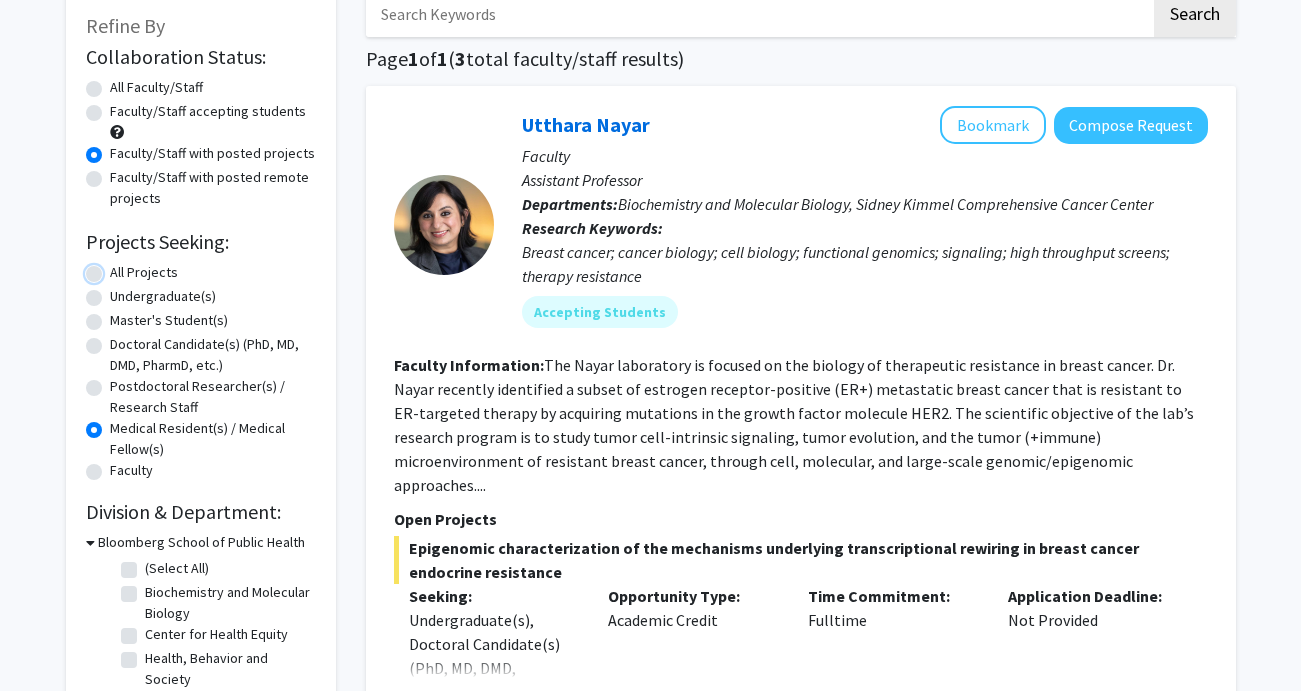 click on "All Projects" at bounding box center [116, 268] 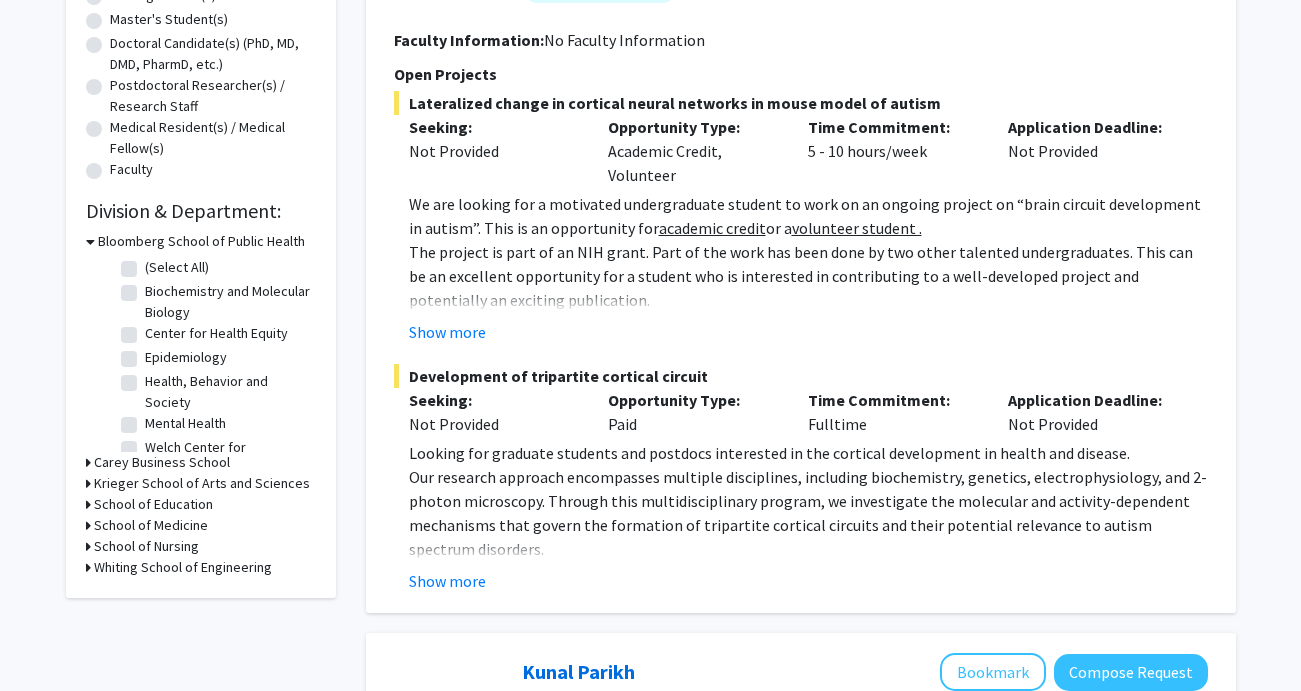 scroll, scrollTop: 421, scrollLeft: 0, axis: vertical 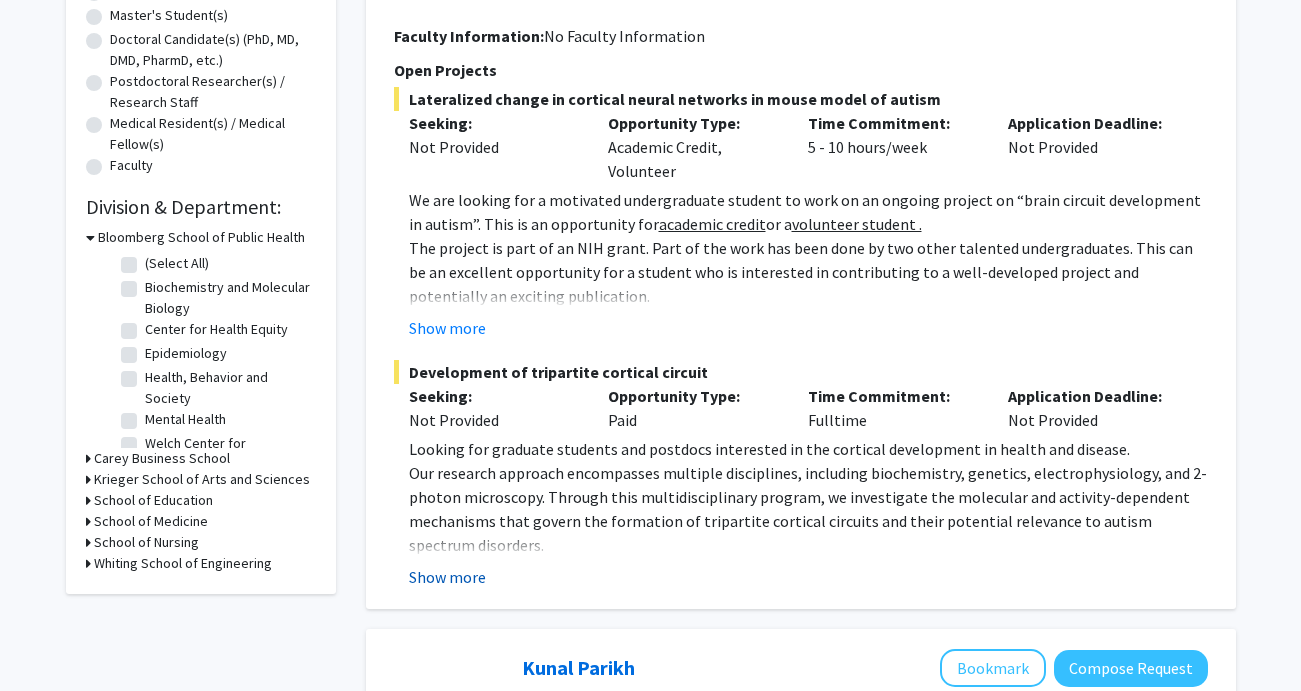 click on "Show more" 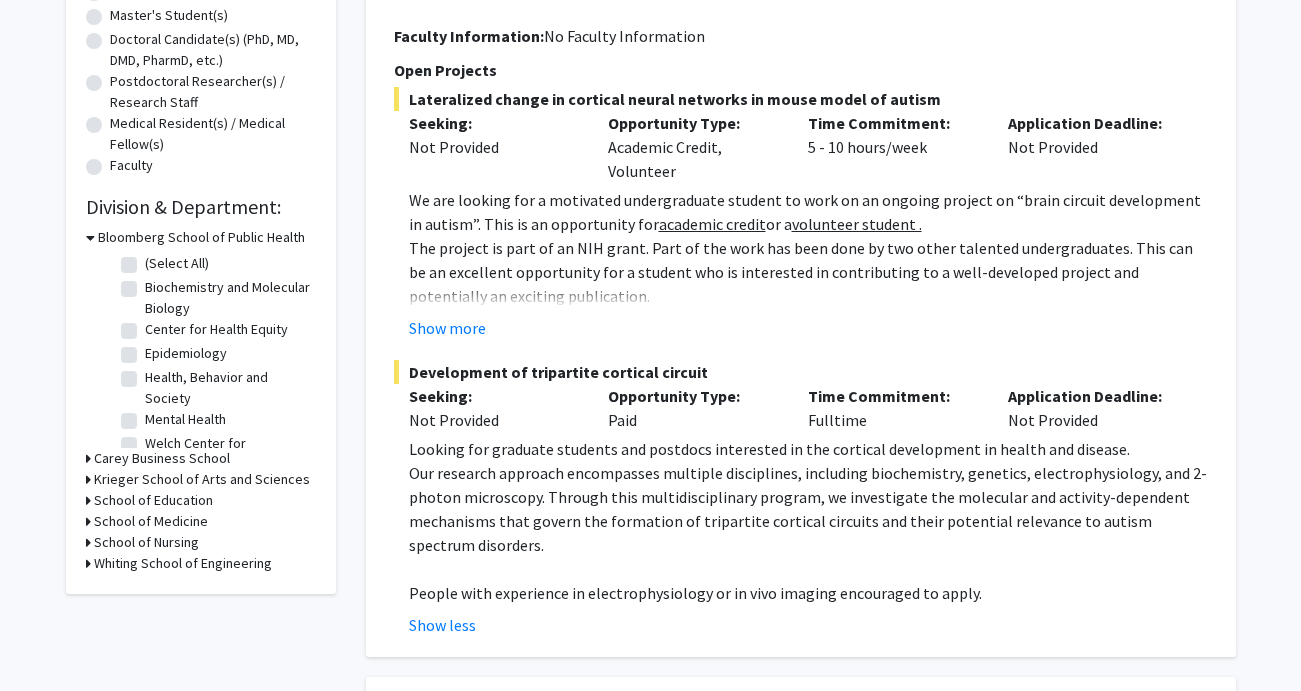 click on "We are looking for a motivated undergraduate student to work on an ongoing project on “brain circuit development in autism”. This is an opportunity for  academic credit  or a  volunteer student . The project is part of an NIH grant. Part of the work has been done by two other talented undergraduates. This can be an excellent opportunity for a student who is interested in contributing to a well-developed project and potentially an exciting publication.  Description of Current Projects: The goal of this project is to define the developmental trajectory of  hemispheric differences in inhibitory circuits in the sensory cortices that may underlie the hypersensitivity in autism spectrum disorder using immunohistology approaches in mouse models of autism. The results of these experiments provide the basis for defining the contribution of interneuron plasticity to autism pathophysiology and new therapeutic approaches at earlier critical periods during development.  Specific Duties and Responsibilities*:" 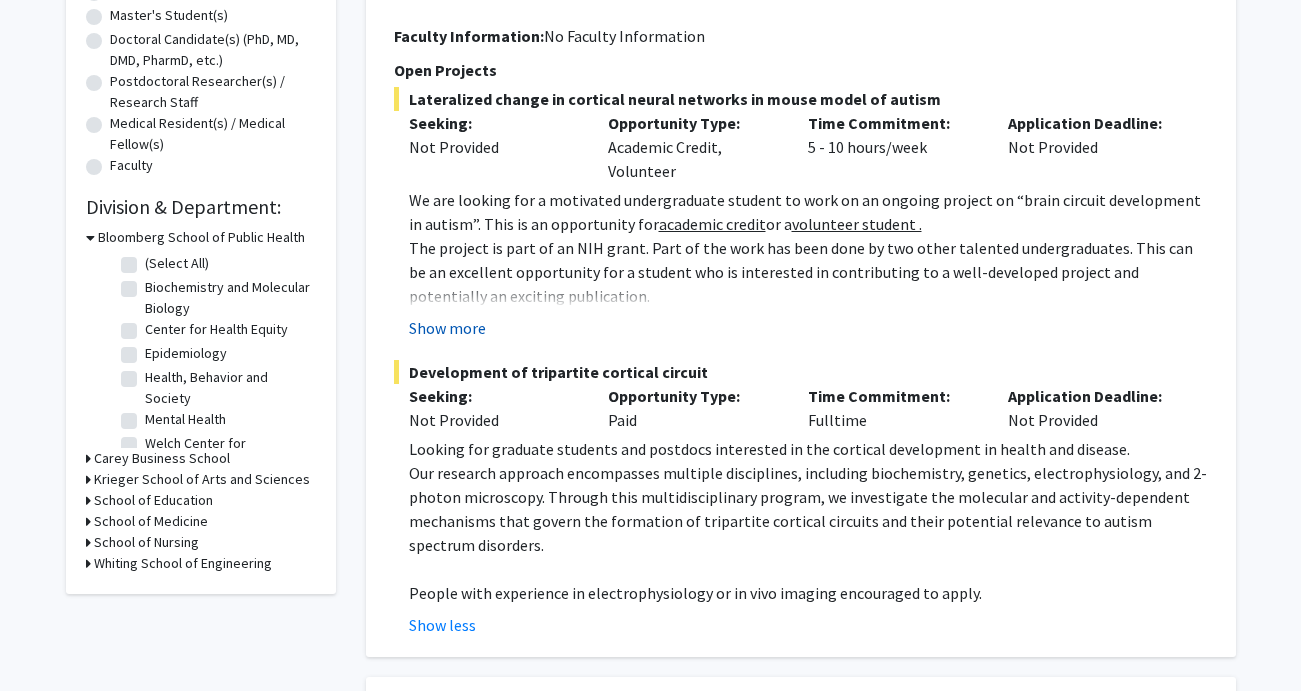 click on "Show more" 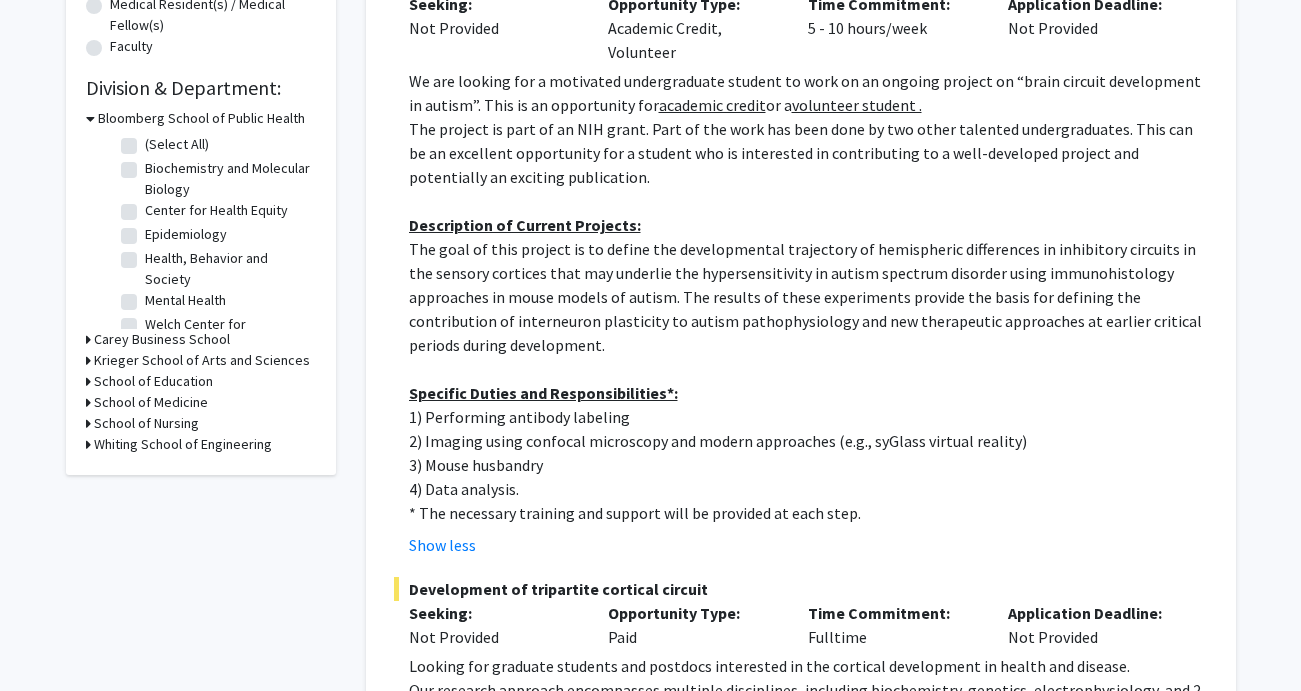 scroll, scrollTop: 542, scrollLeft: 0, axis: vertical 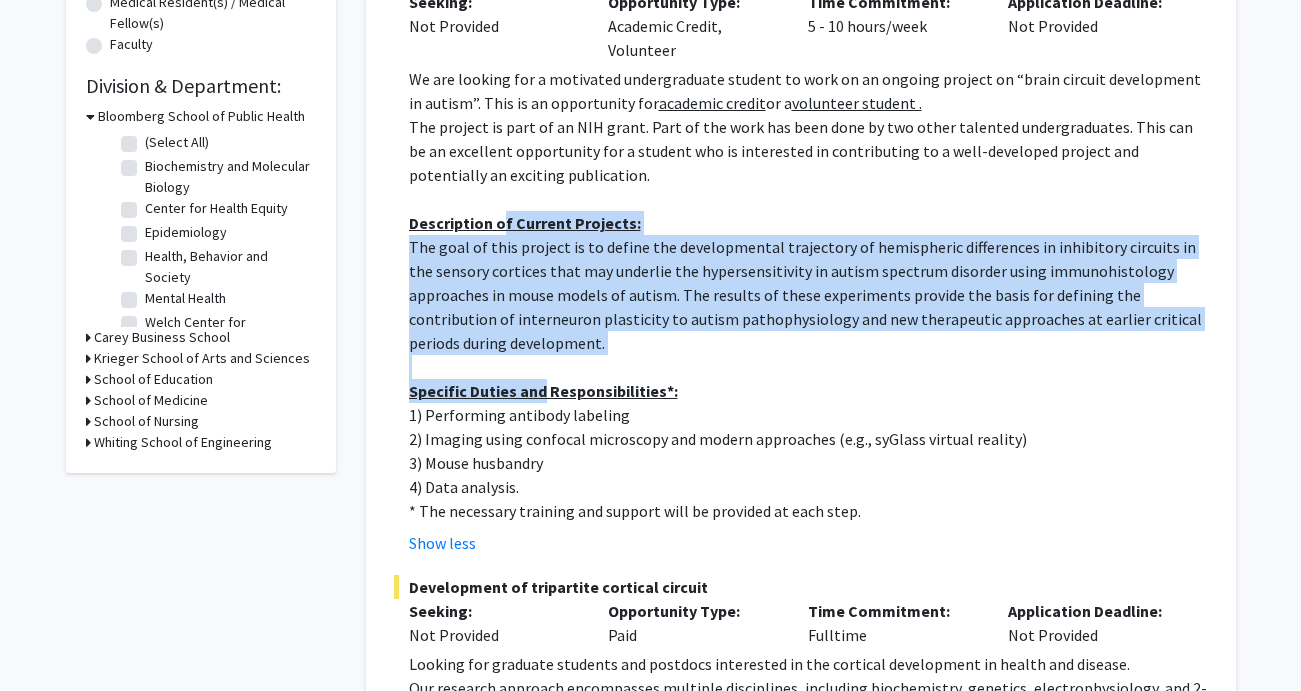drag, startPoint x: 498, startPoint y: 216, endPoint x: 539, endPoint y: 412, distance: 200.24236 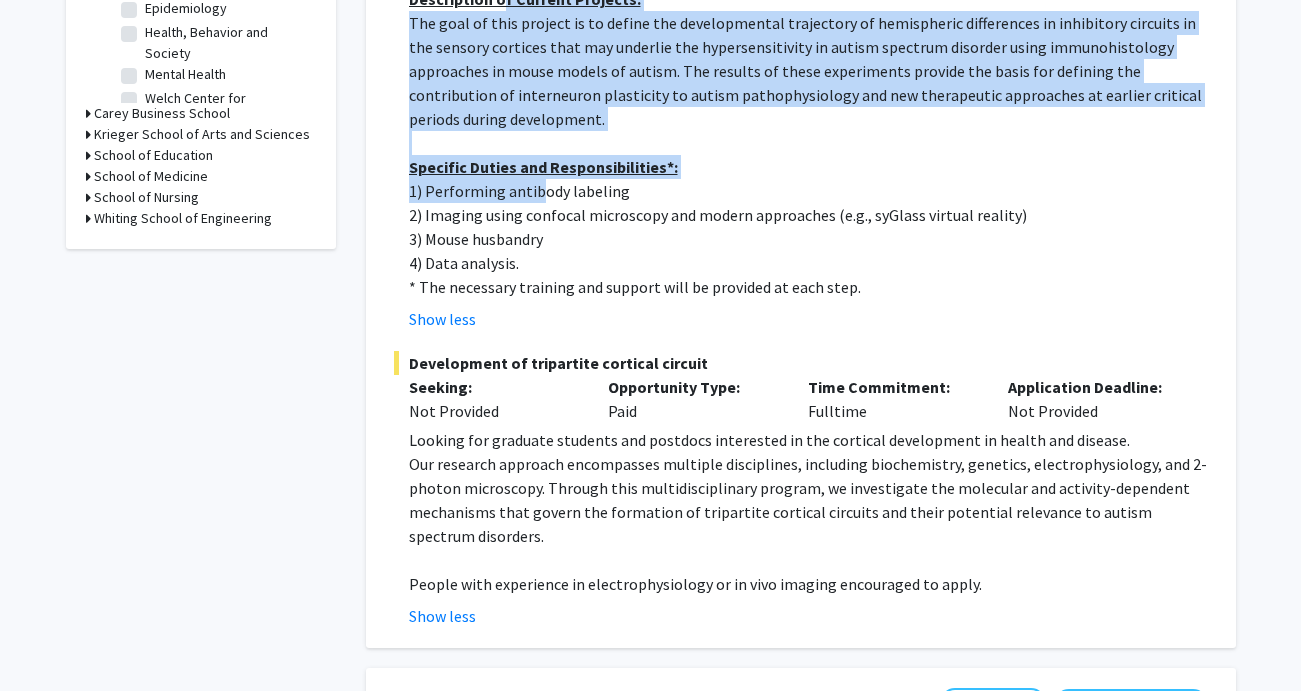 scroll, scrollTop: 769, scrollLeft: 0, axis: vertical 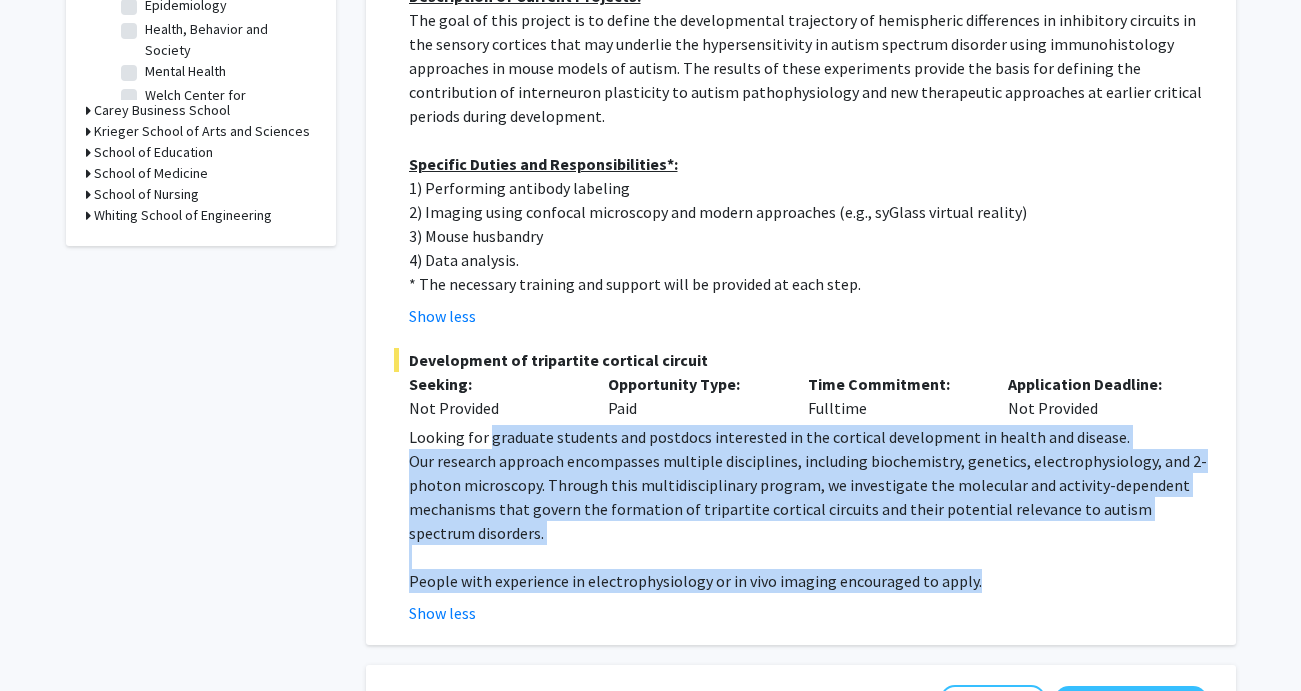 drag, startPoint x: 488, startPoint y: 436, endPoint x: 547, endPoint y: 596, distance: 170.53152 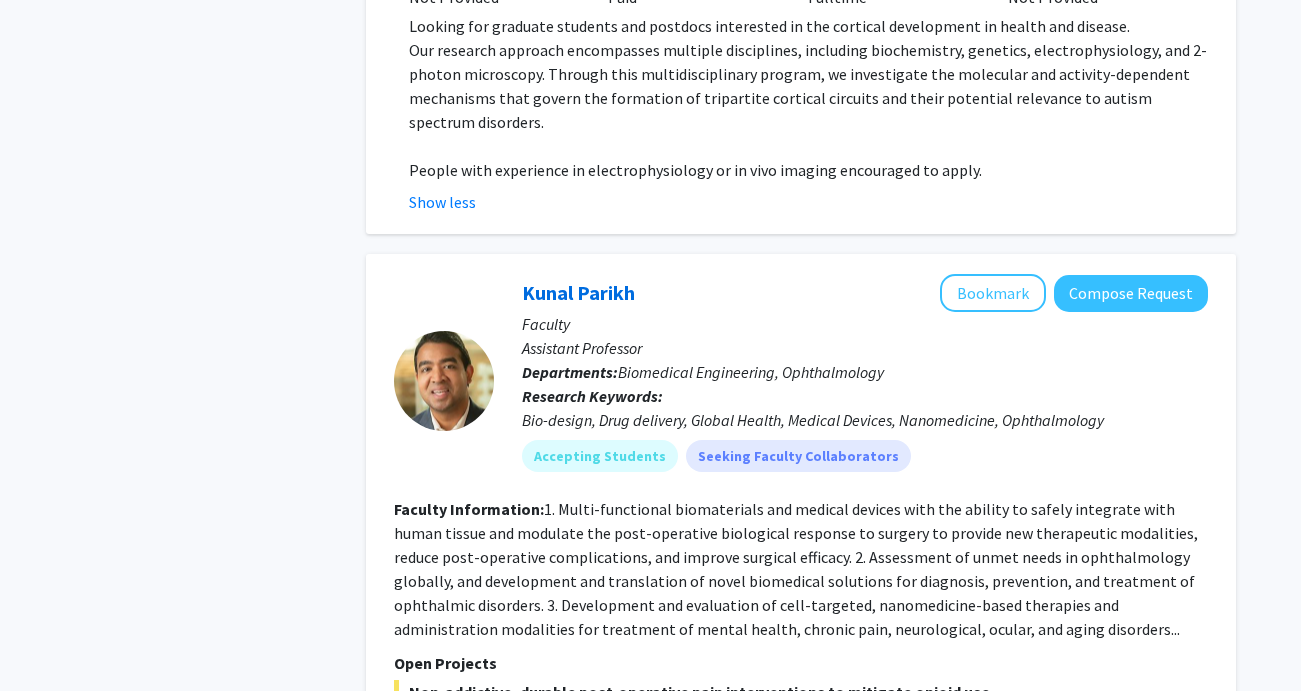 scroll, scrollTop: 0, scrollLeft: 0, axis: both 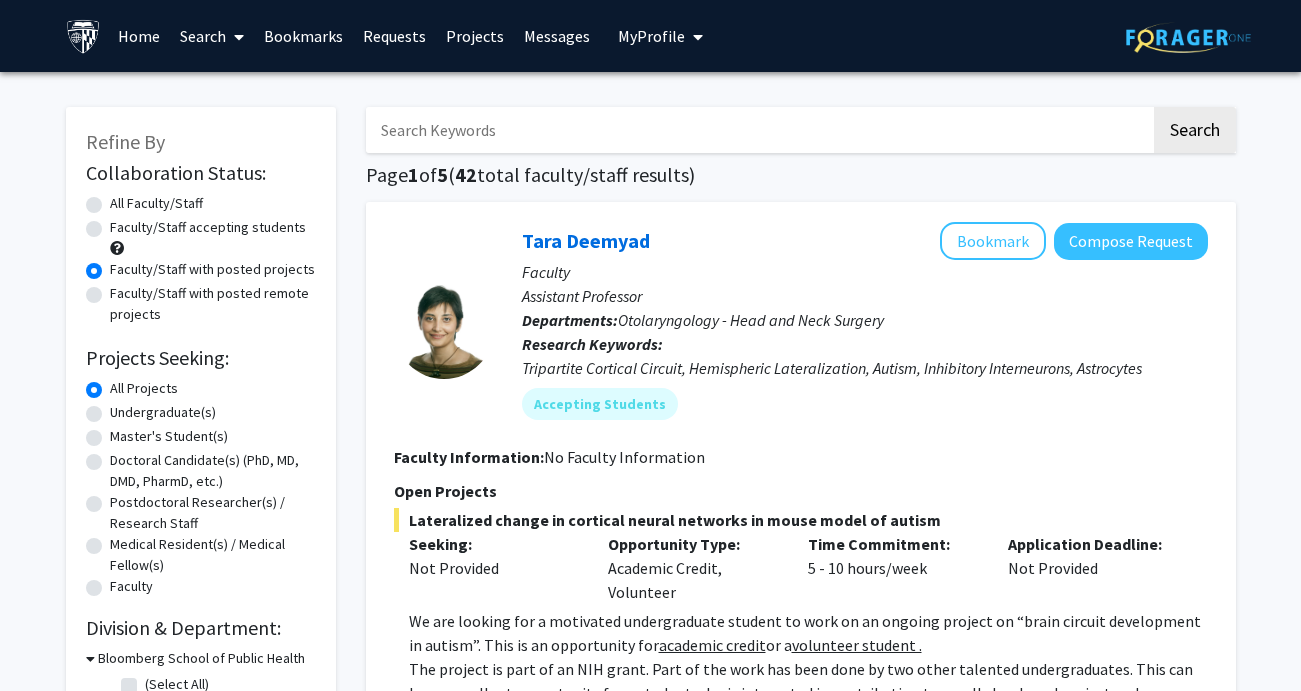 click on "Faculty/Staff with posted remote projects" 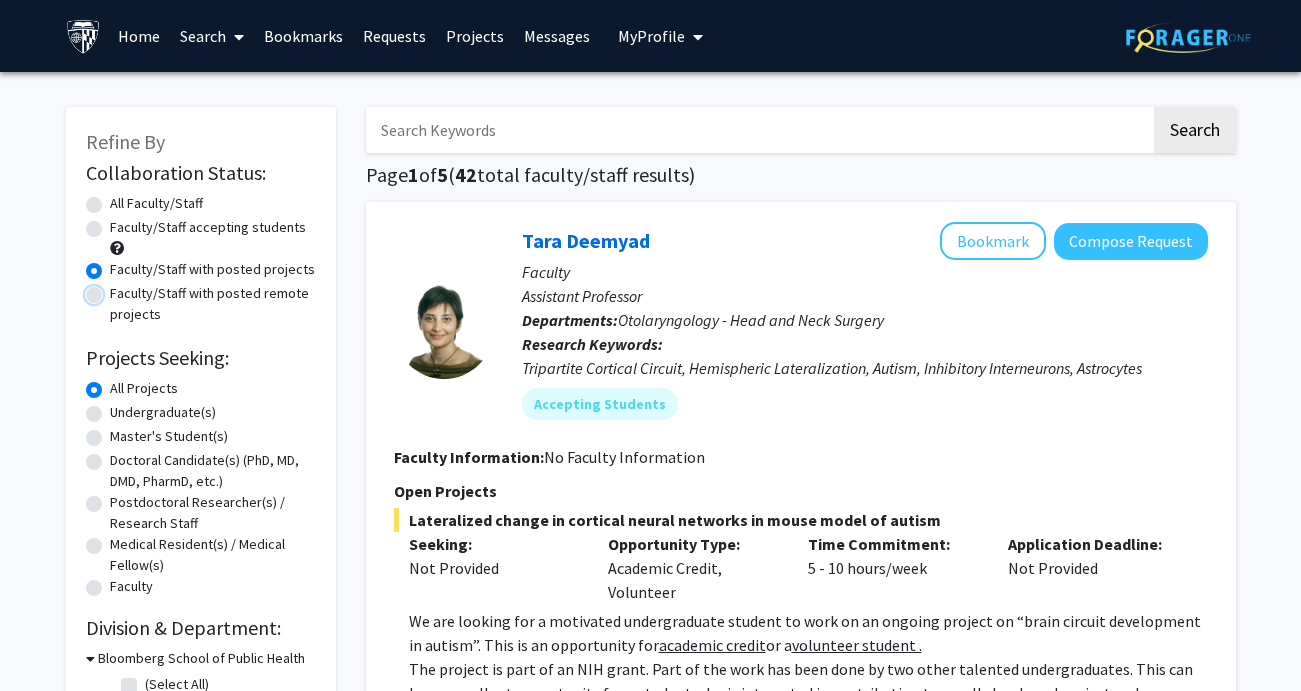 click on "Faculty/Staff with posted remote projects" at bounding box center [116, 289] 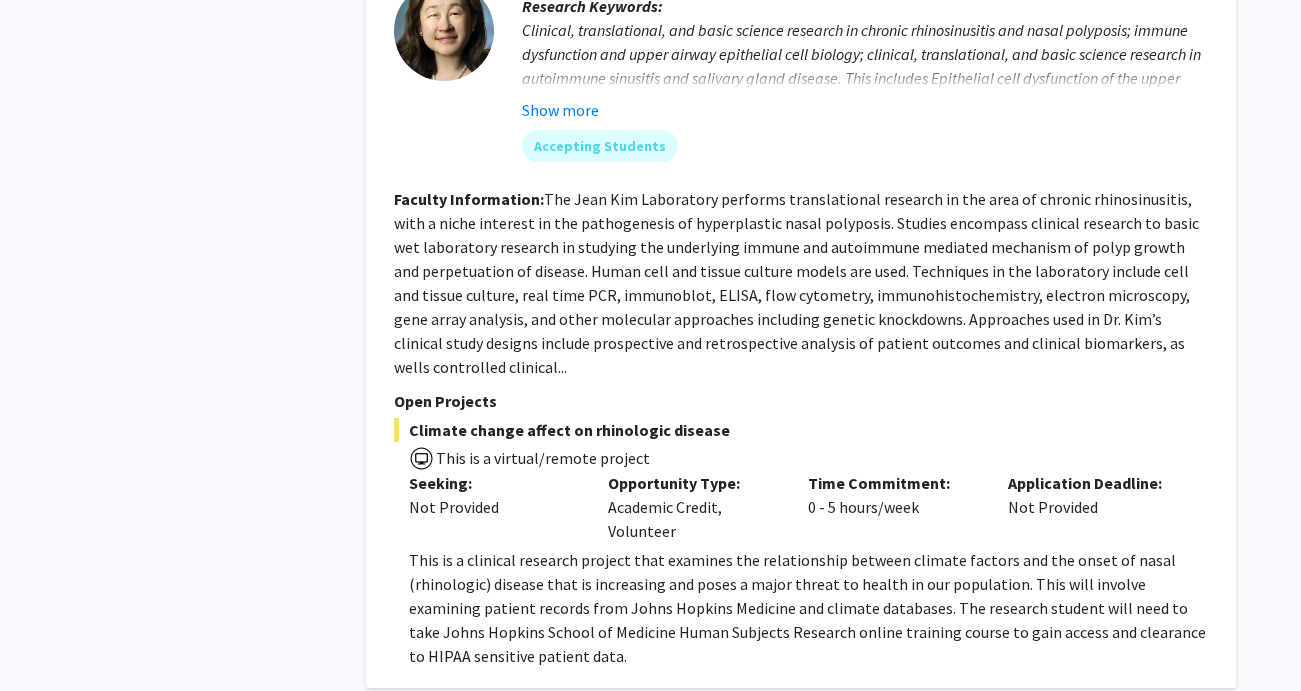 scroll, scrollTop: 3462, scrollLeft: 0, axis: vertical 